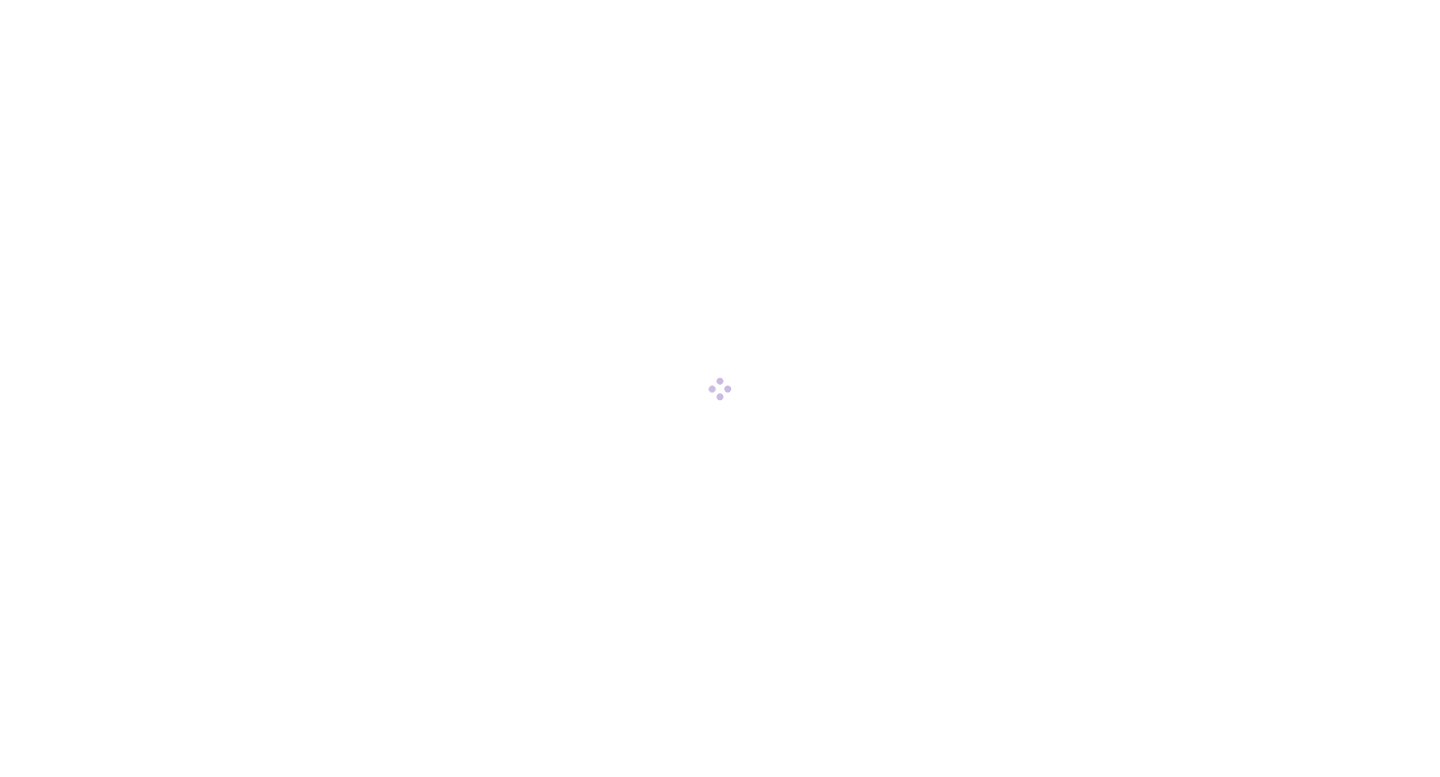scroll, scrollTop: 0, scrollLeft: 0, axis: both 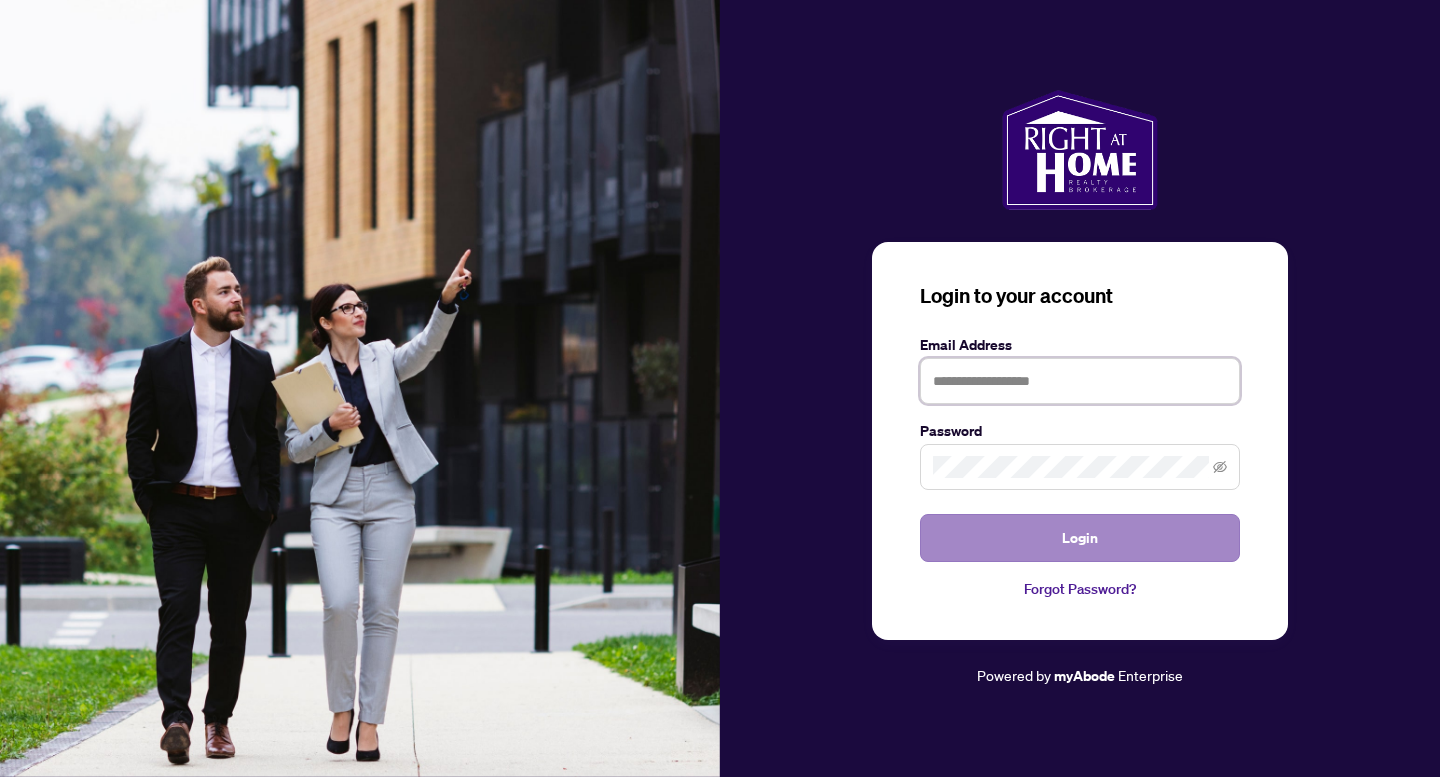 type on "**********" 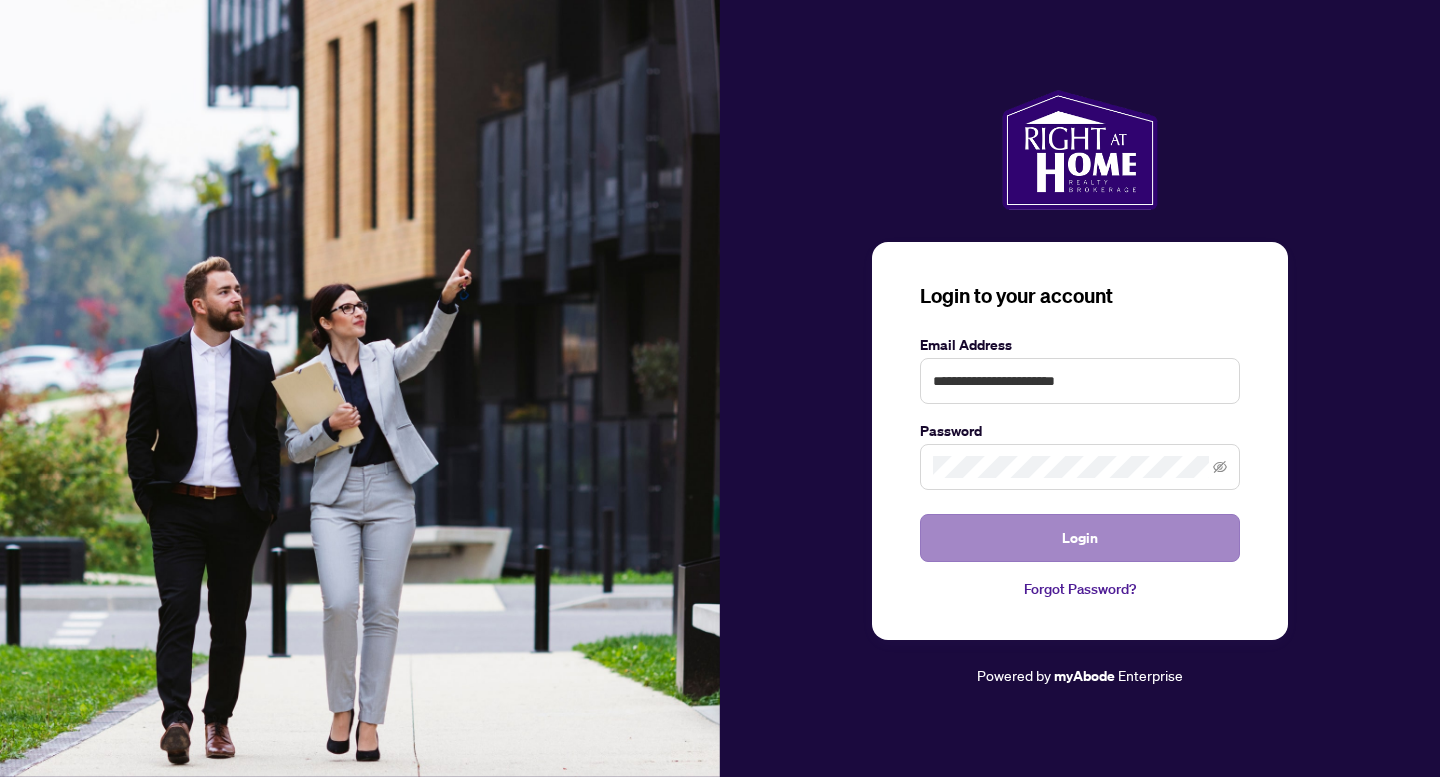 click on "Login" at bounding box center [1080, 538] 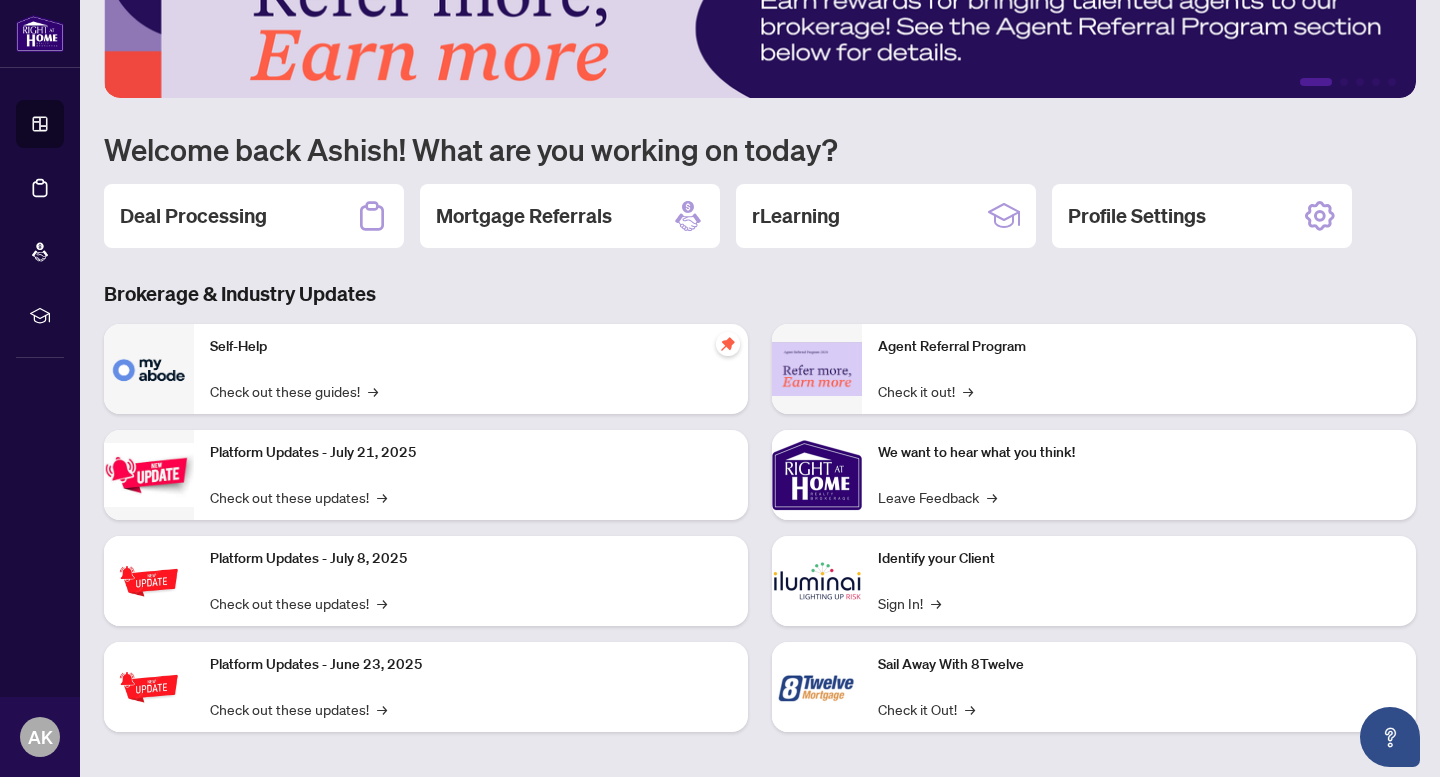 scroll, scrollTop: 78, scrollLeft: 0, axis: vertical 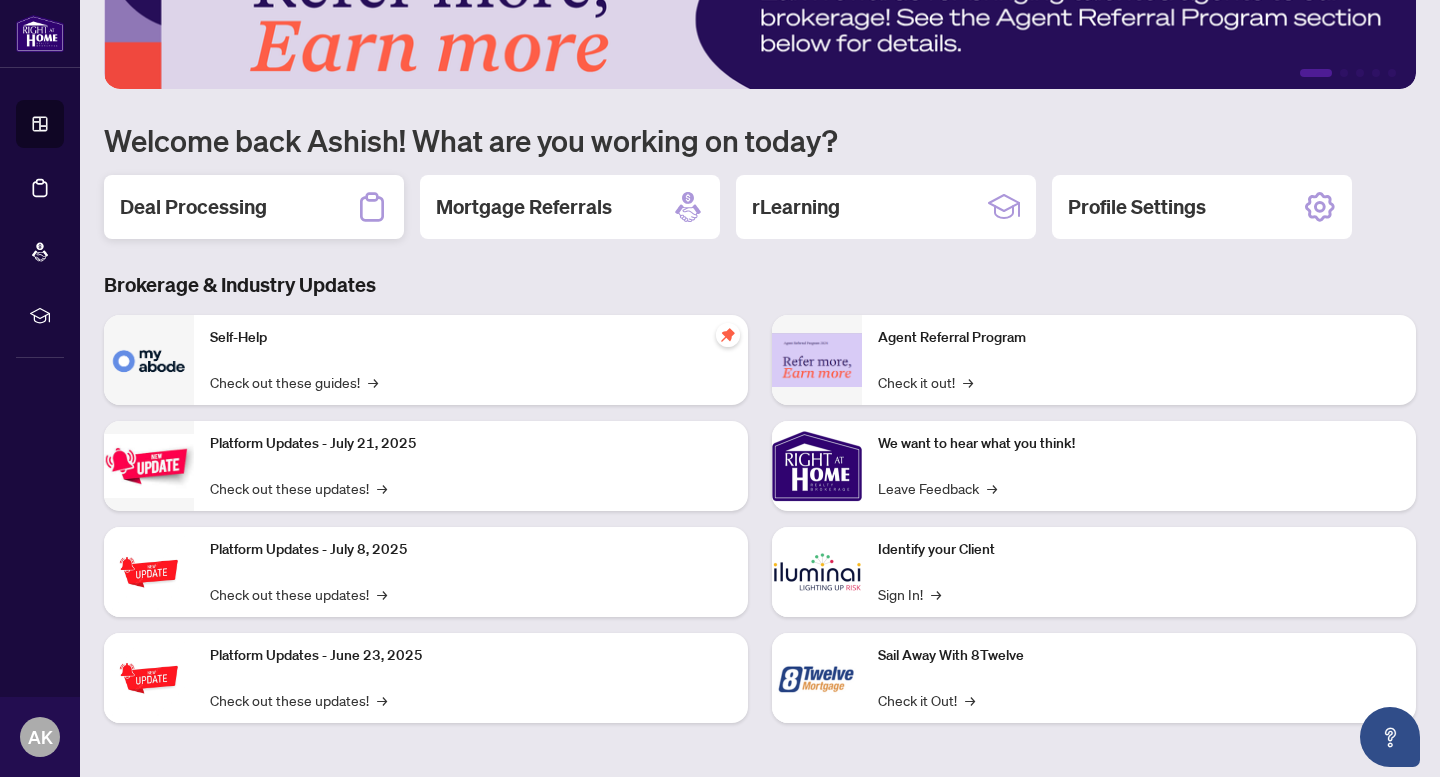 click on "Deal Processing" at bounding box center [254, 207] 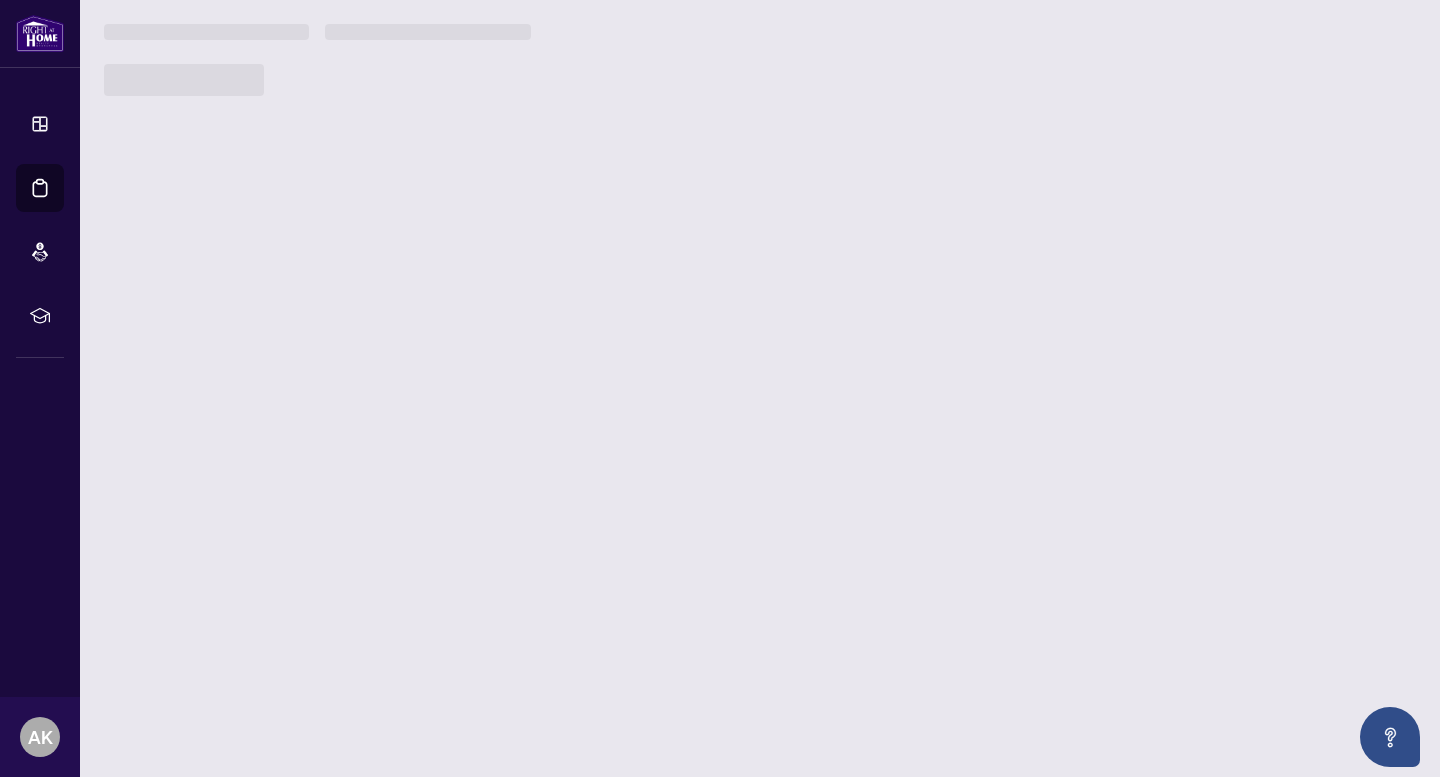 scroll, scrollTop: 0, scrollLeft: 0, axis: both 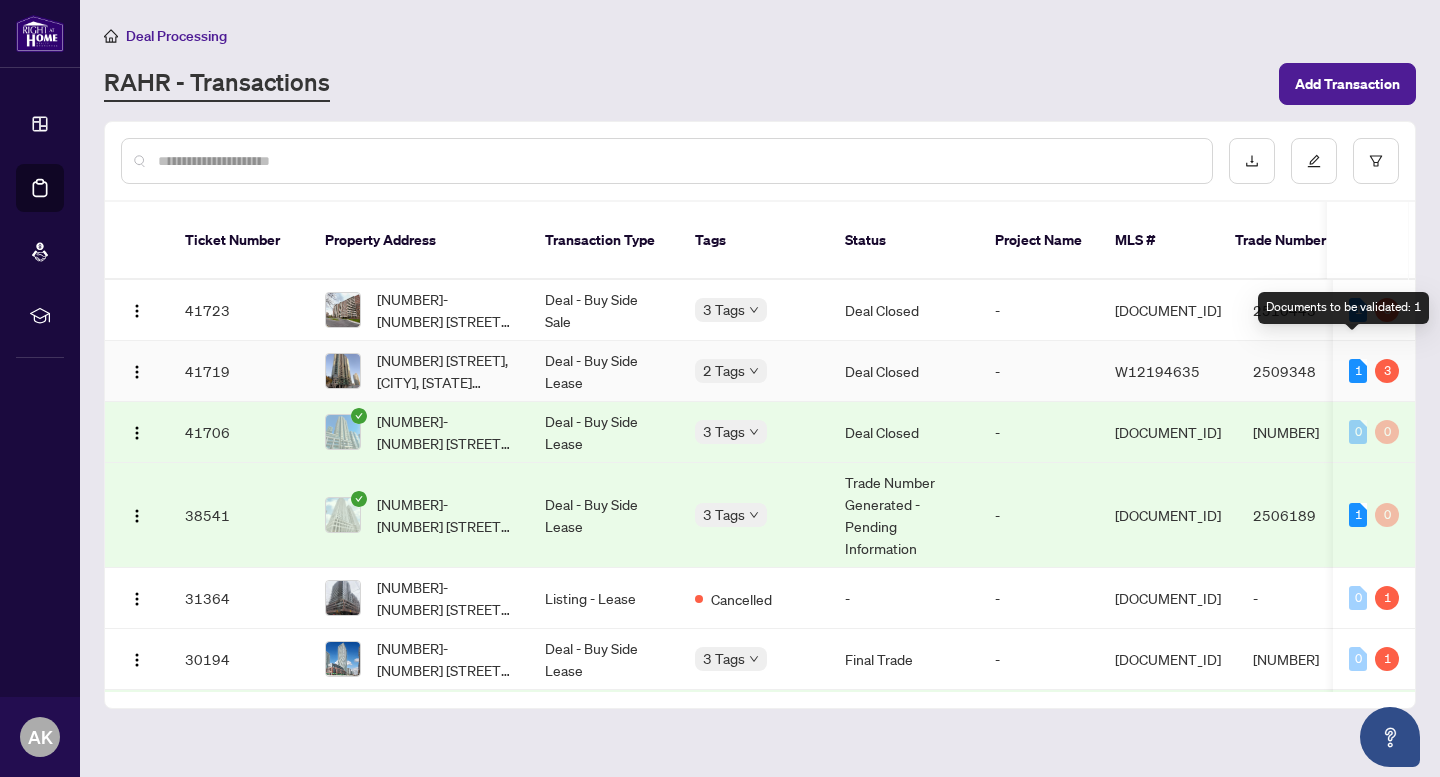 click on "1" at bounding box center (1358, 371) 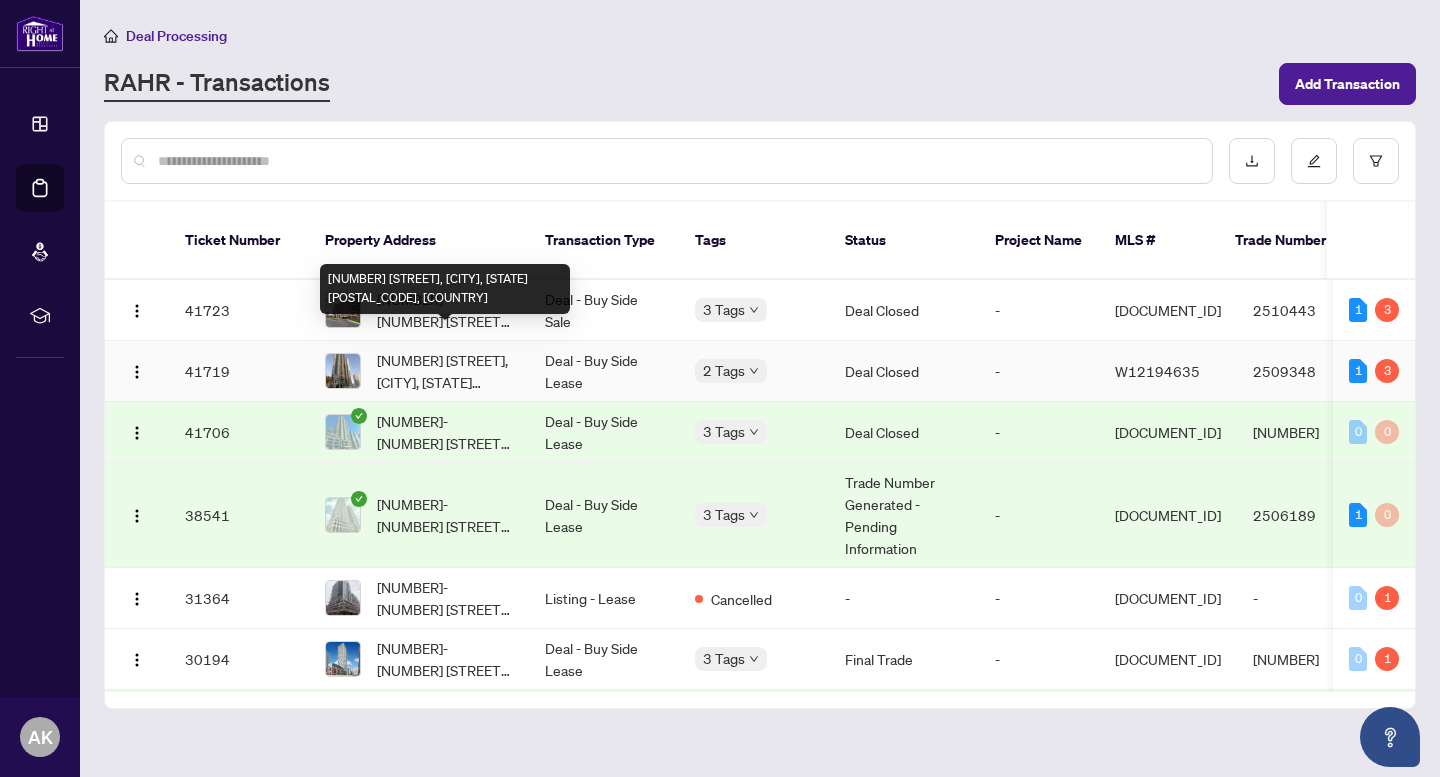 click on "[NUMBER] [STREET], [CITY], [STATE] [POSTAL_CODE], [COUNTRY]" at bounding box center (445, 371) 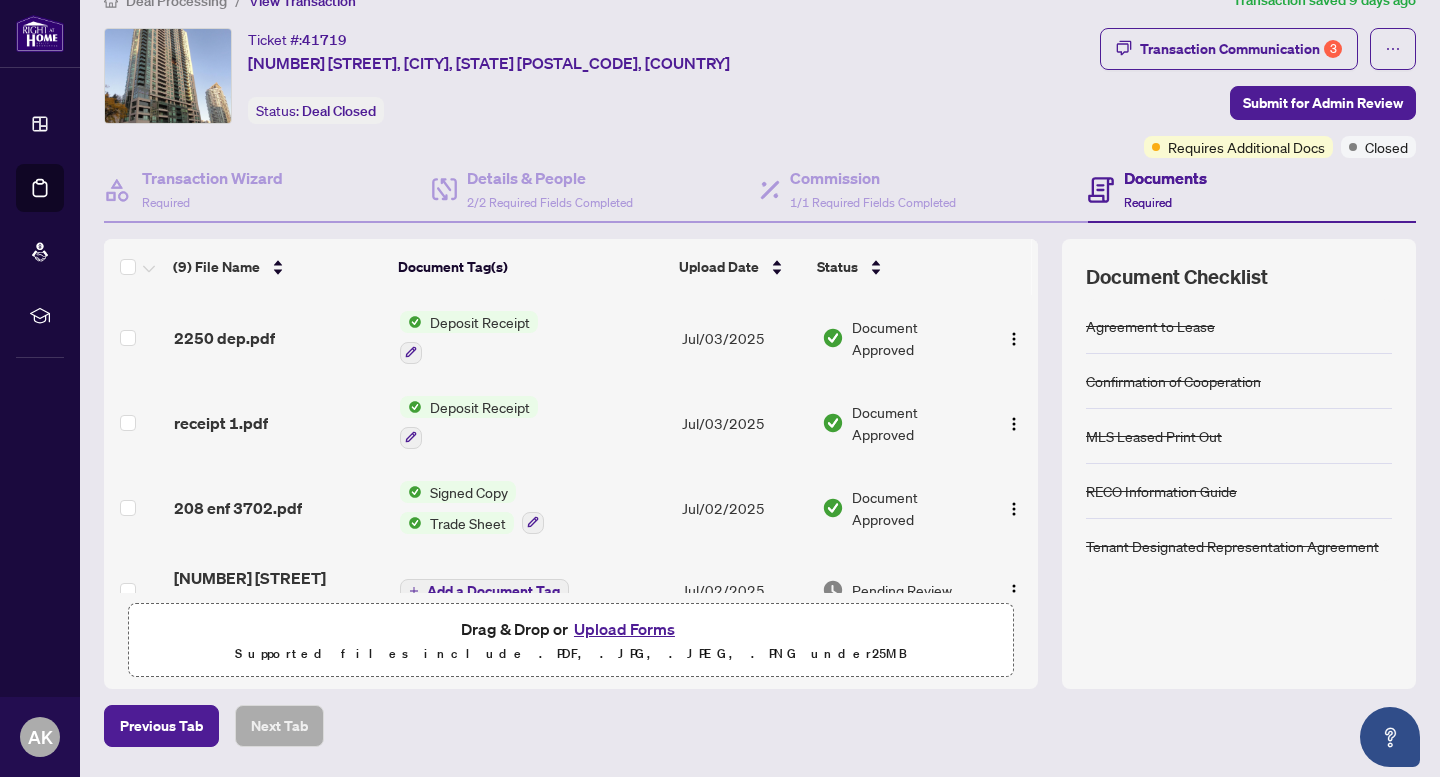 scroll, scrollTop: 37, scrollLeft: 0, axis: vertical 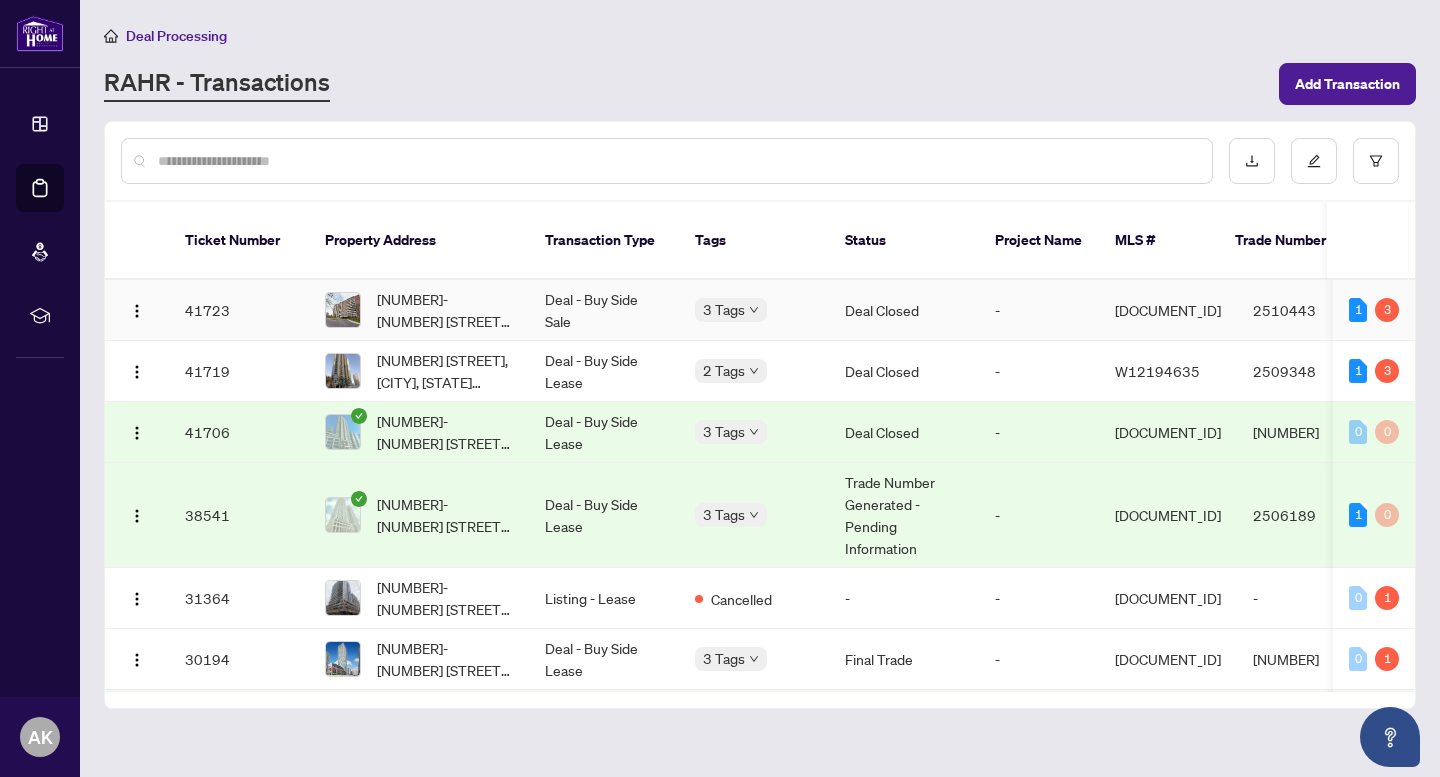click on "Deal - Buy Side Sale" at bounding box center (604, 310) 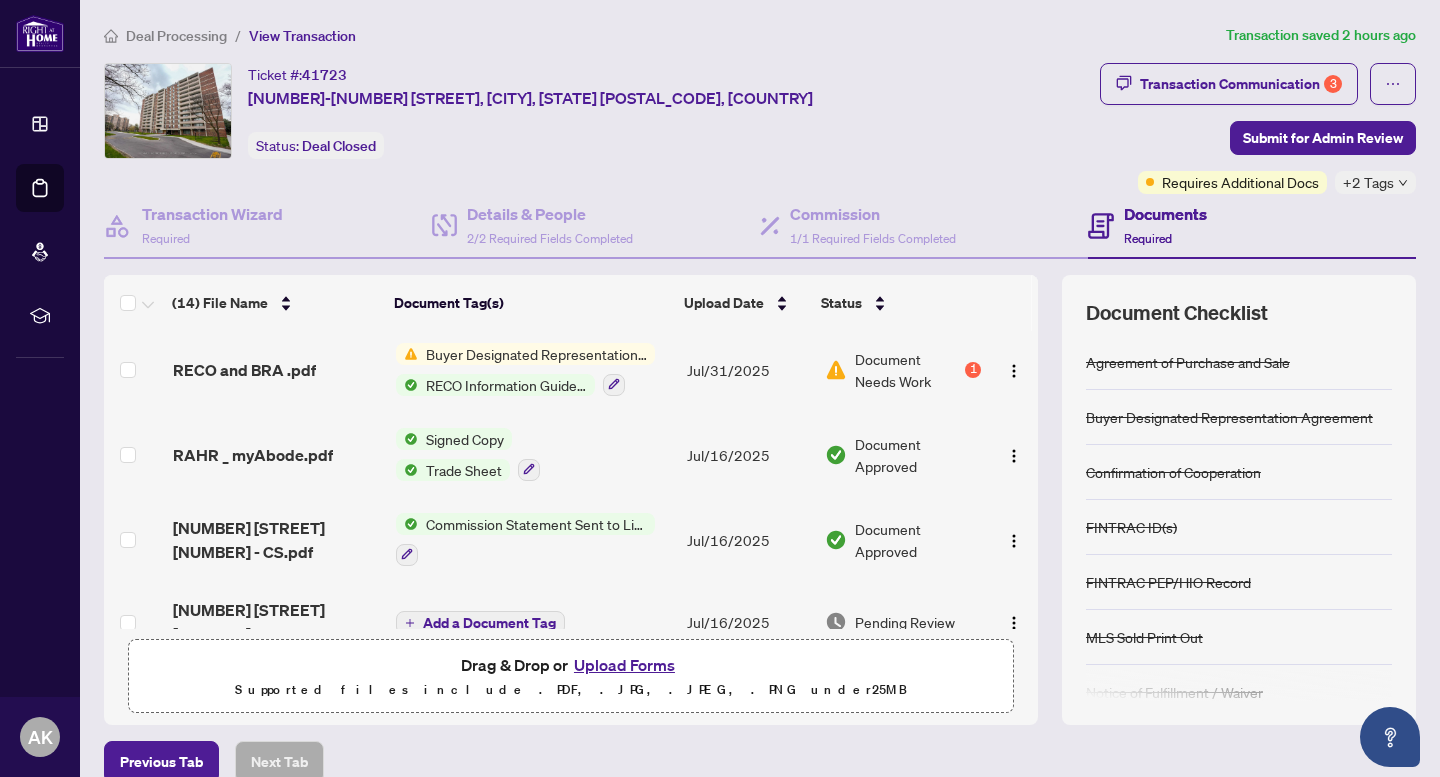 scroll, scrollTop: 0, scrollLeft: 0, axis: both 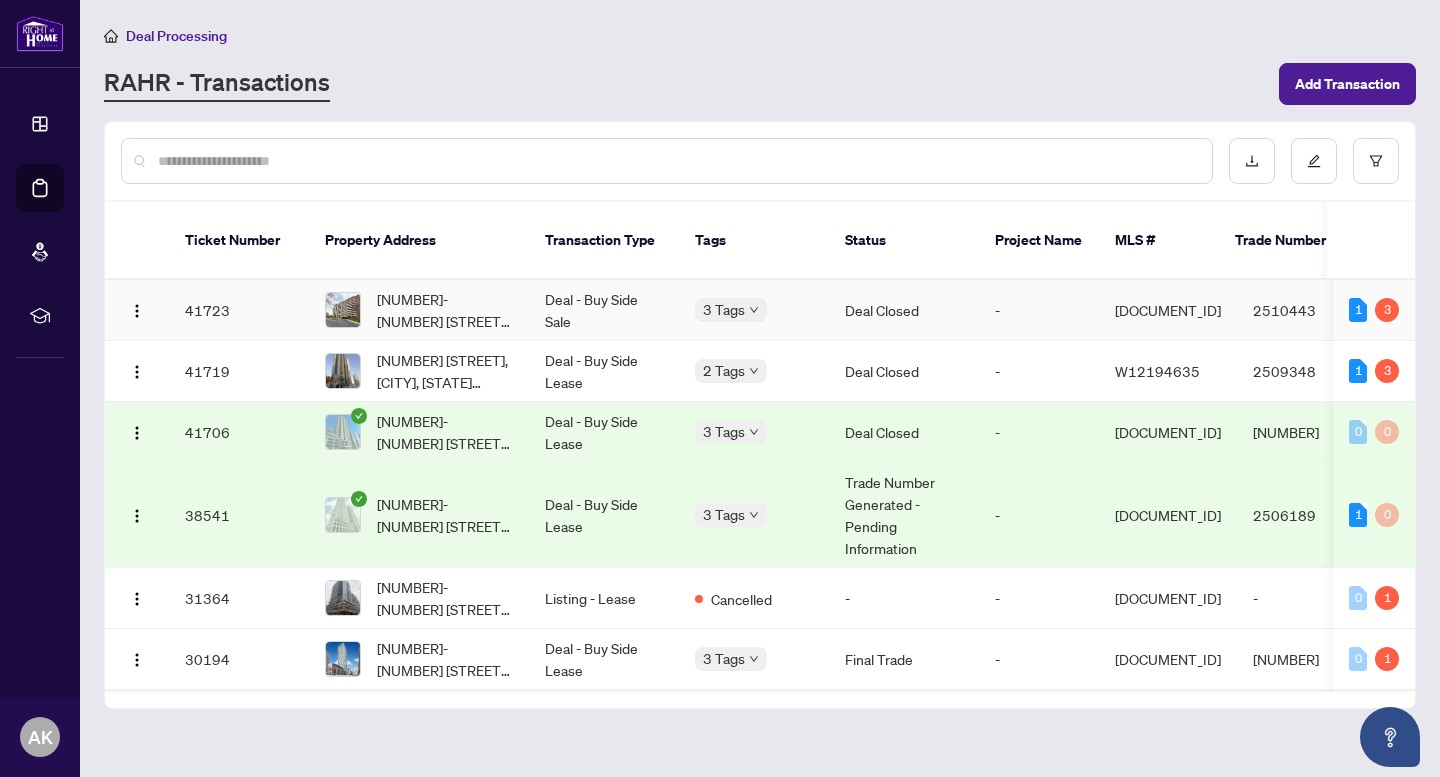 click on "Deal Closed" at bounding box center (904, 310) 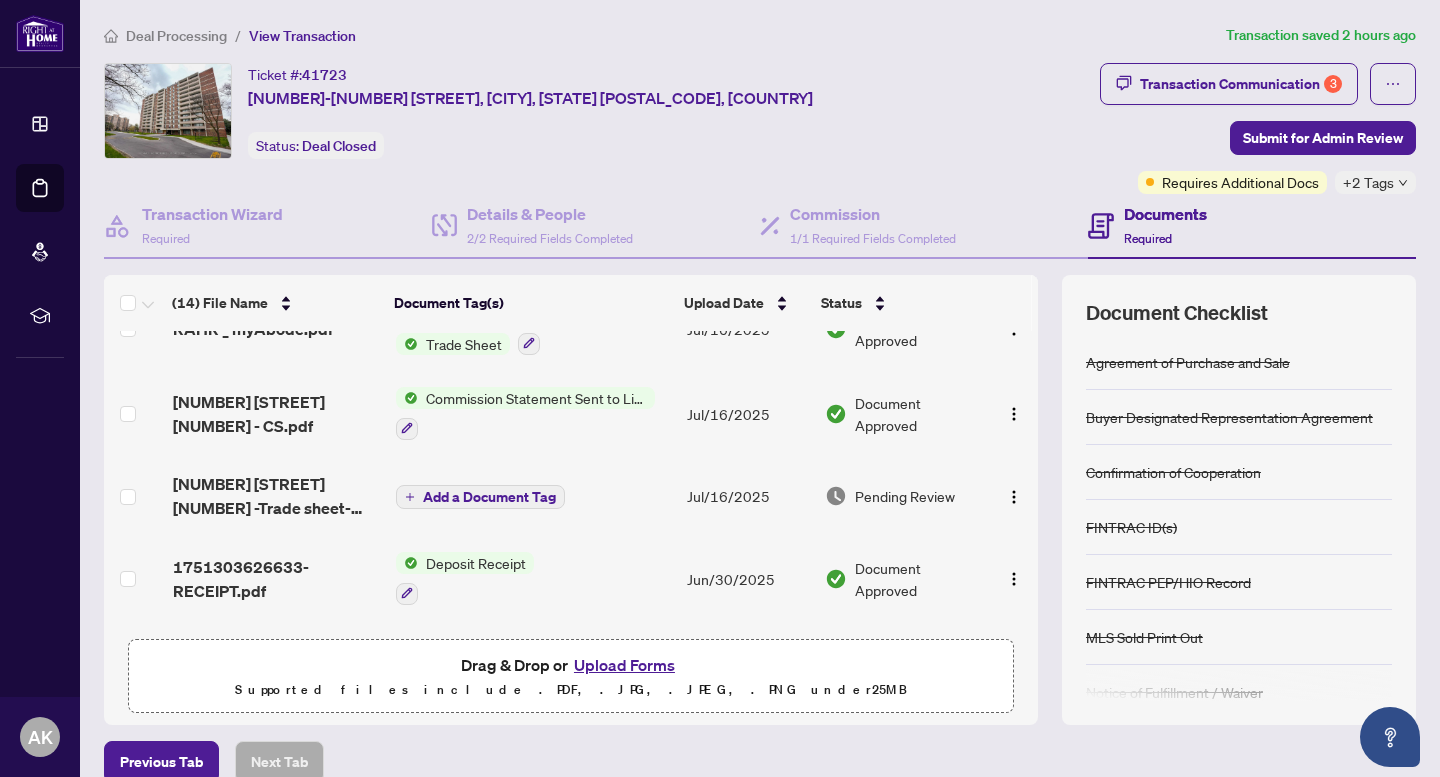 scroll, scrollTop: 0, scrollLeft: 0, axis: both 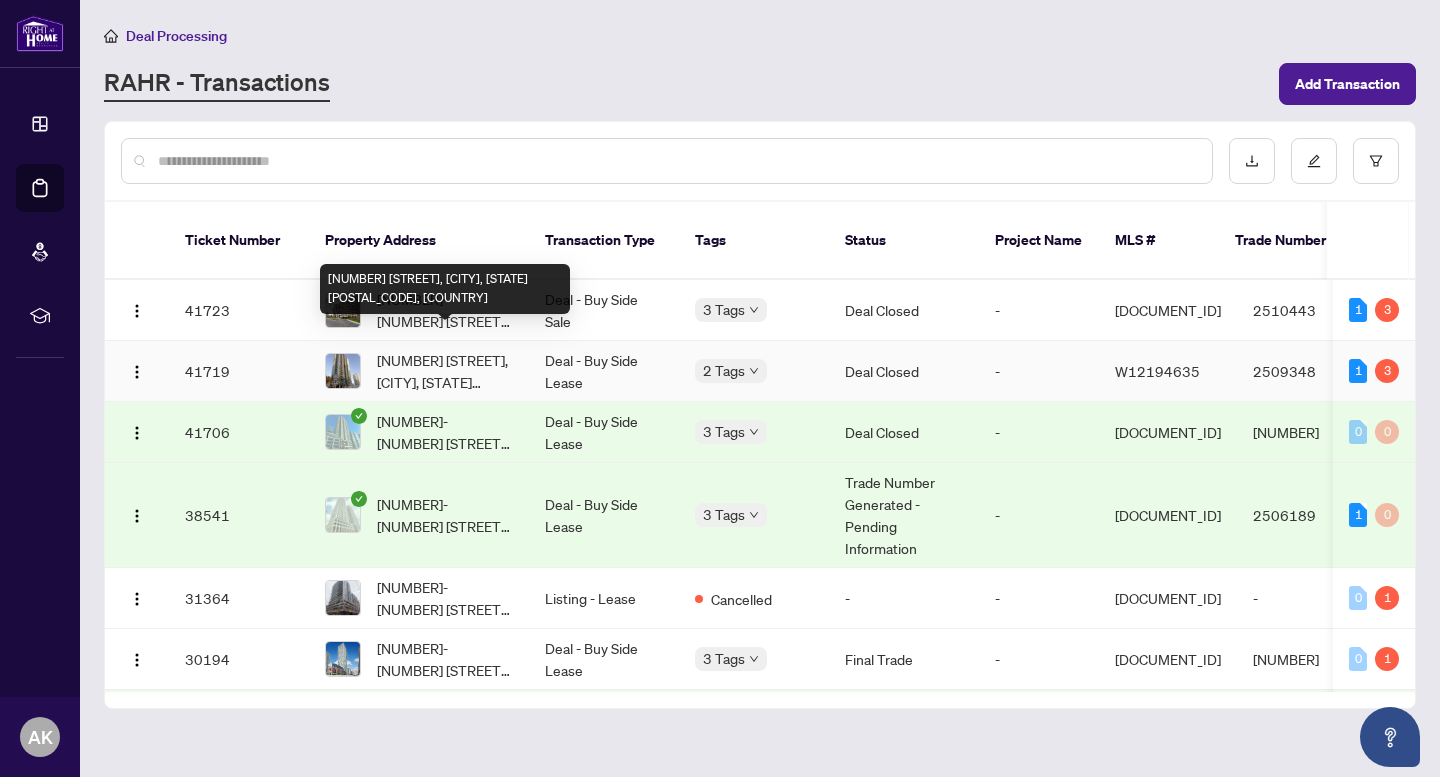 click on "[NUMBER] [STREET], [CITY], [STATE] [POSTAL_CODE], [COUNTRY]" at bounding box center [445, 371] 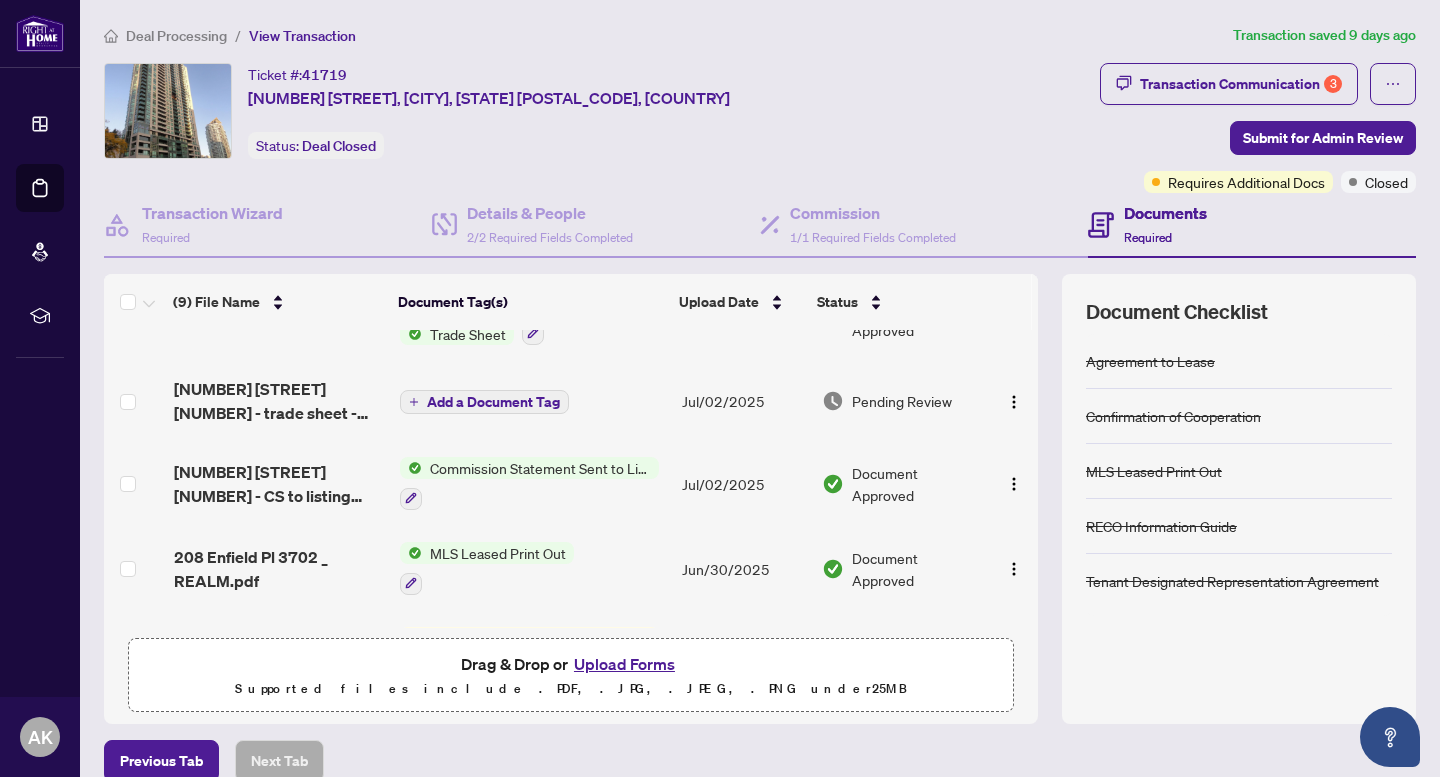 scroll, scrollTop: 463, scrollLeft: 0, axis: vertical 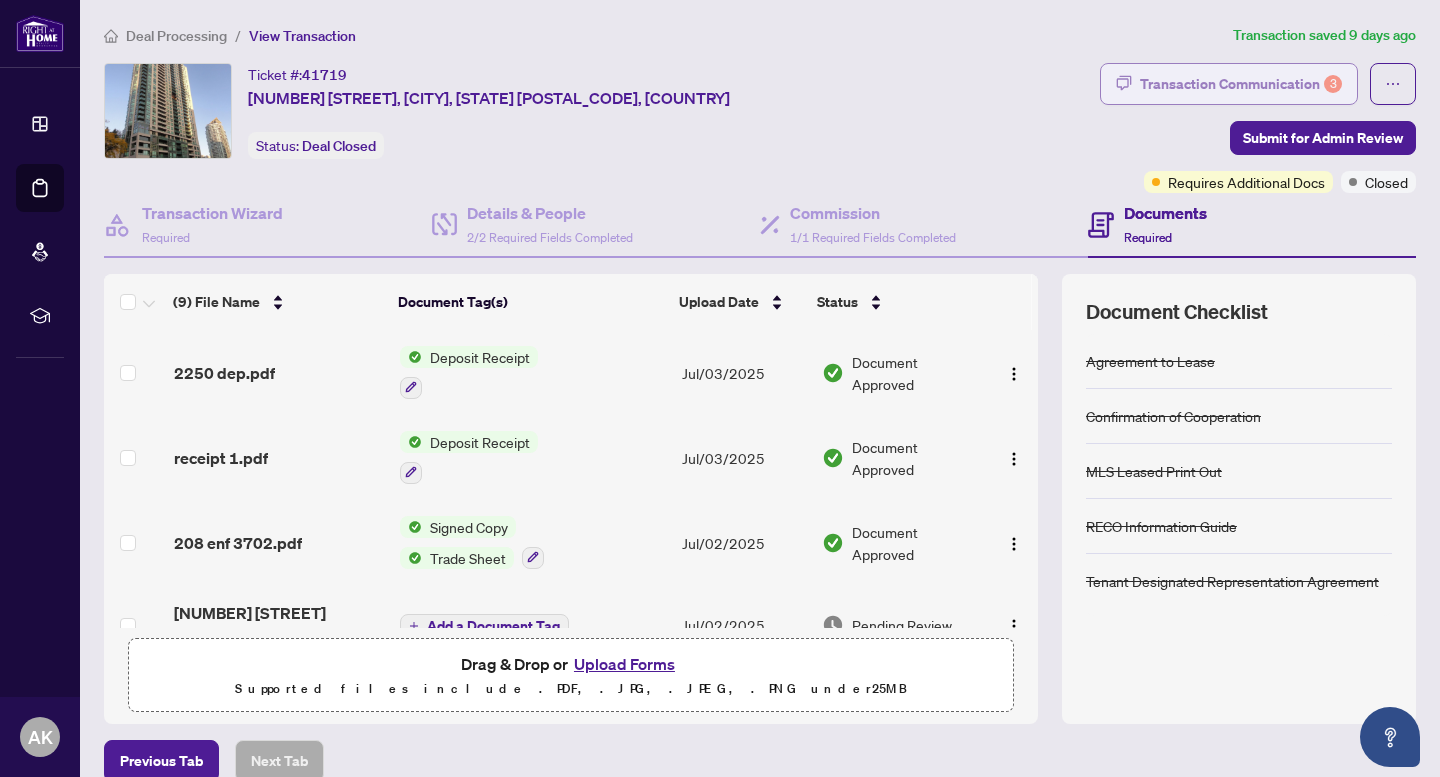 click on "Transaction Communication 3" at bounding box center (1241, 84) 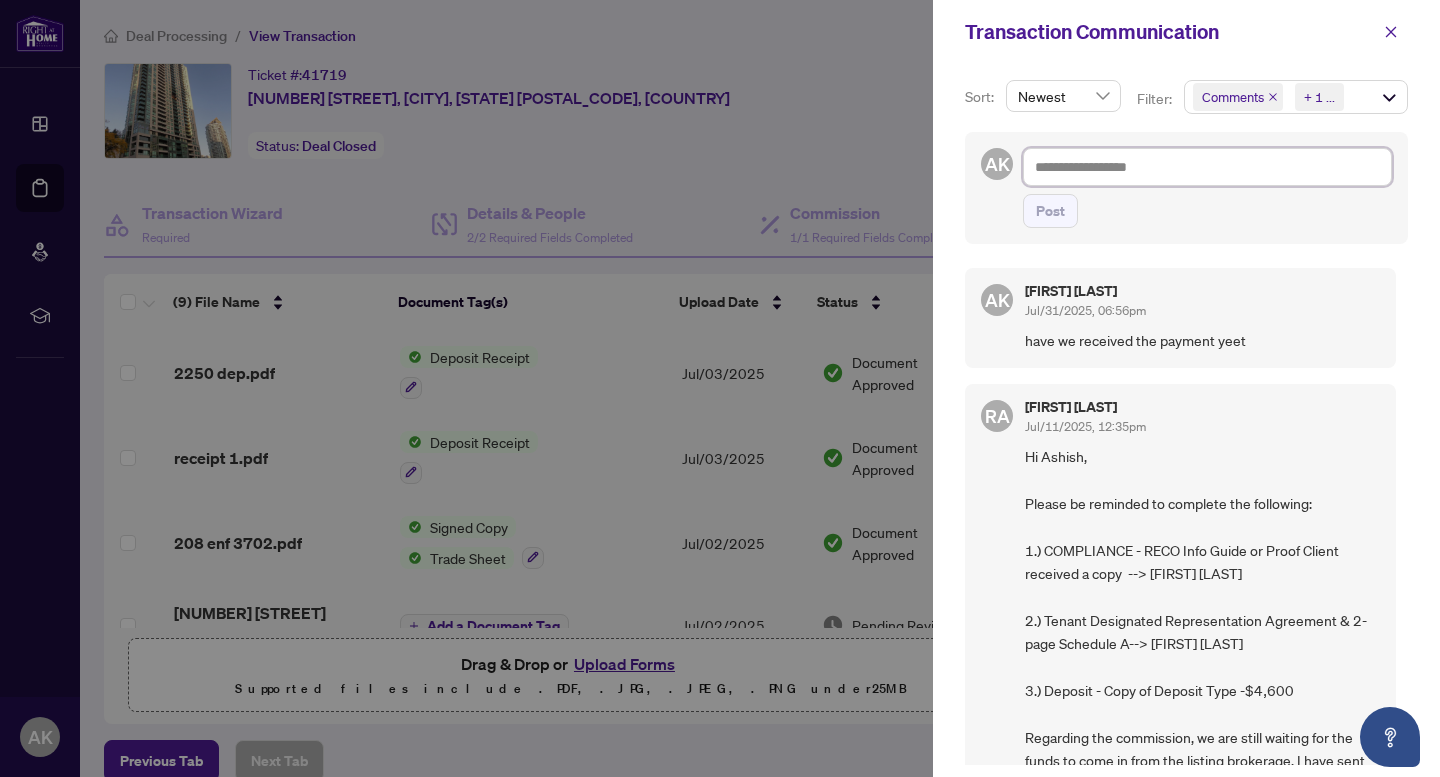 click at bounding box center [1207, 167] 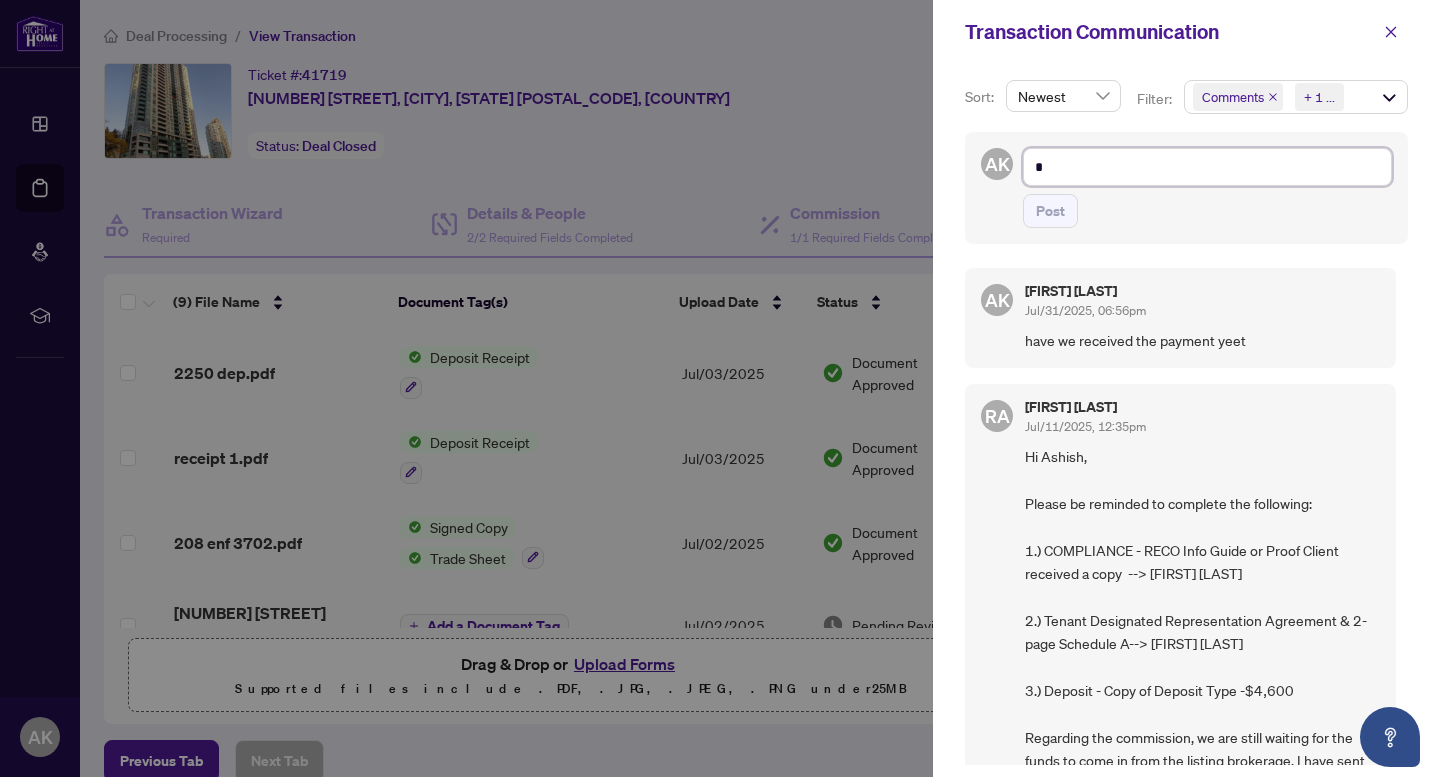 type on "**" 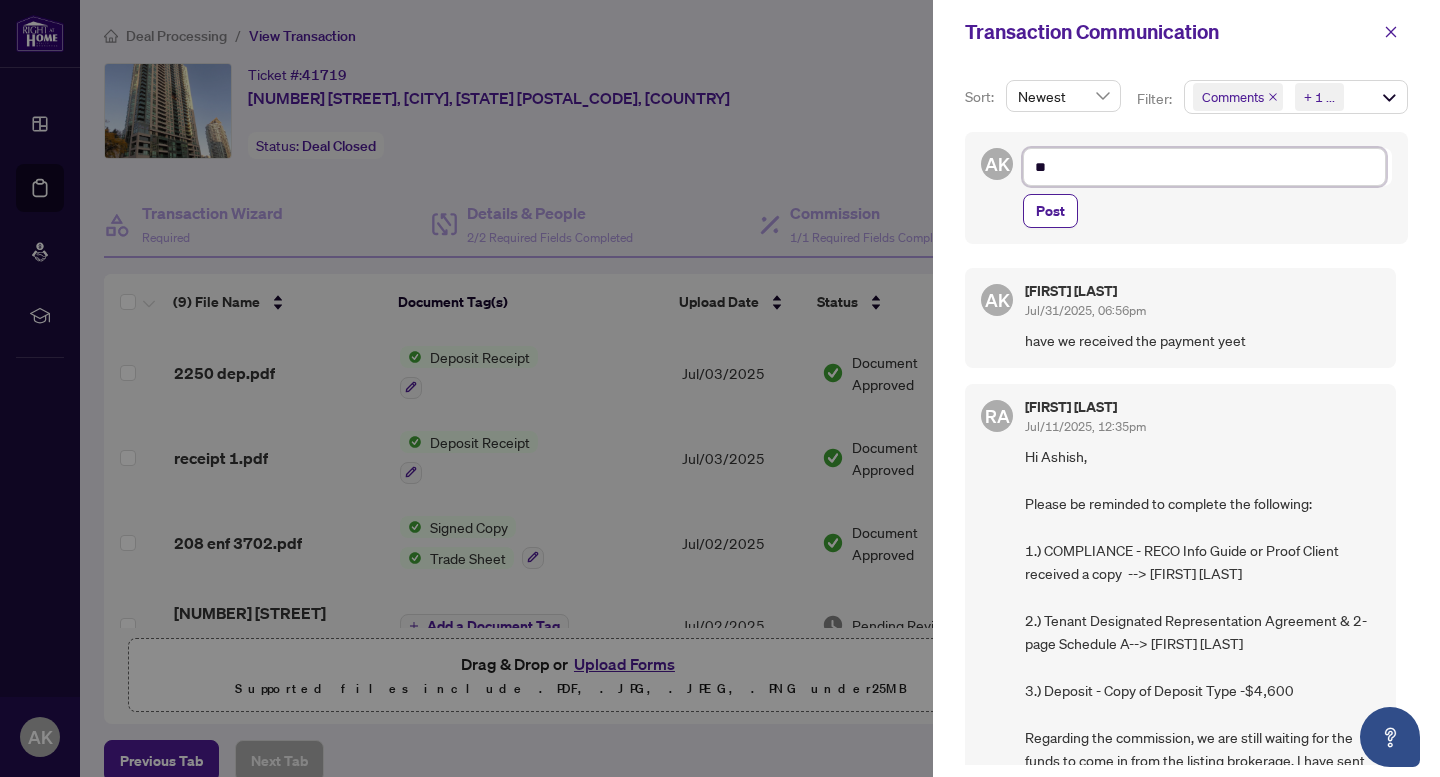 type on "***" 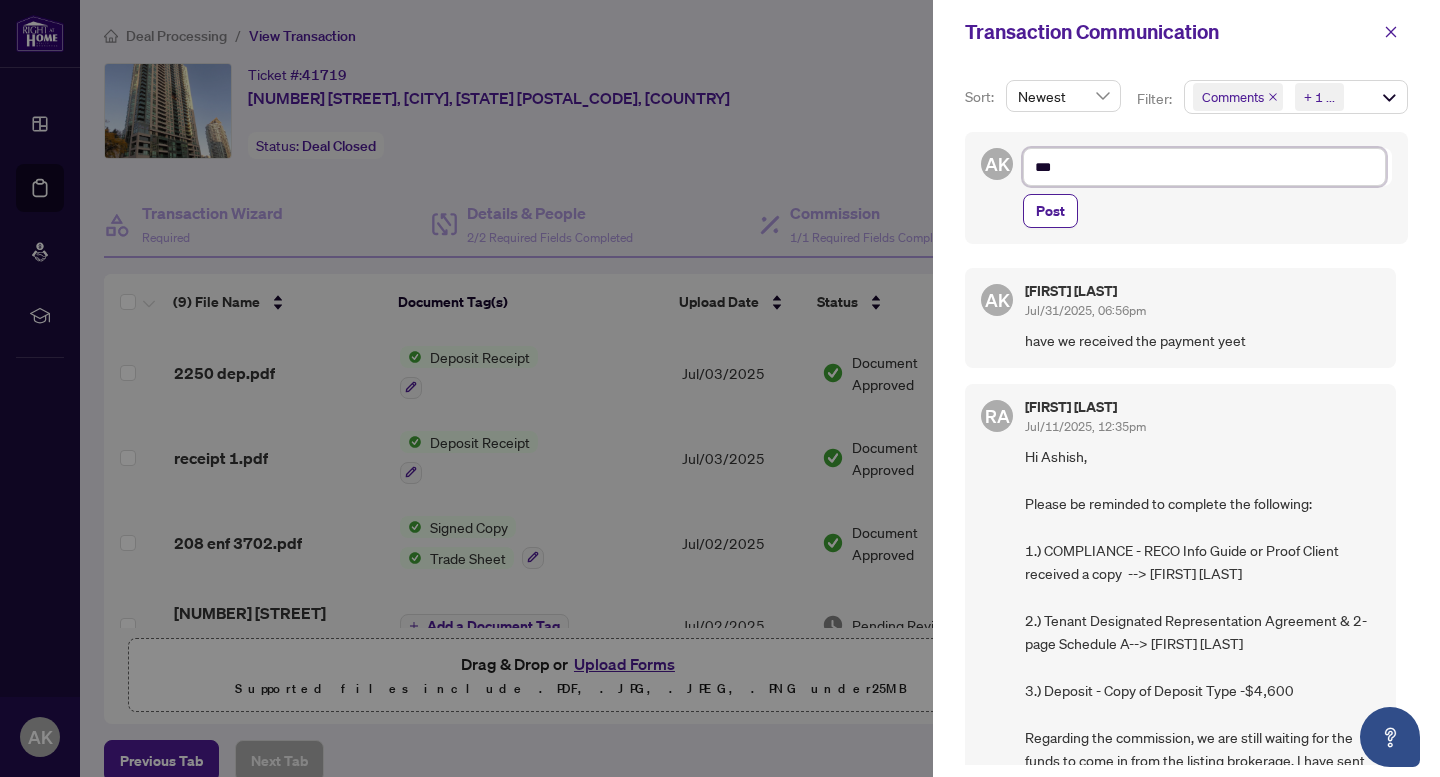type on "****" 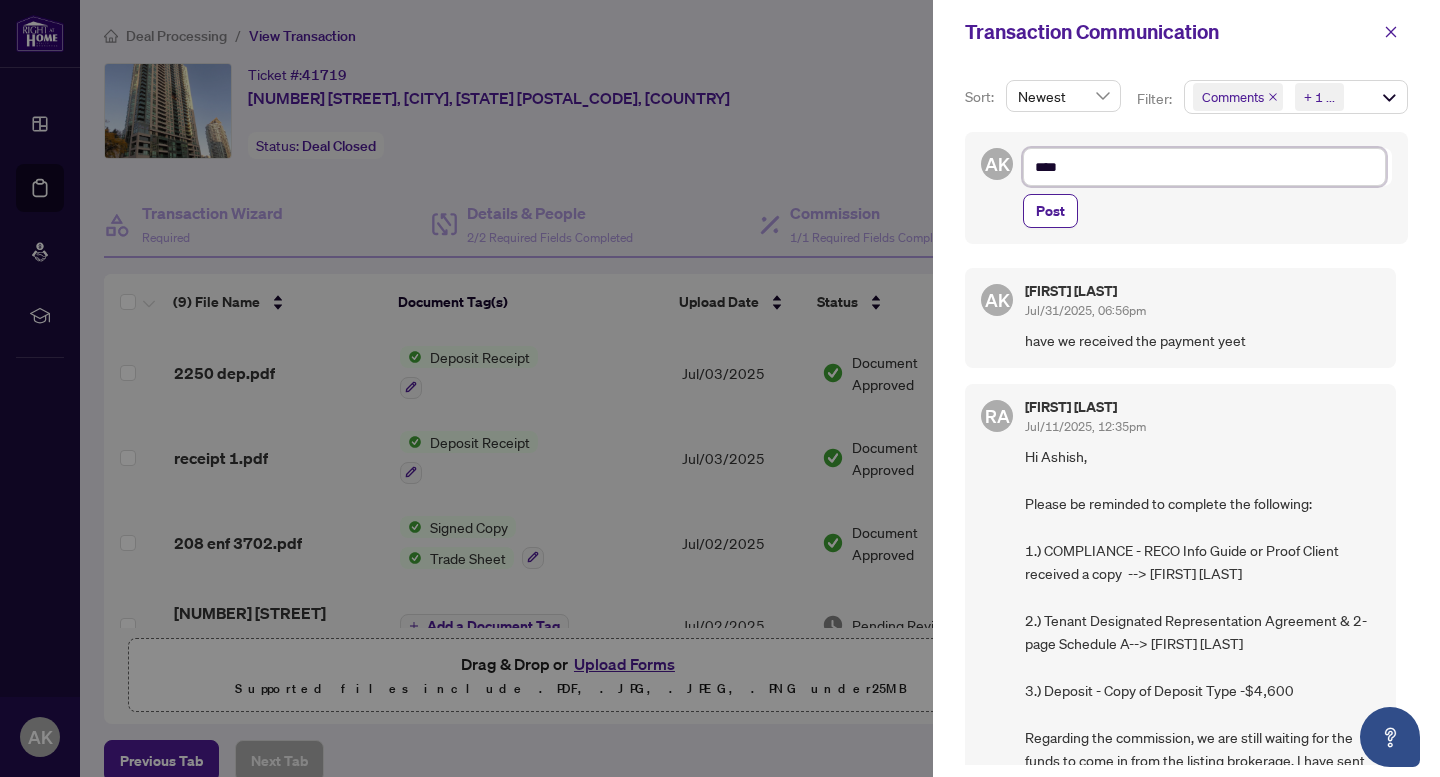 type on "****" 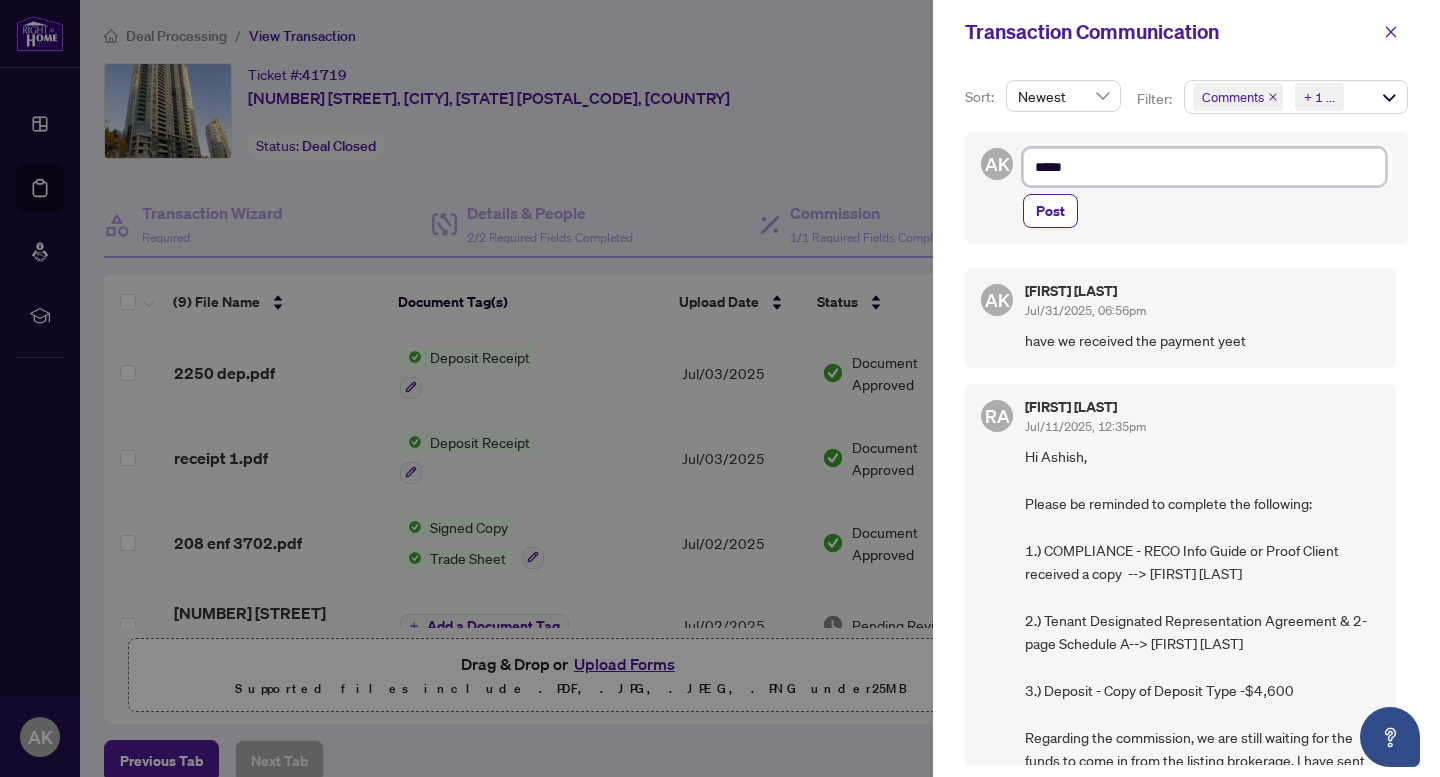type on "****" 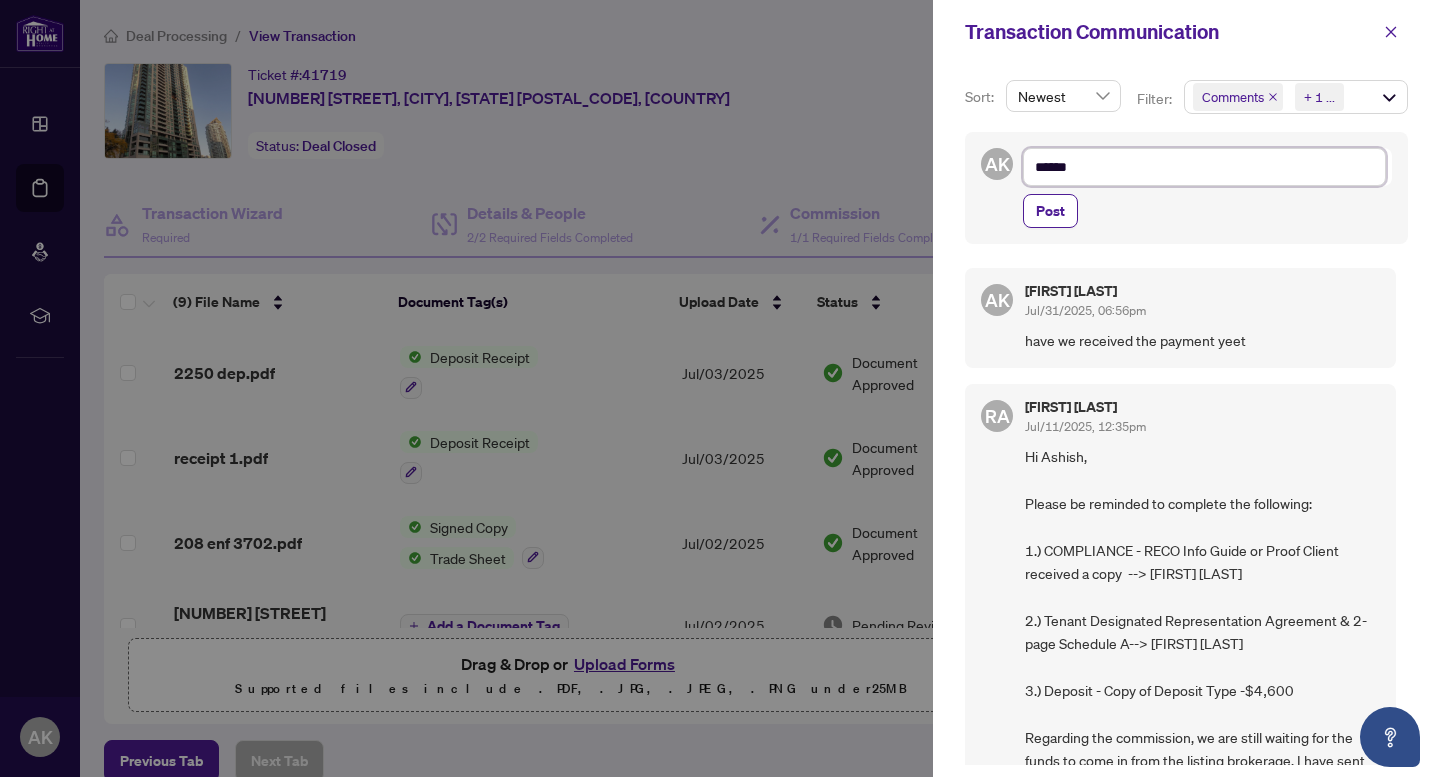 type on "*******" 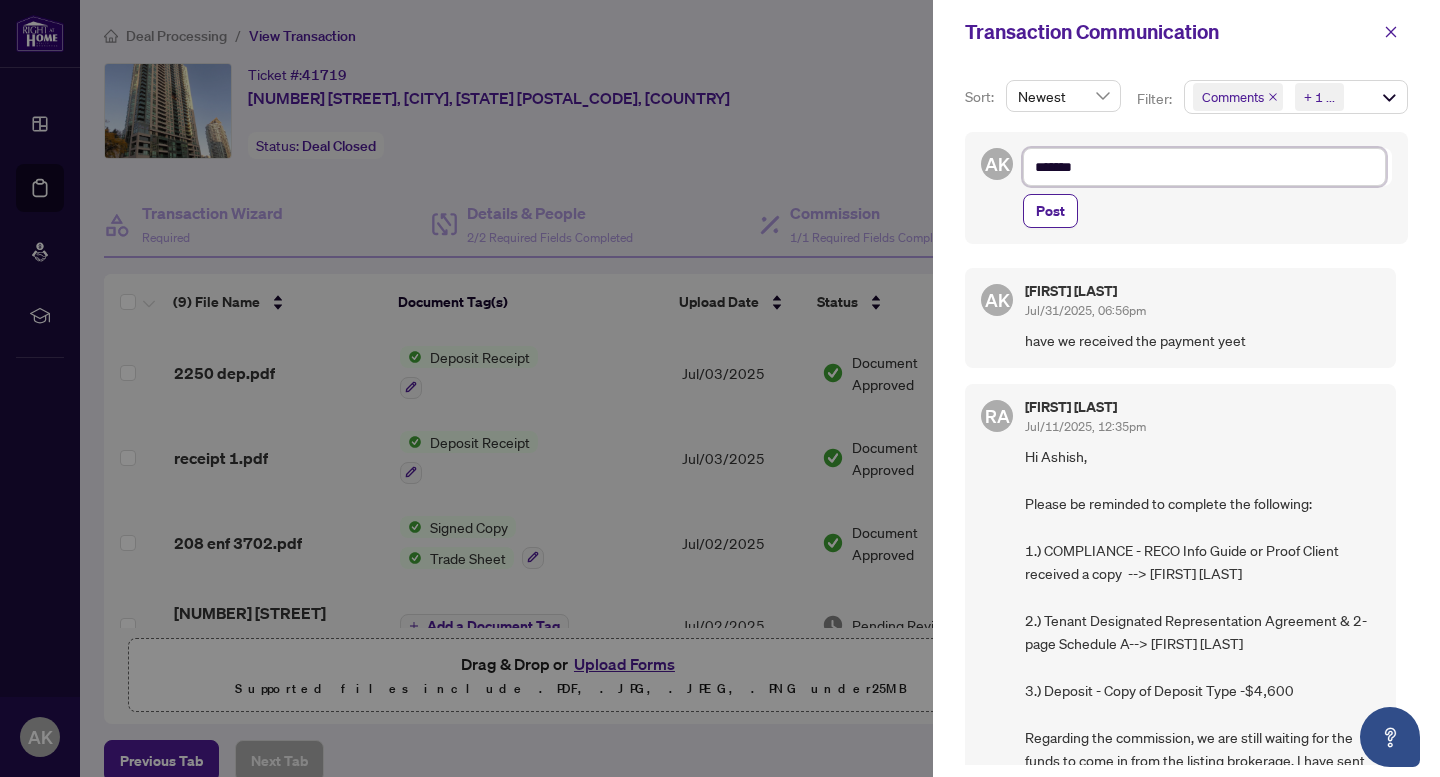 type on "*******" 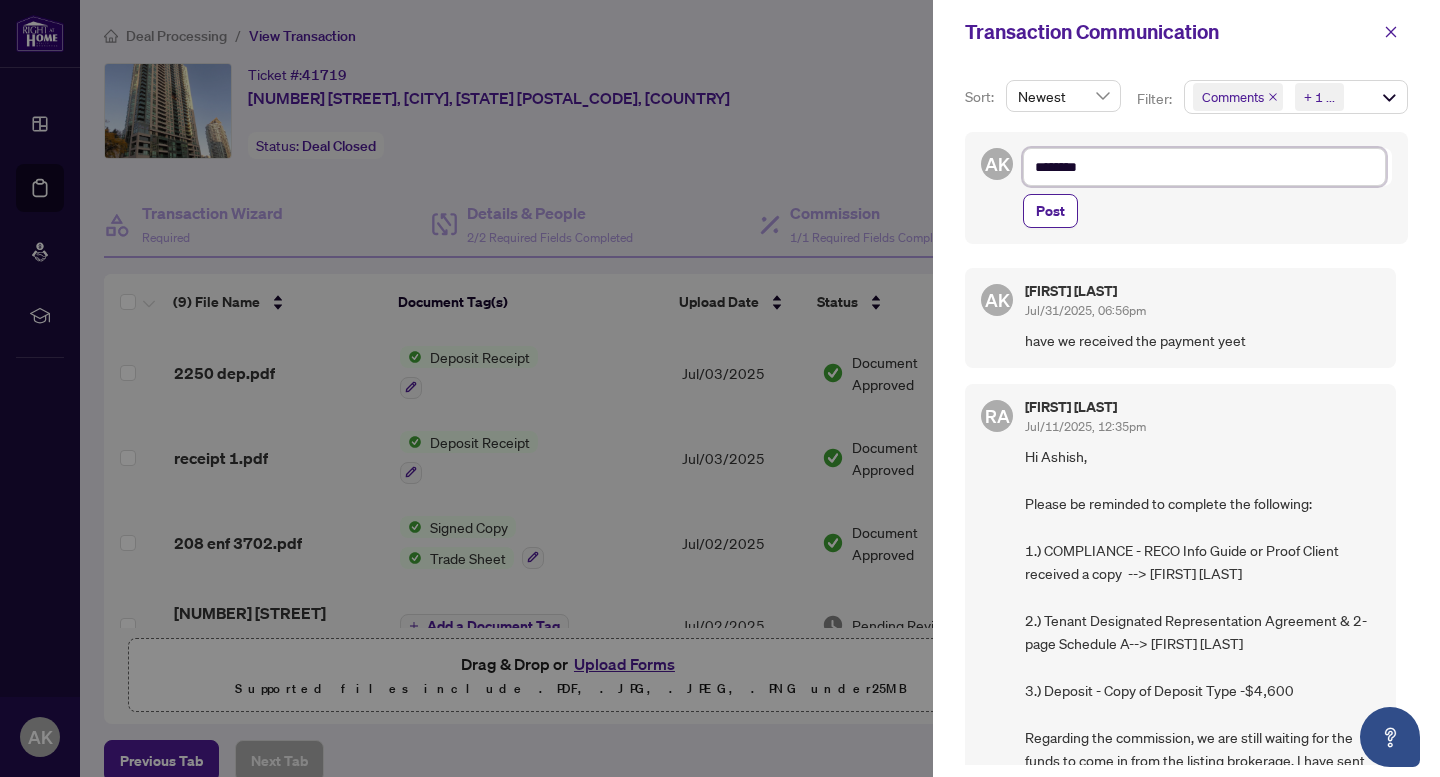 type on "*******" 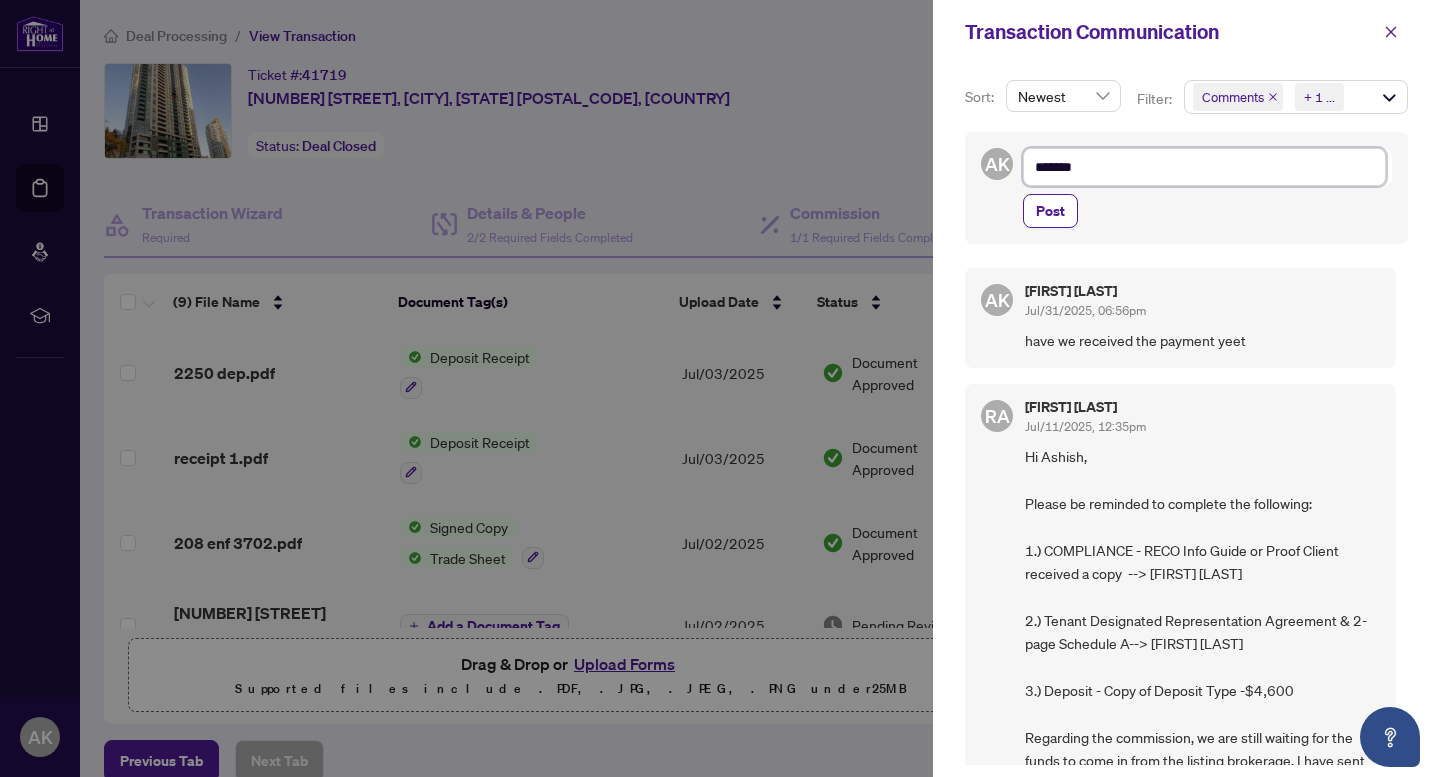 type on "******" 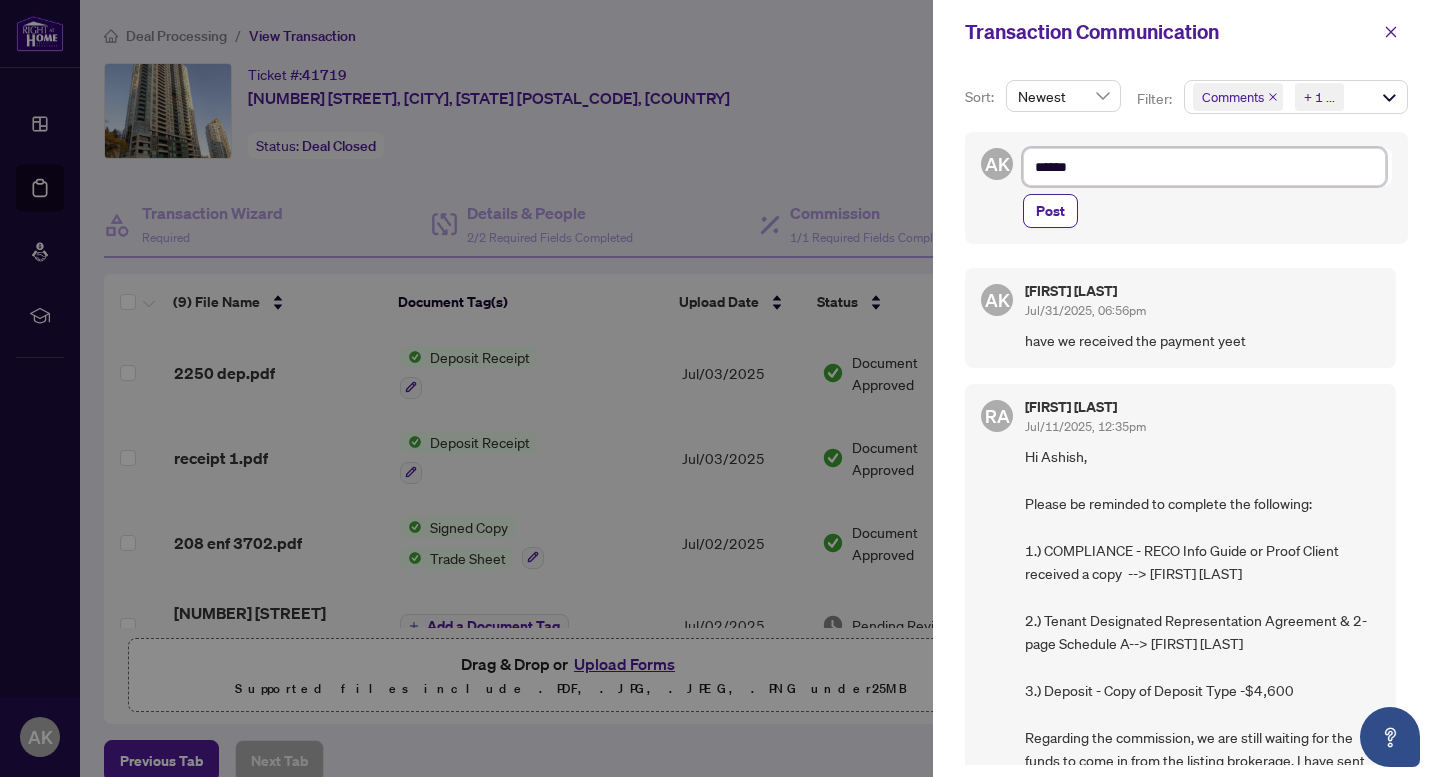 type on "****" 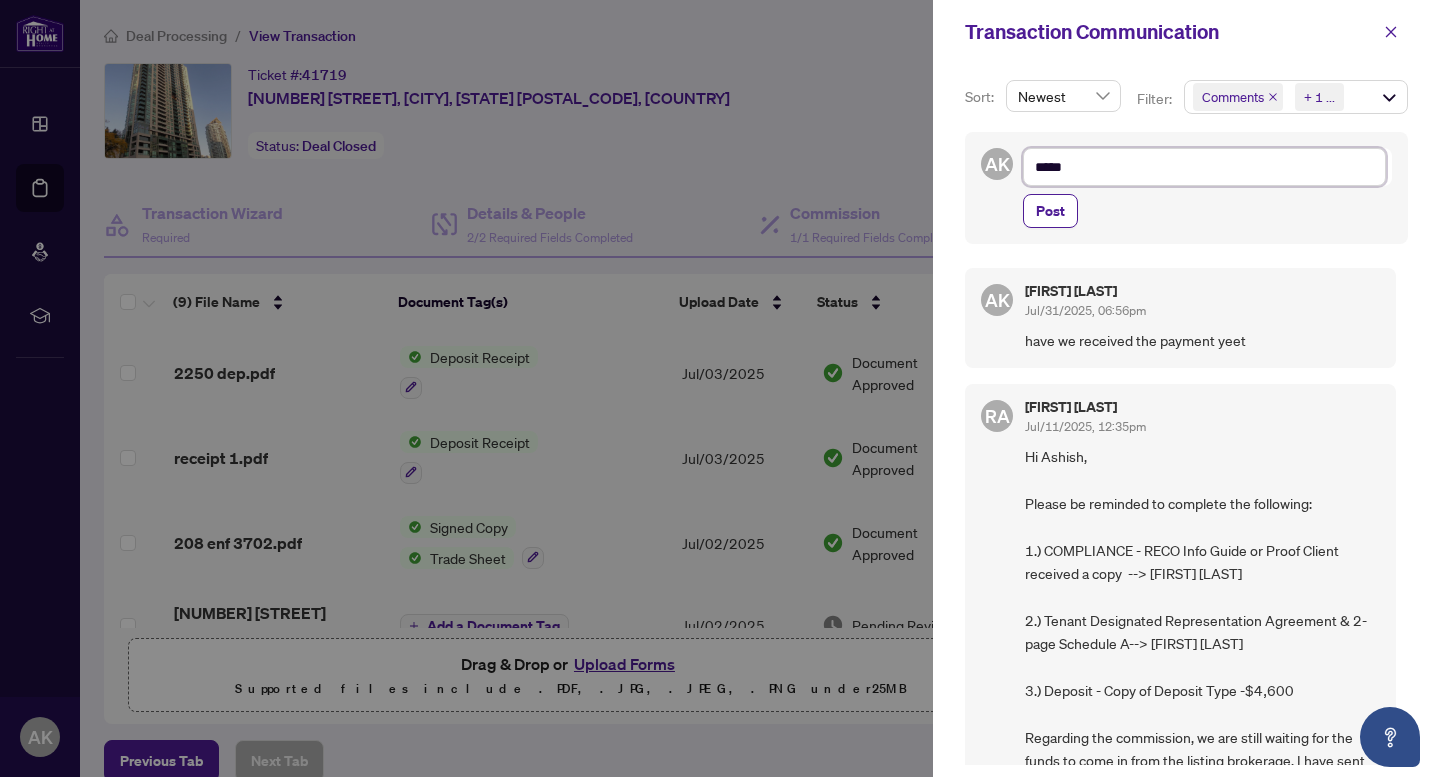 type on "****" 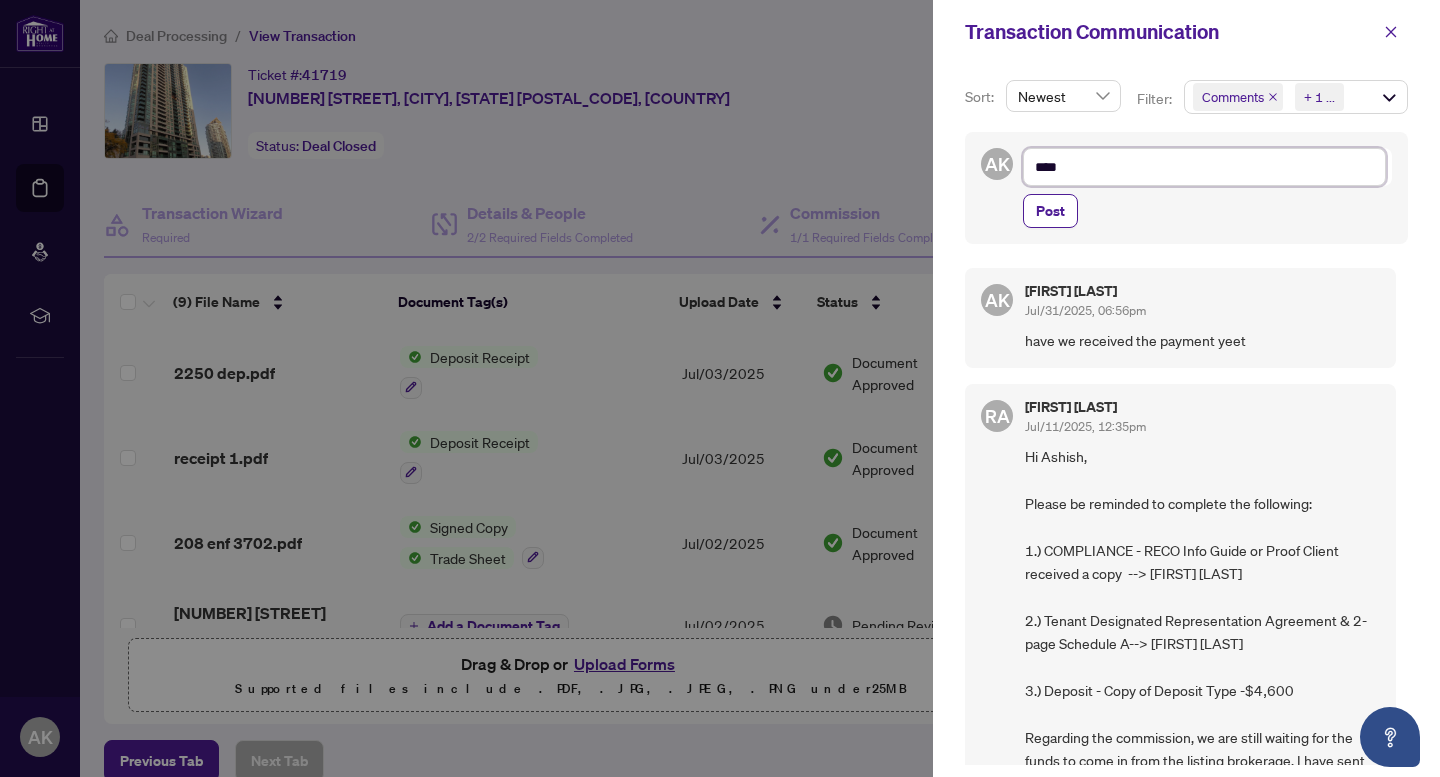 type on "***" 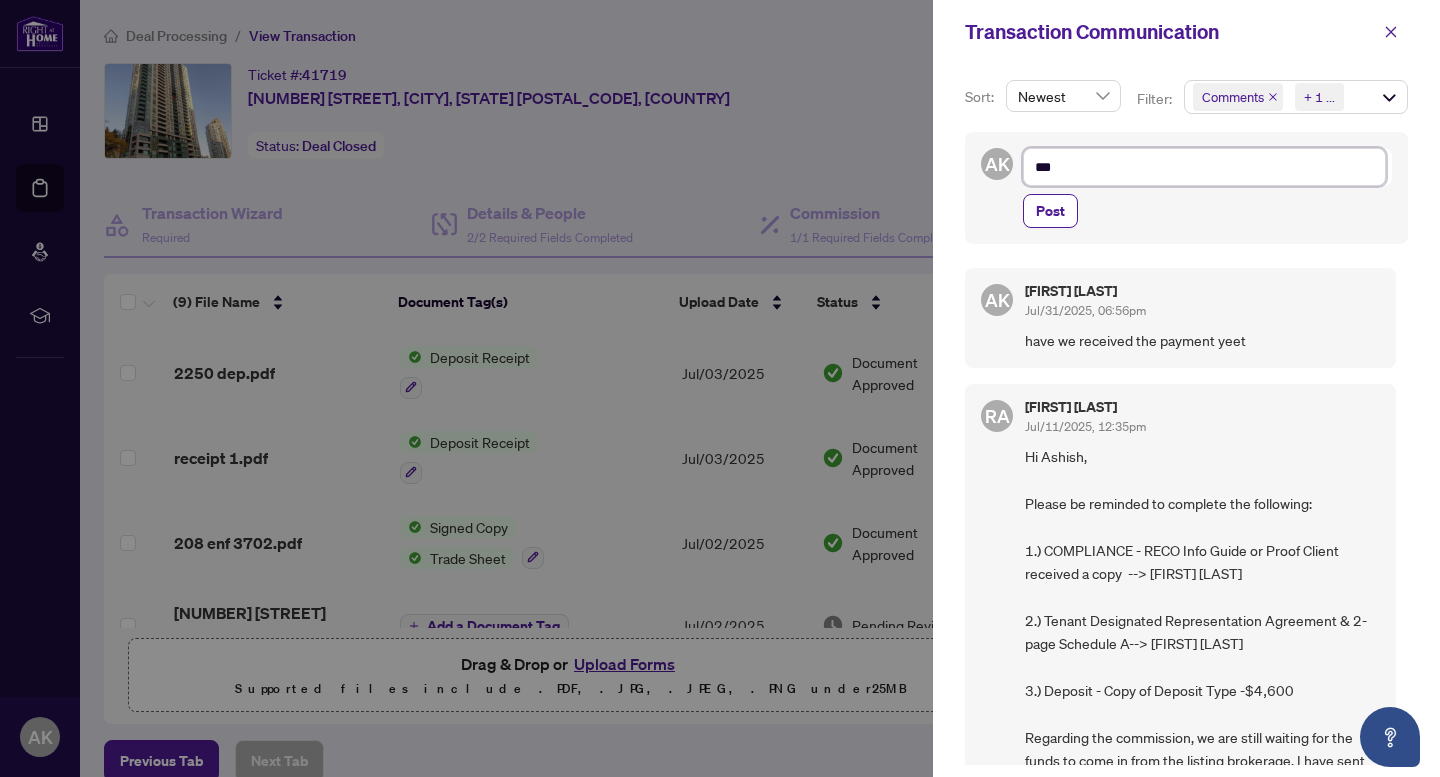 type on "**" 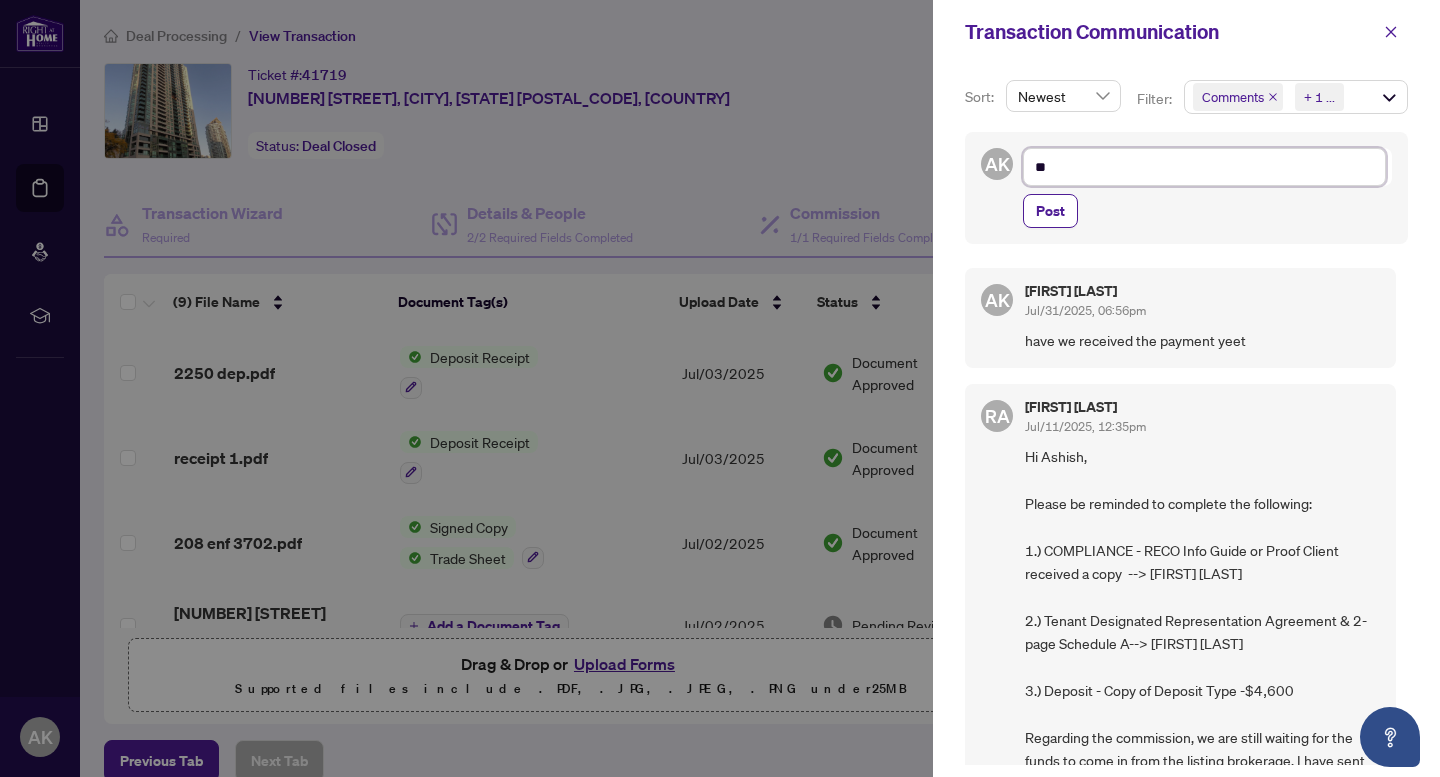 type on "*" 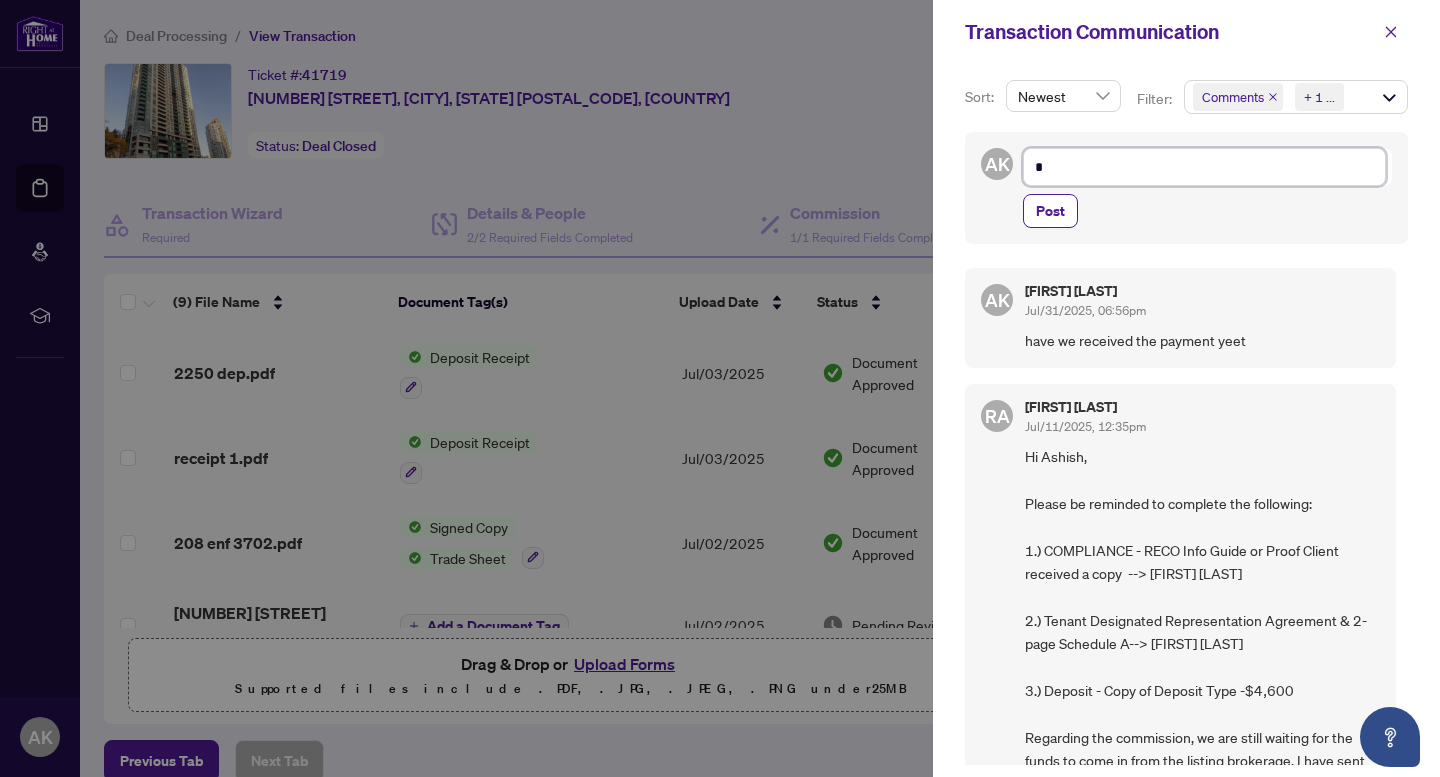 type 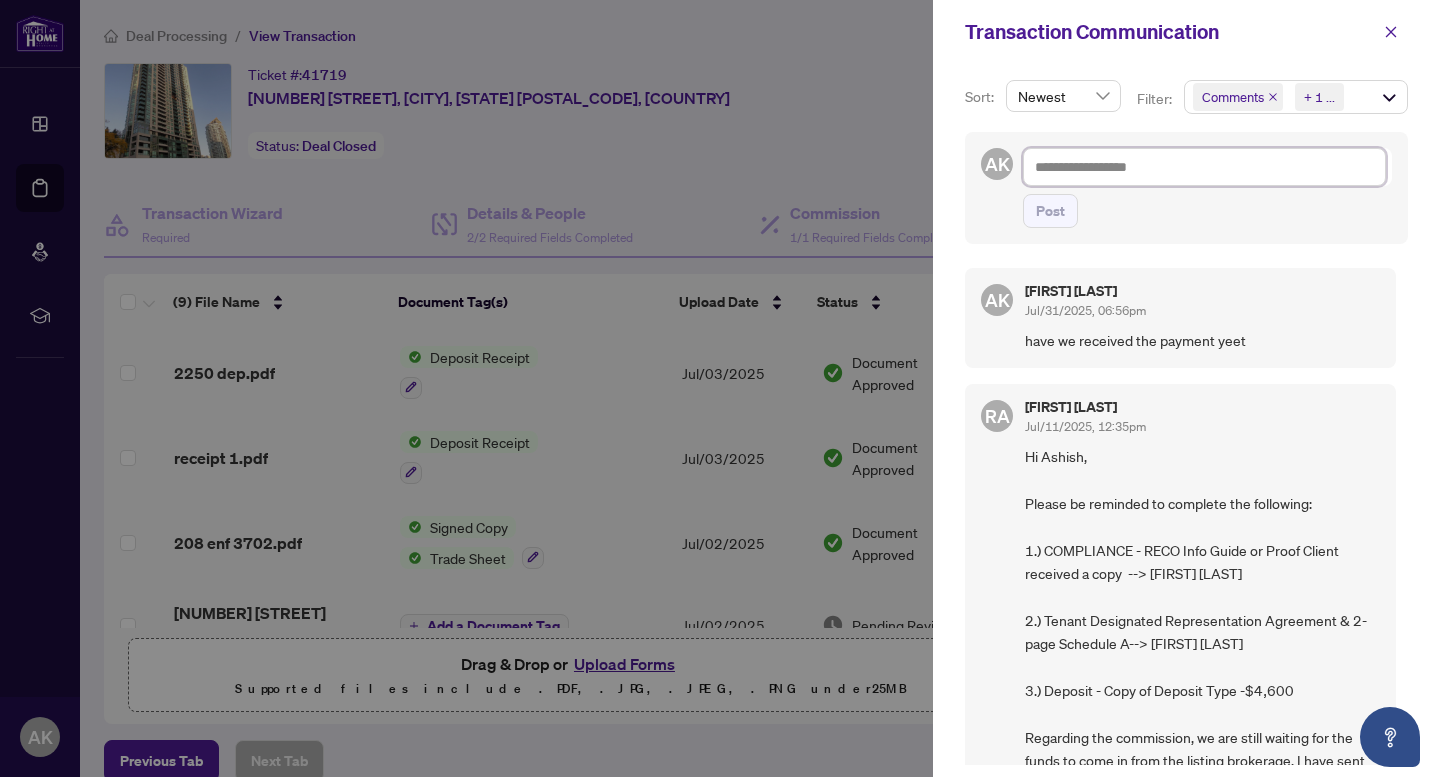 type on "*" 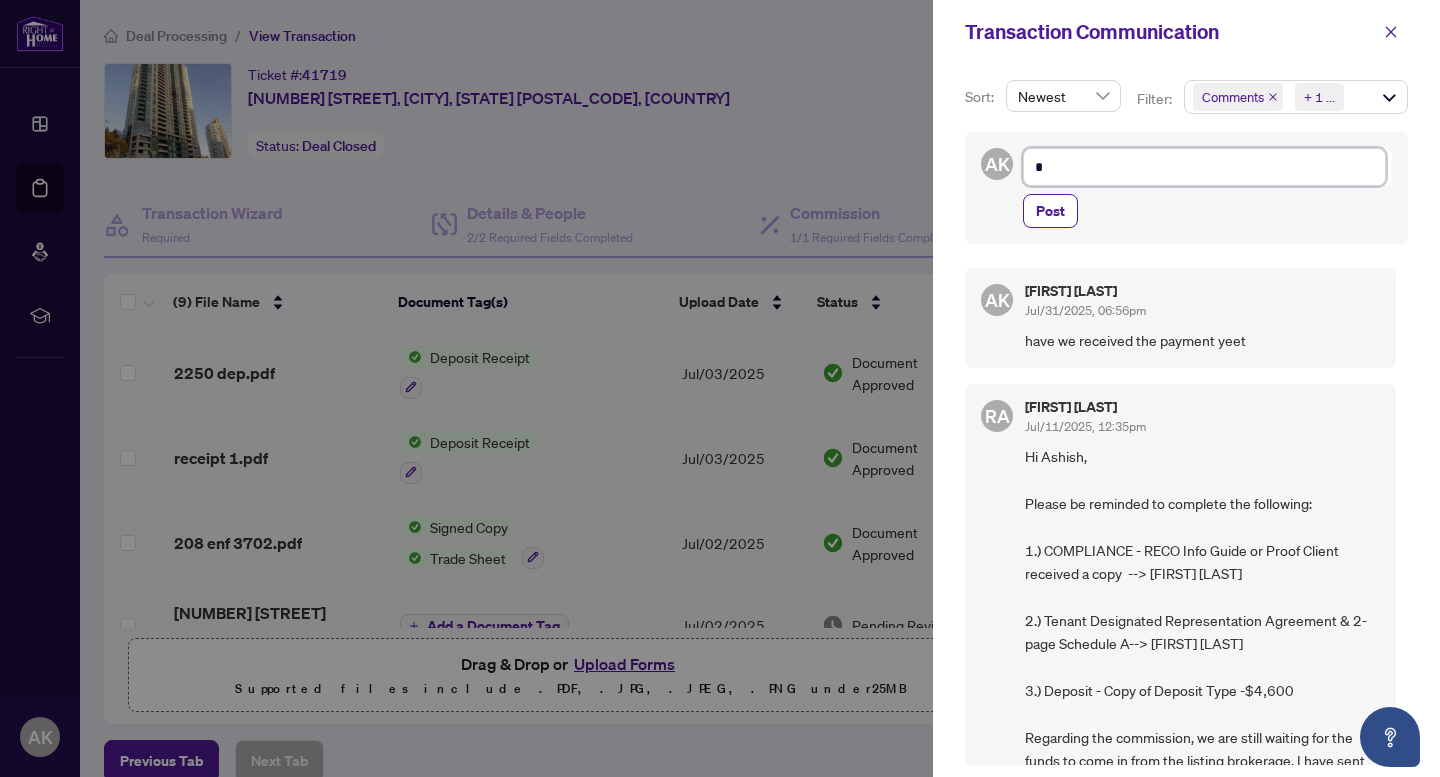 type on "**" 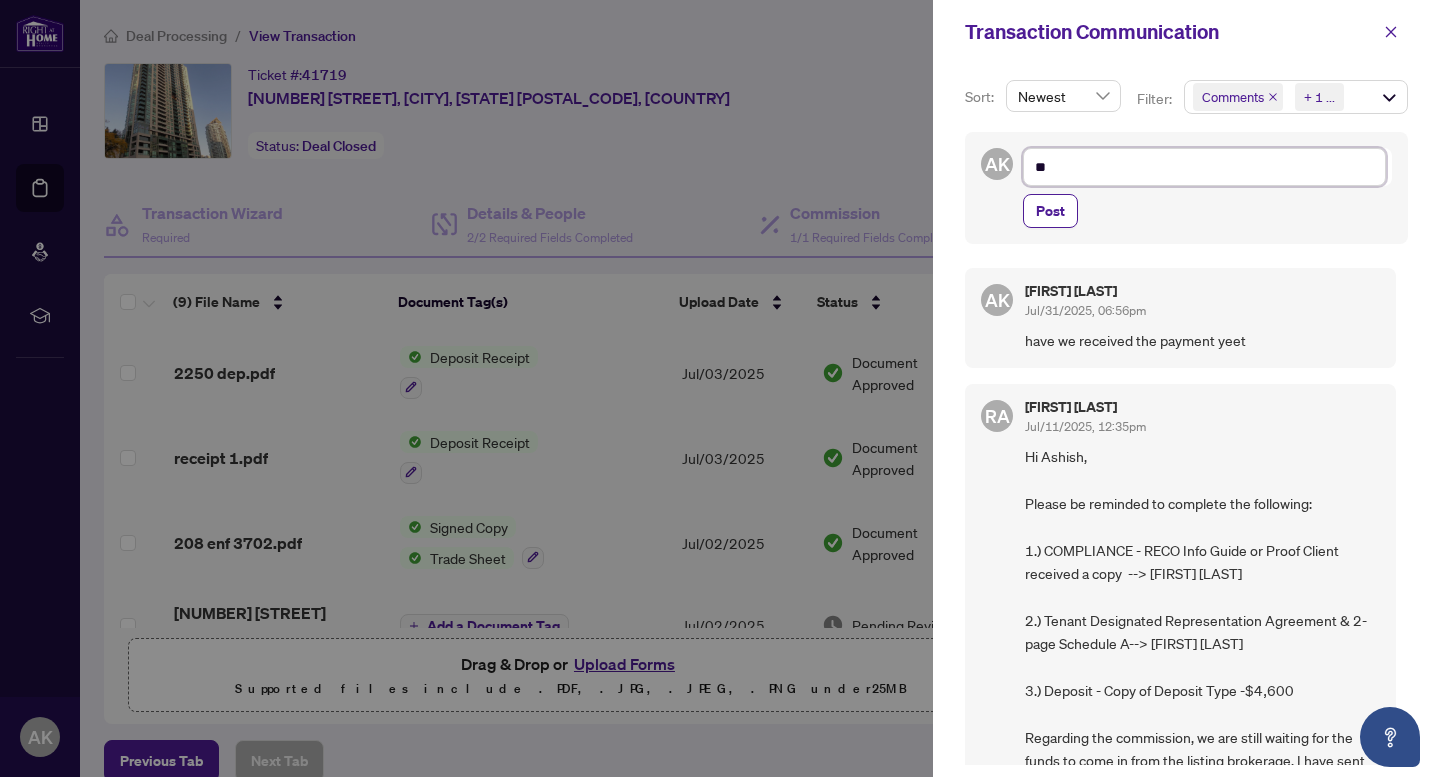 type on "***" 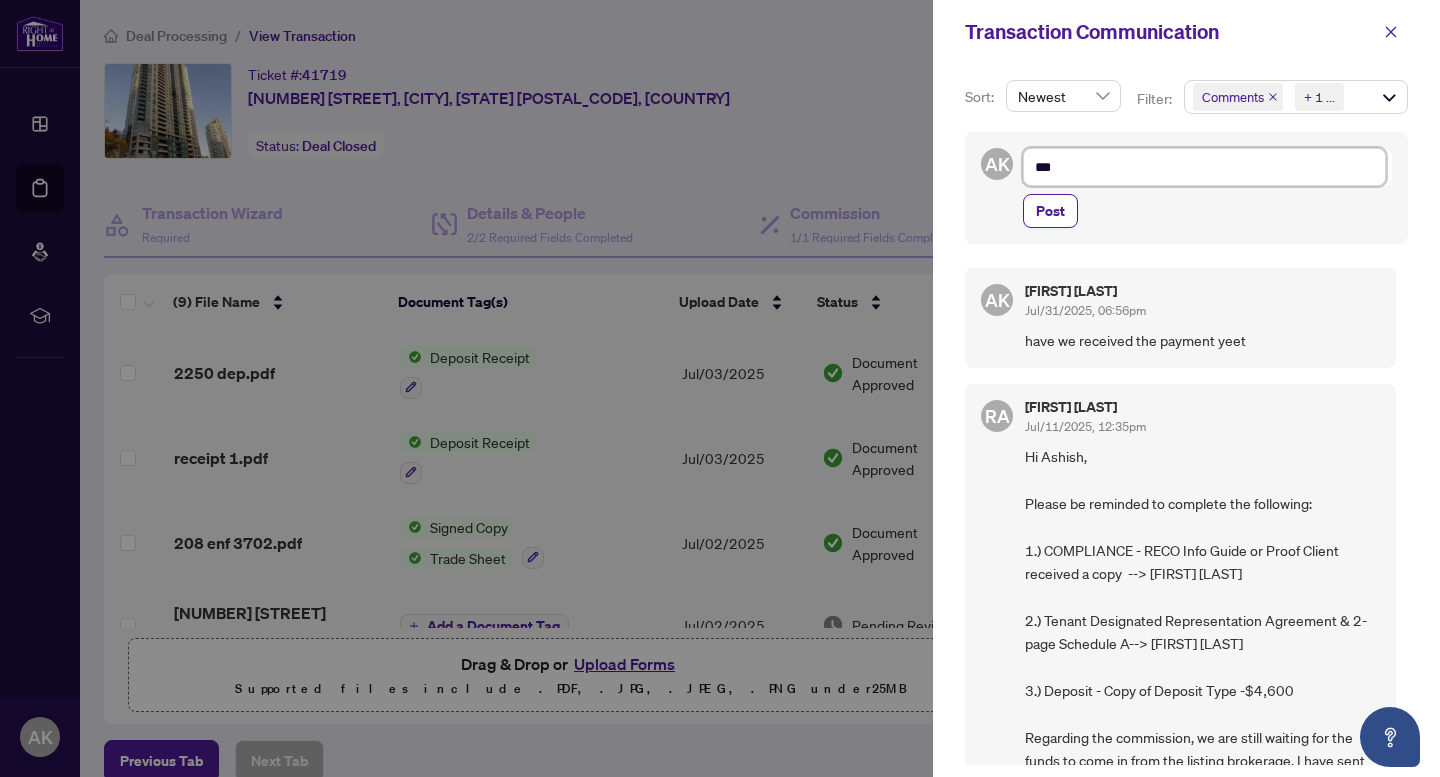 type on "****" 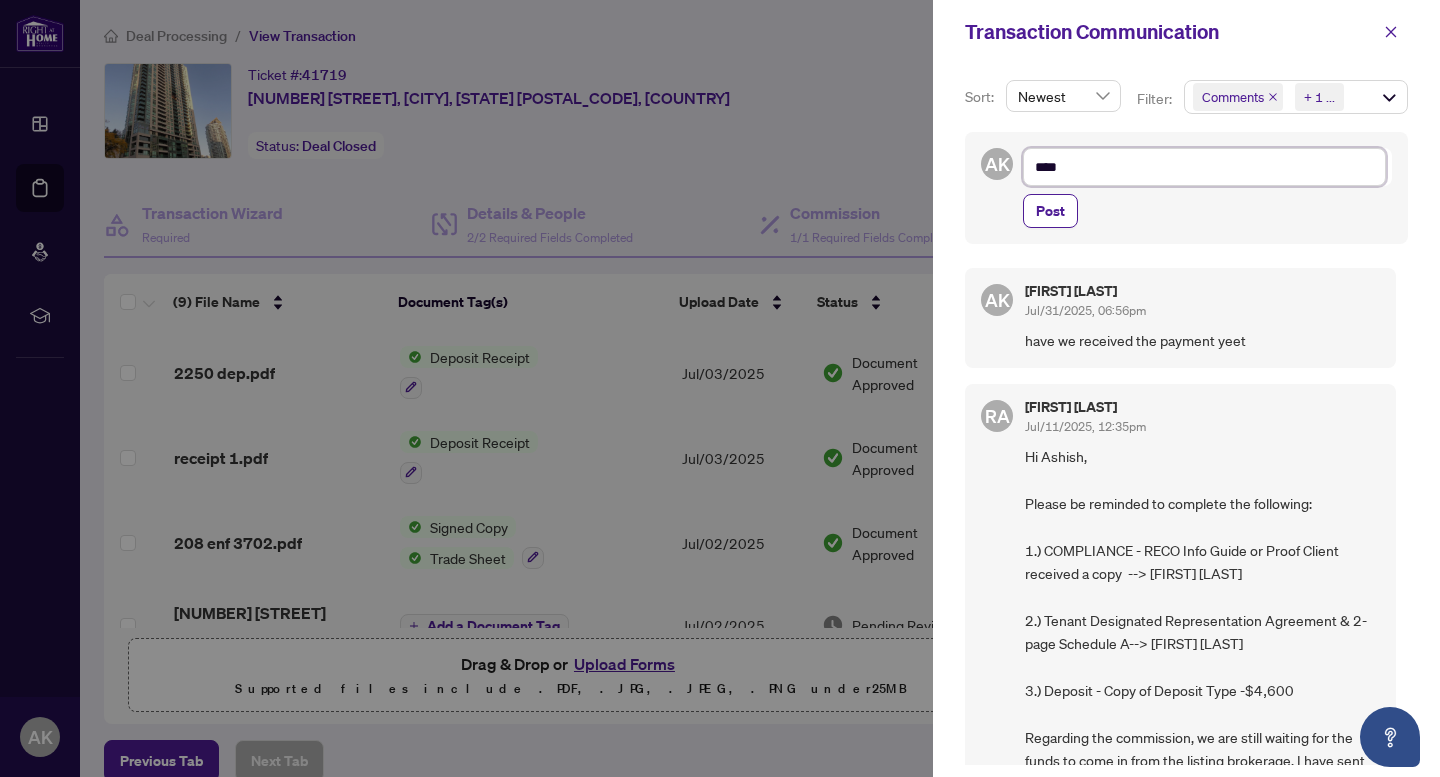 type on "****" 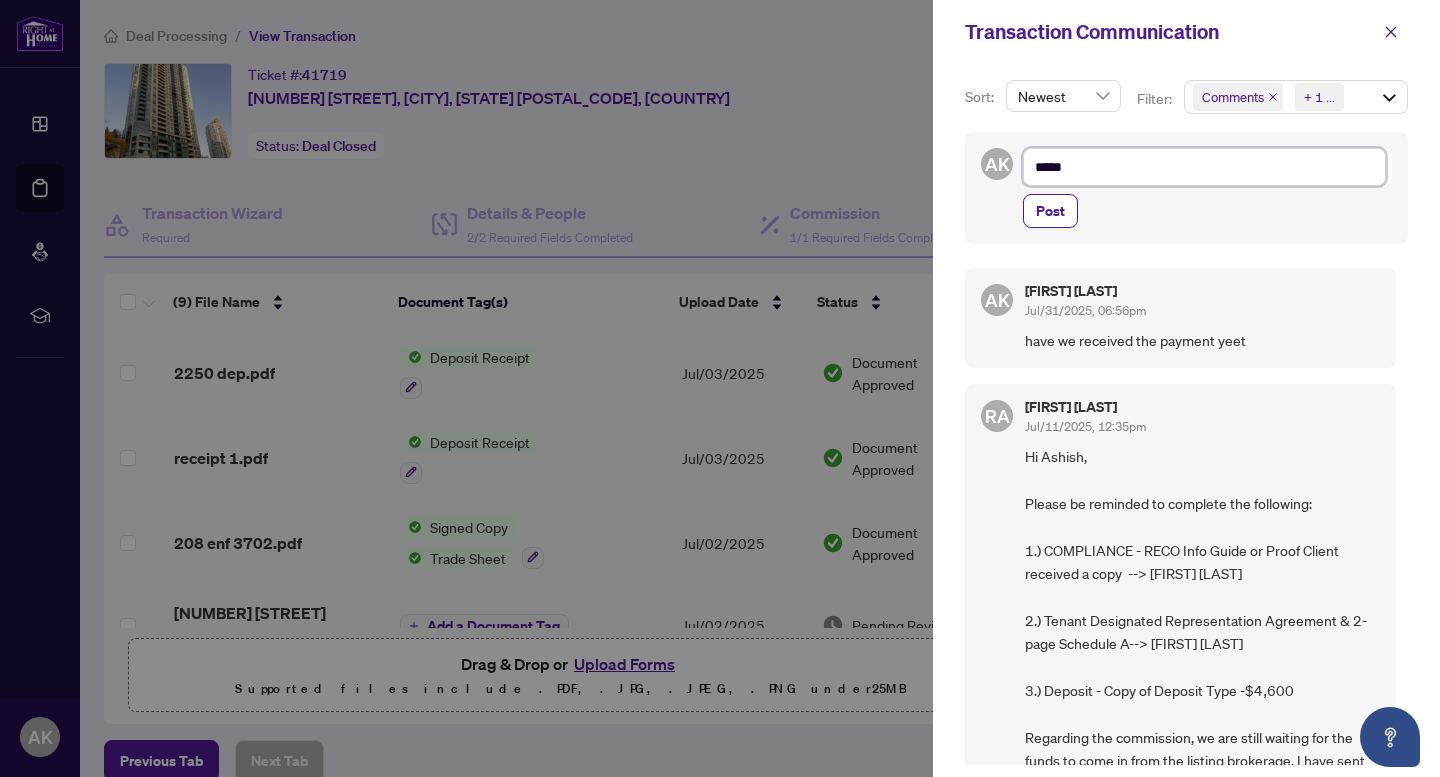 type on "****" 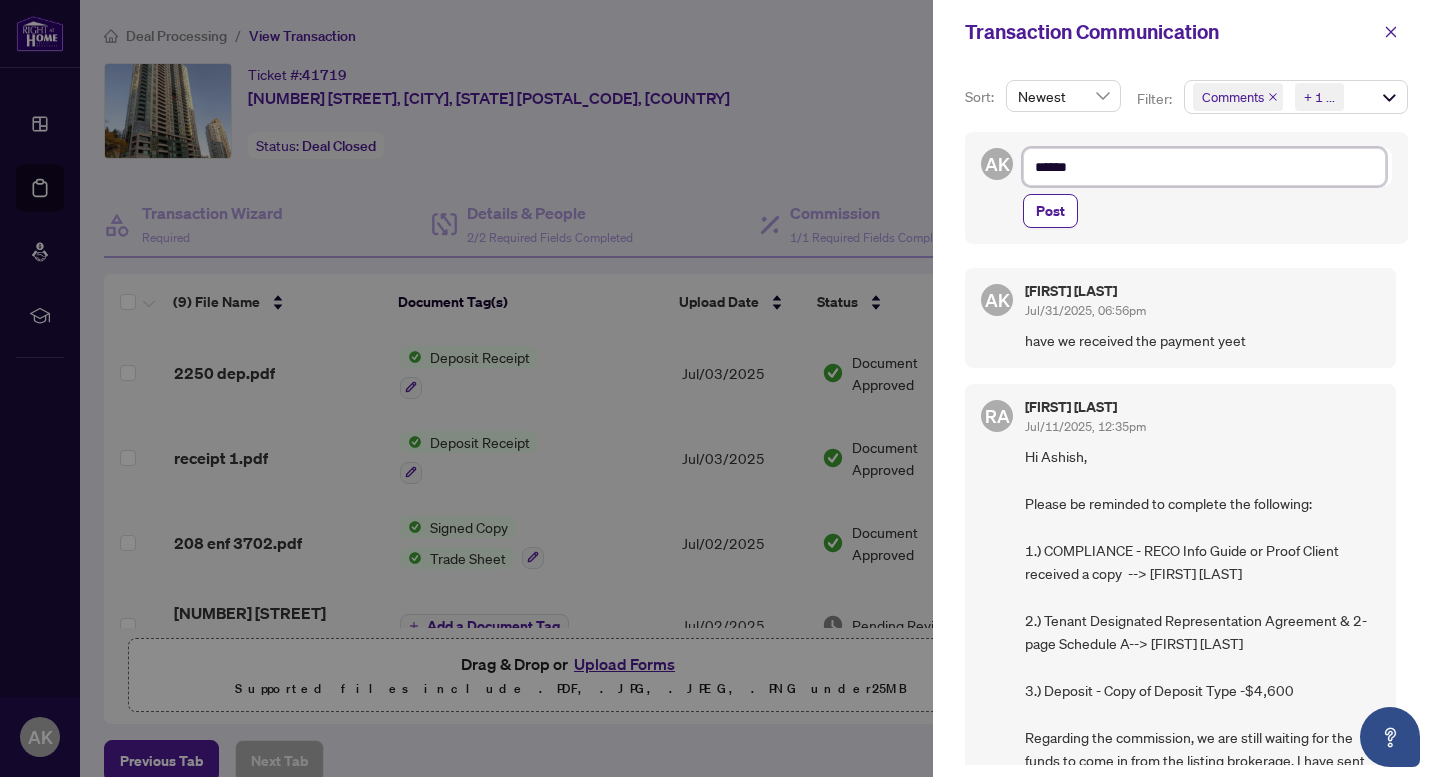 type on "*******" 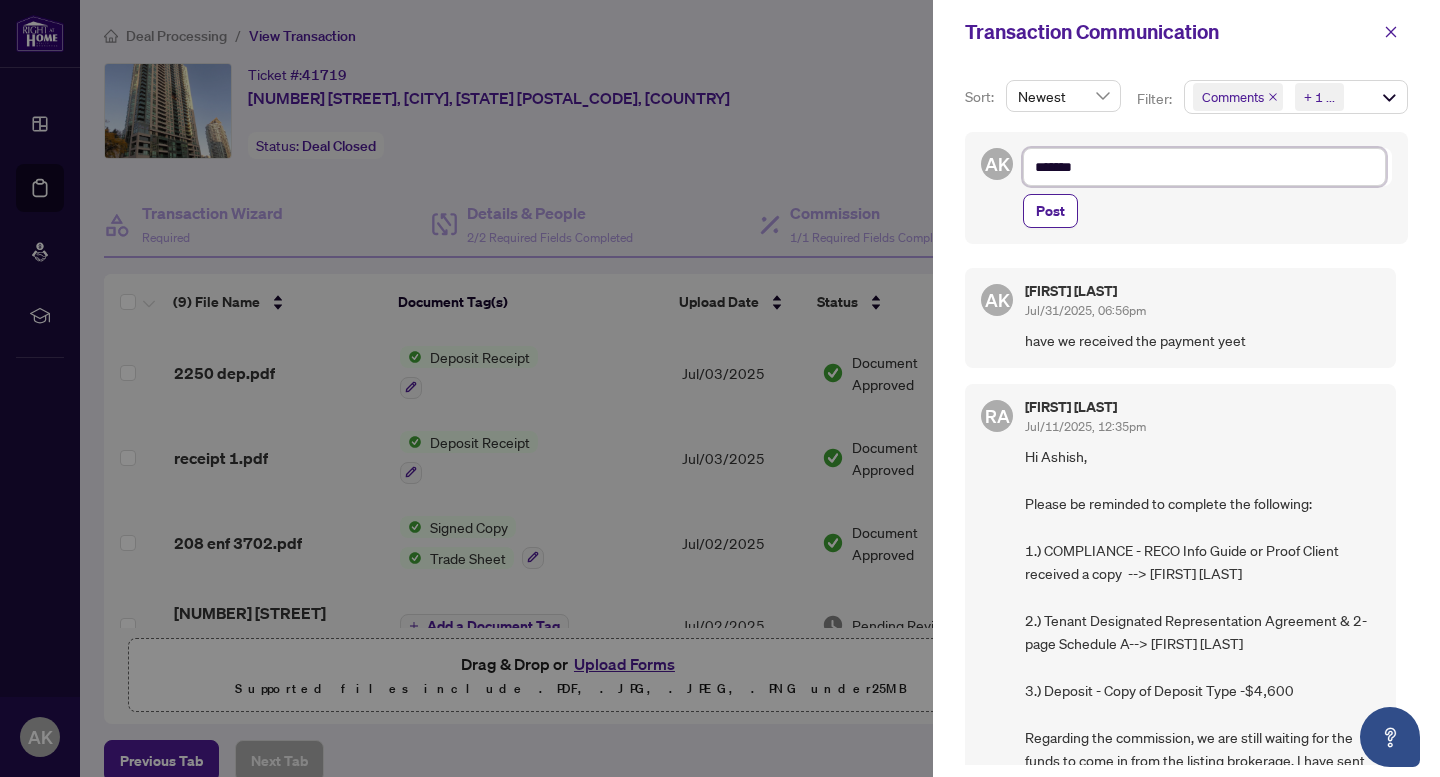 type on "*******" 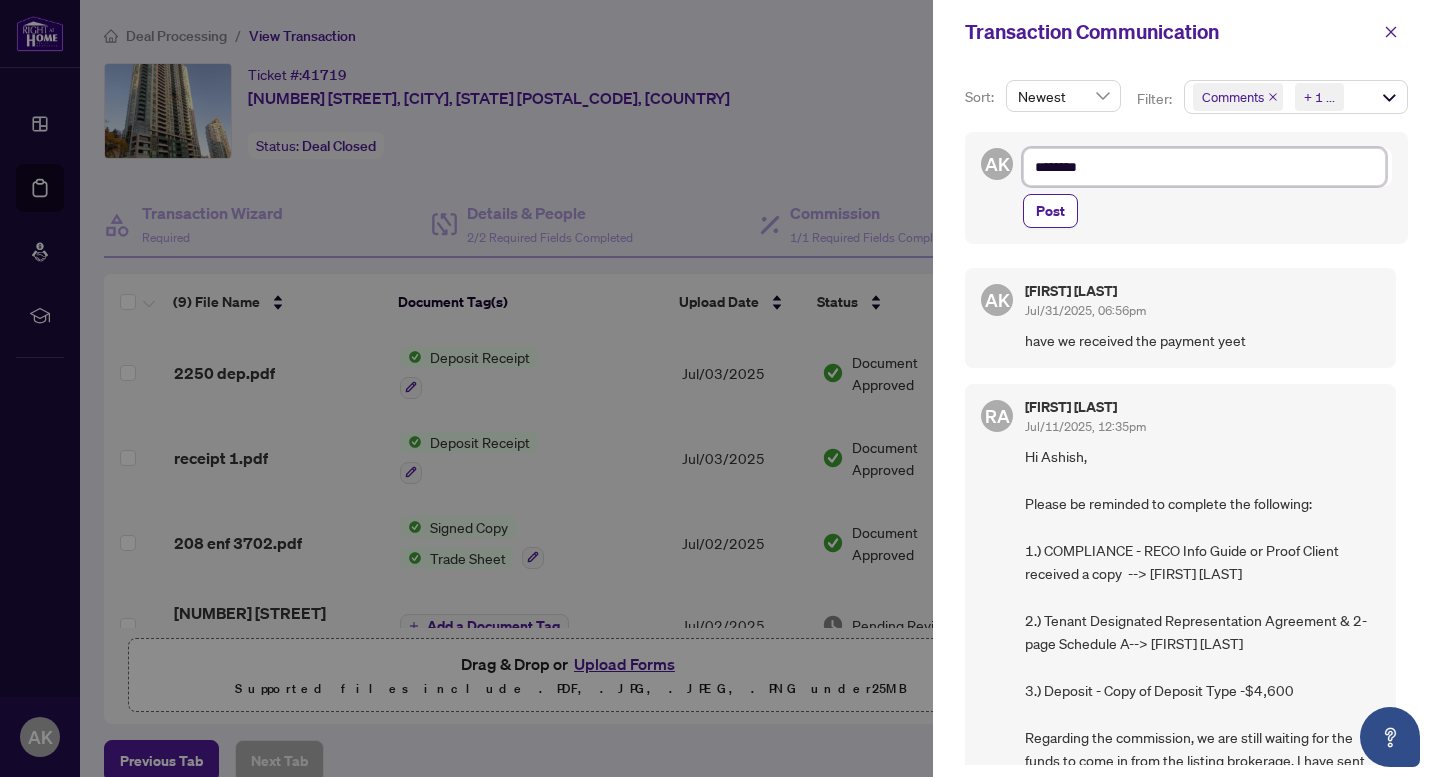 type on "*********" 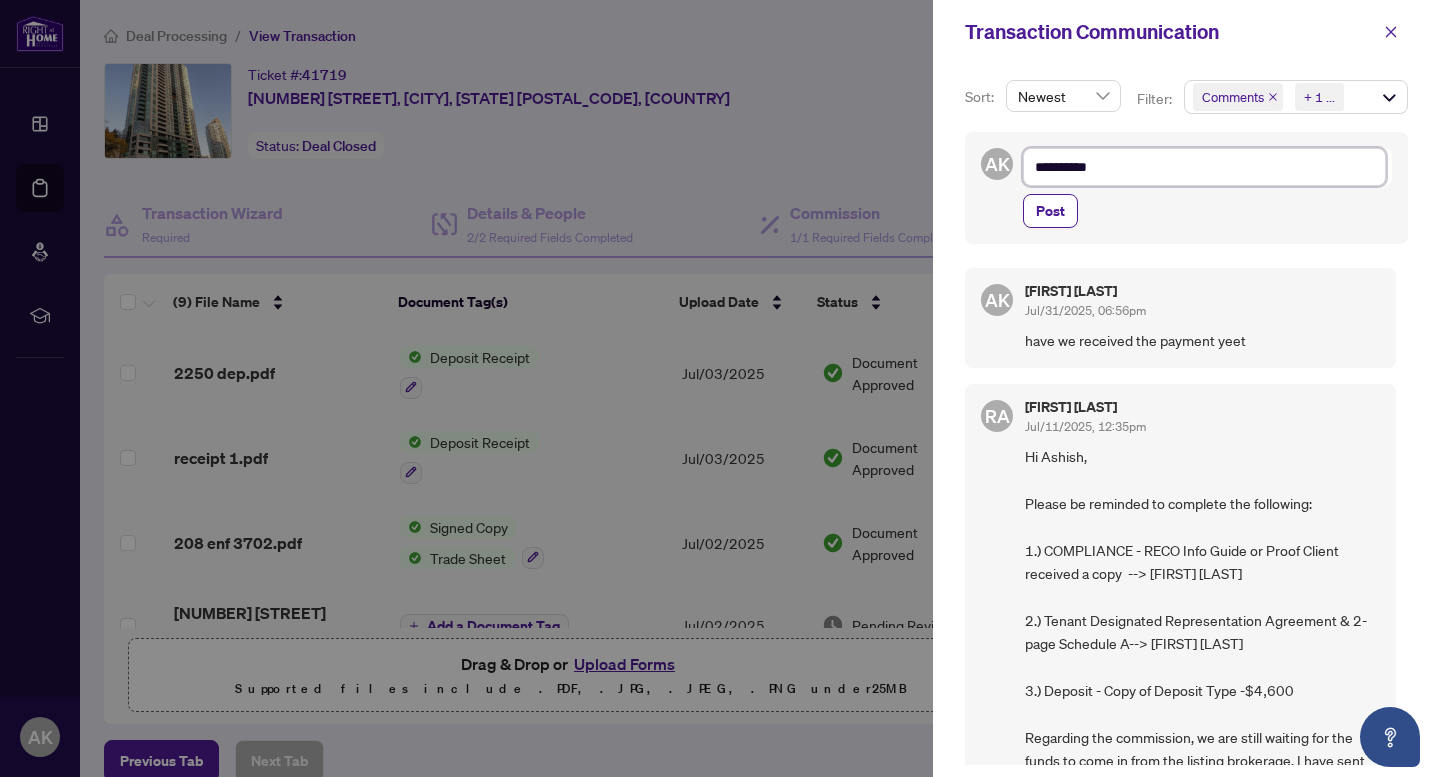 type on "**********" 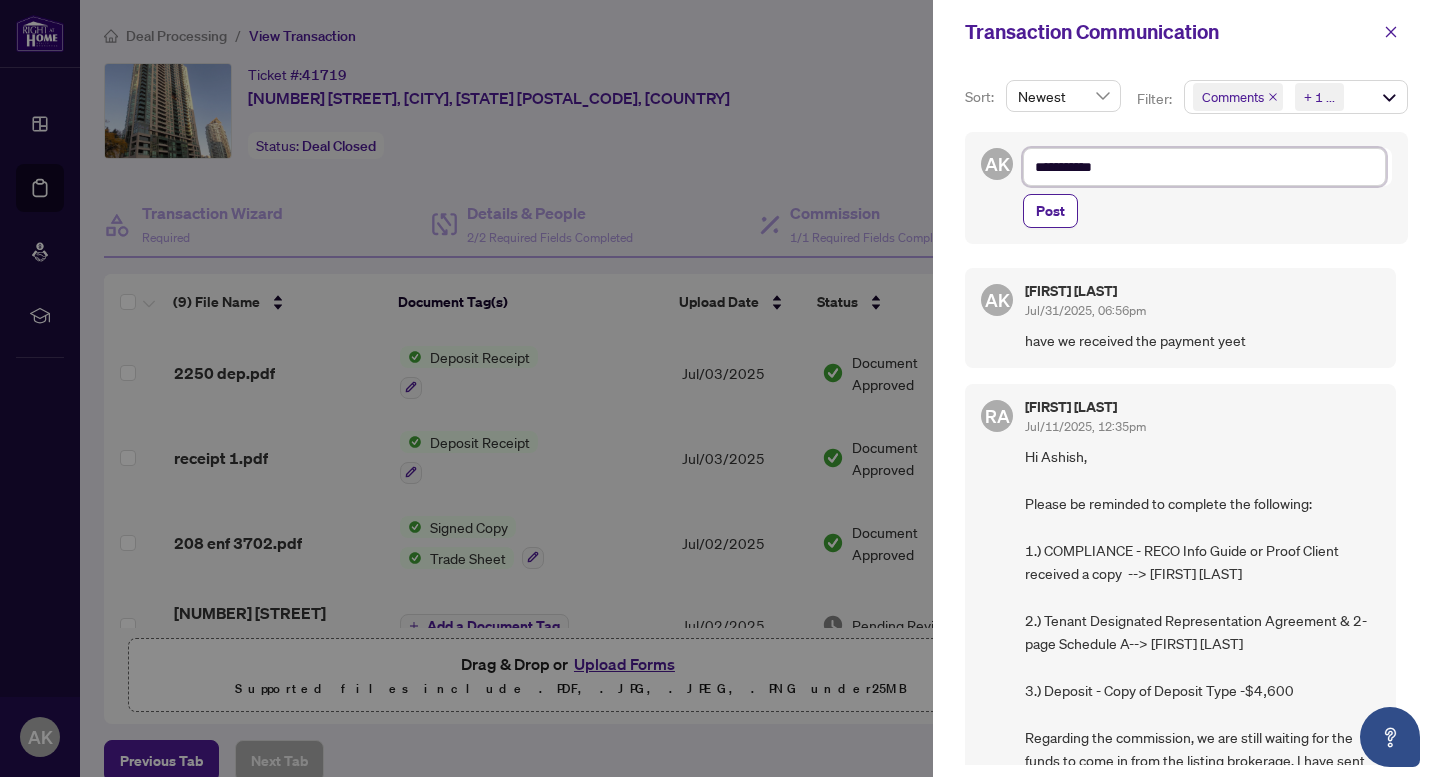 type on "**********" 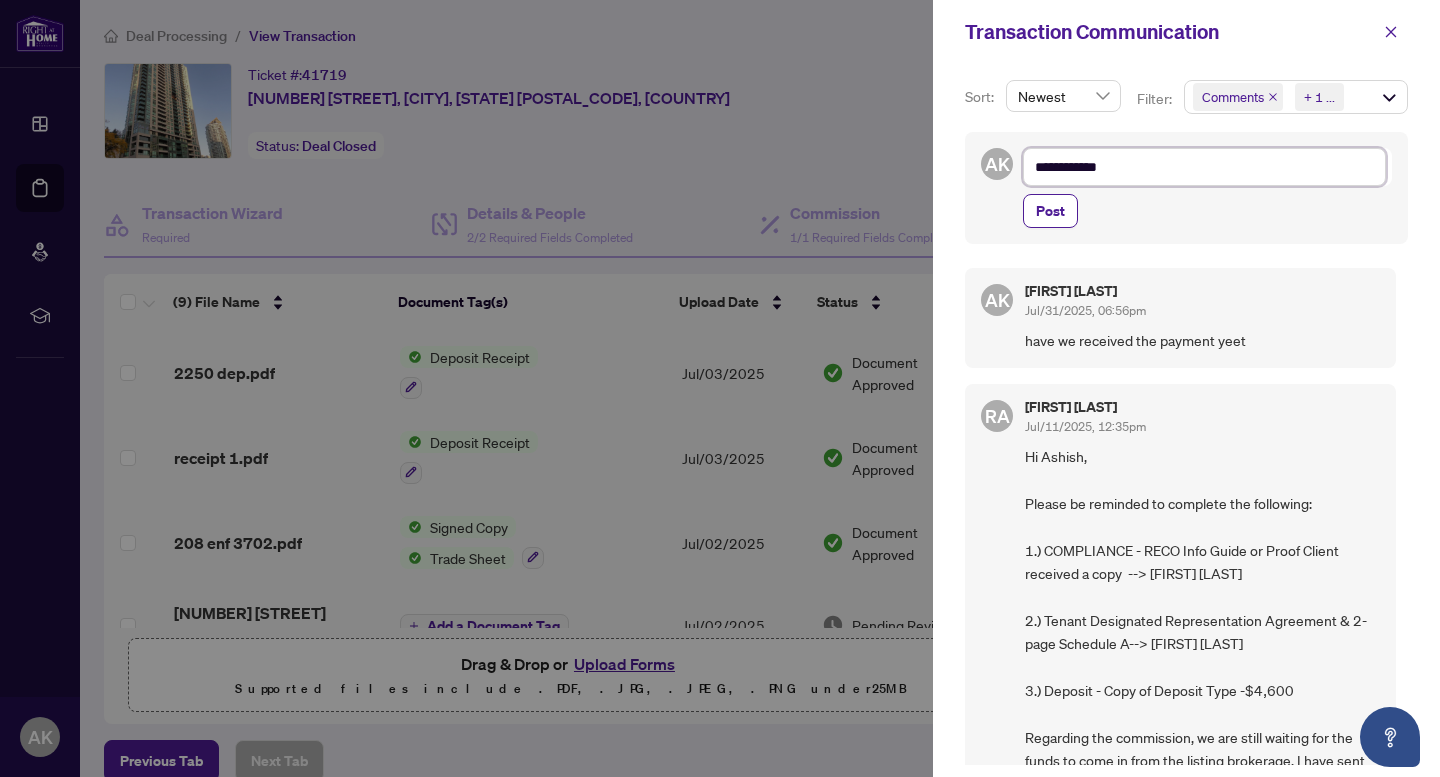 type on "**********" 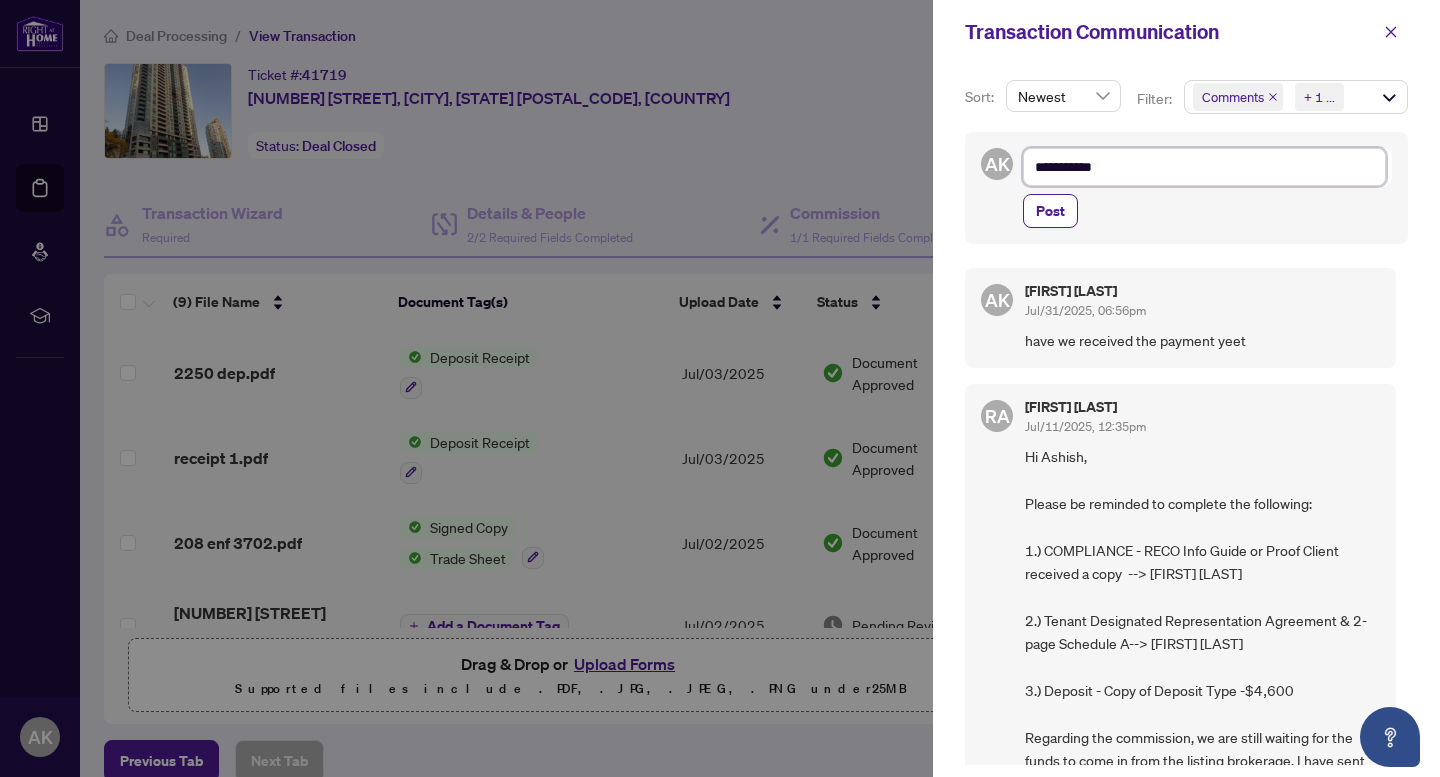 type on "**********" 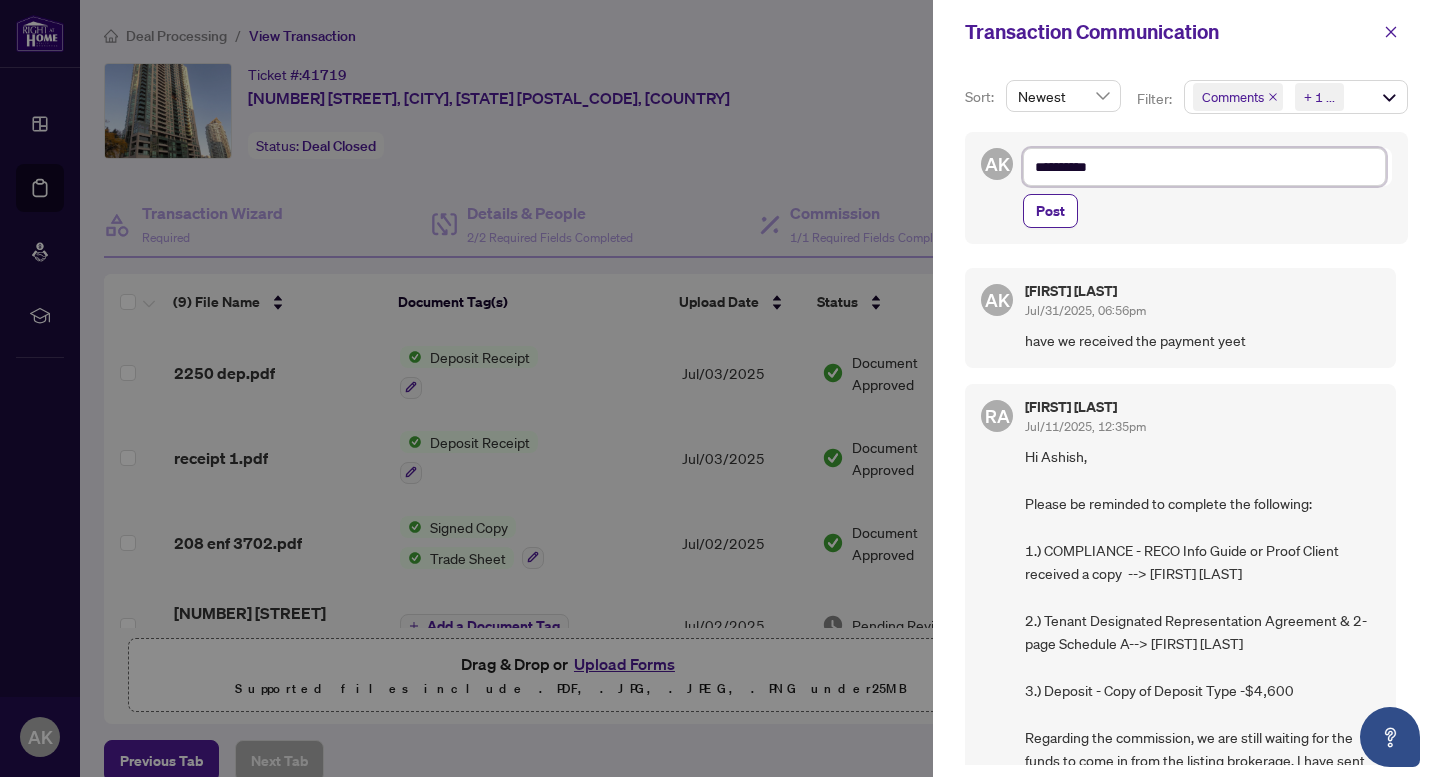 type on "*********" 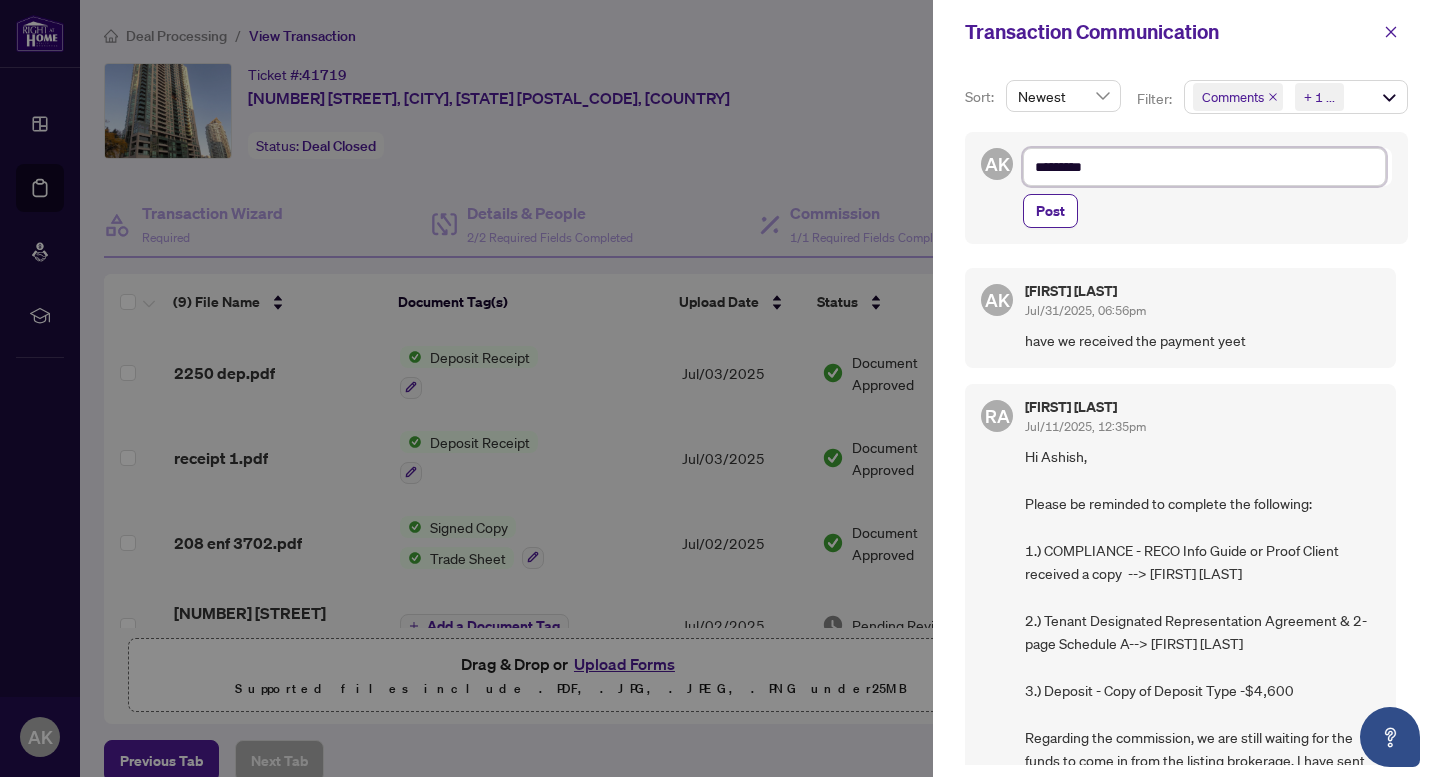 type on "*******" 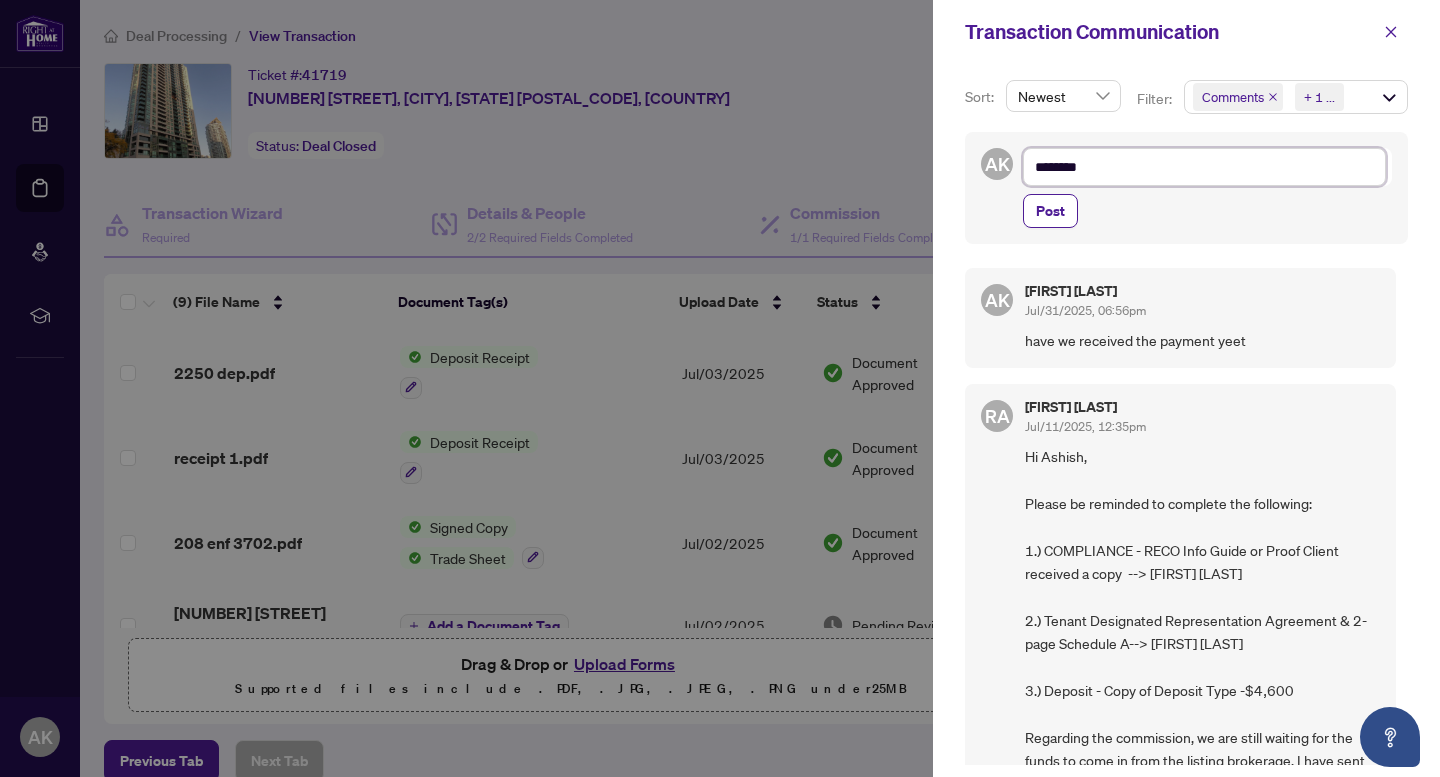 type on "*********" 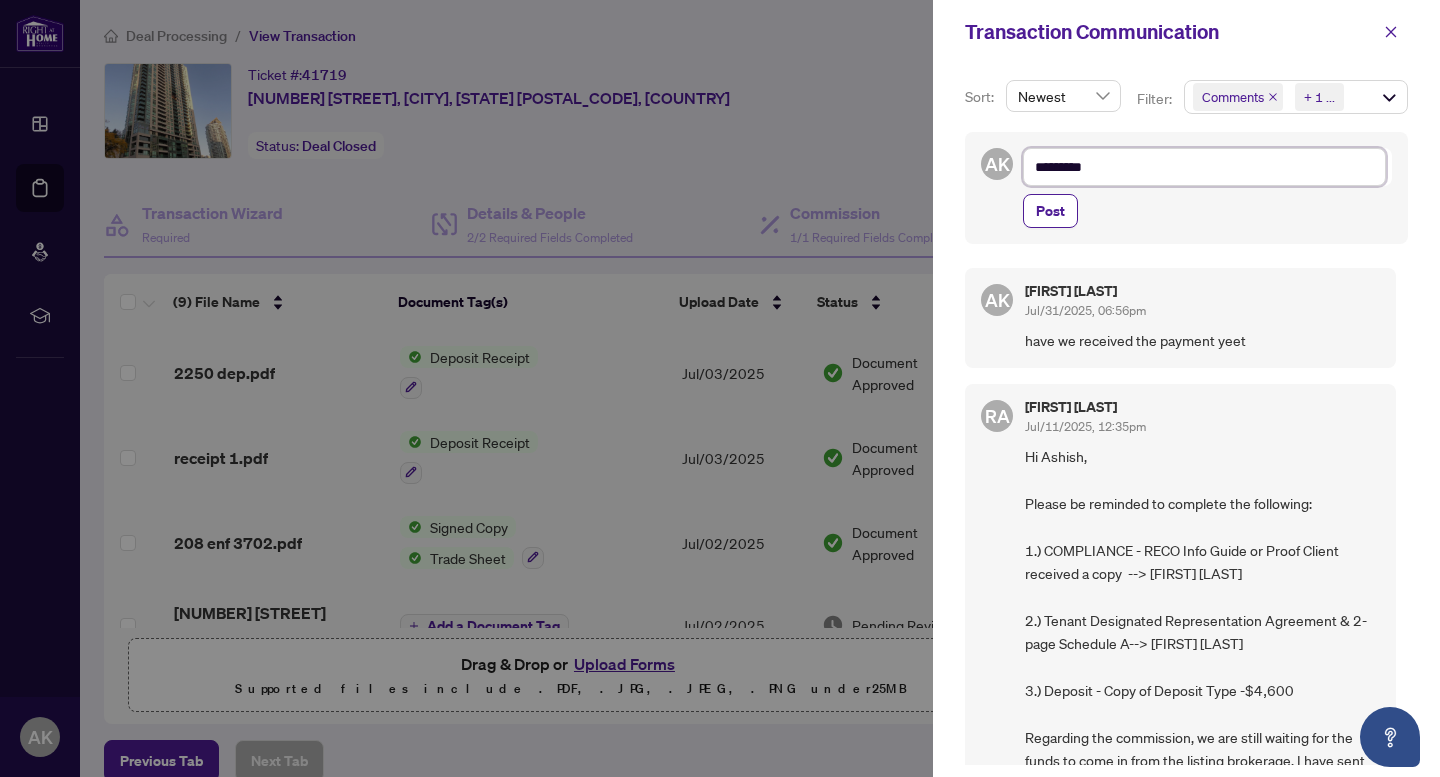 type on "**********" 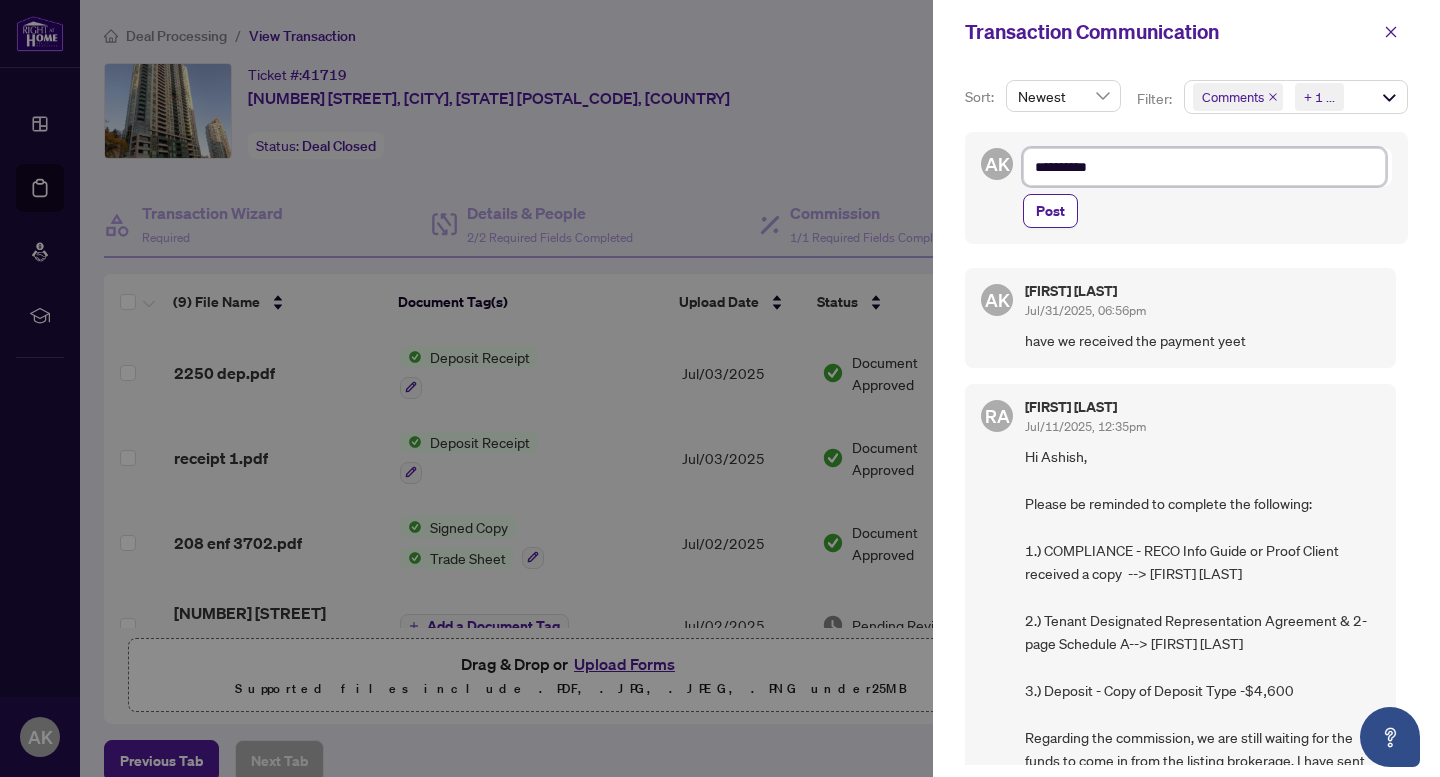 type on "**********" 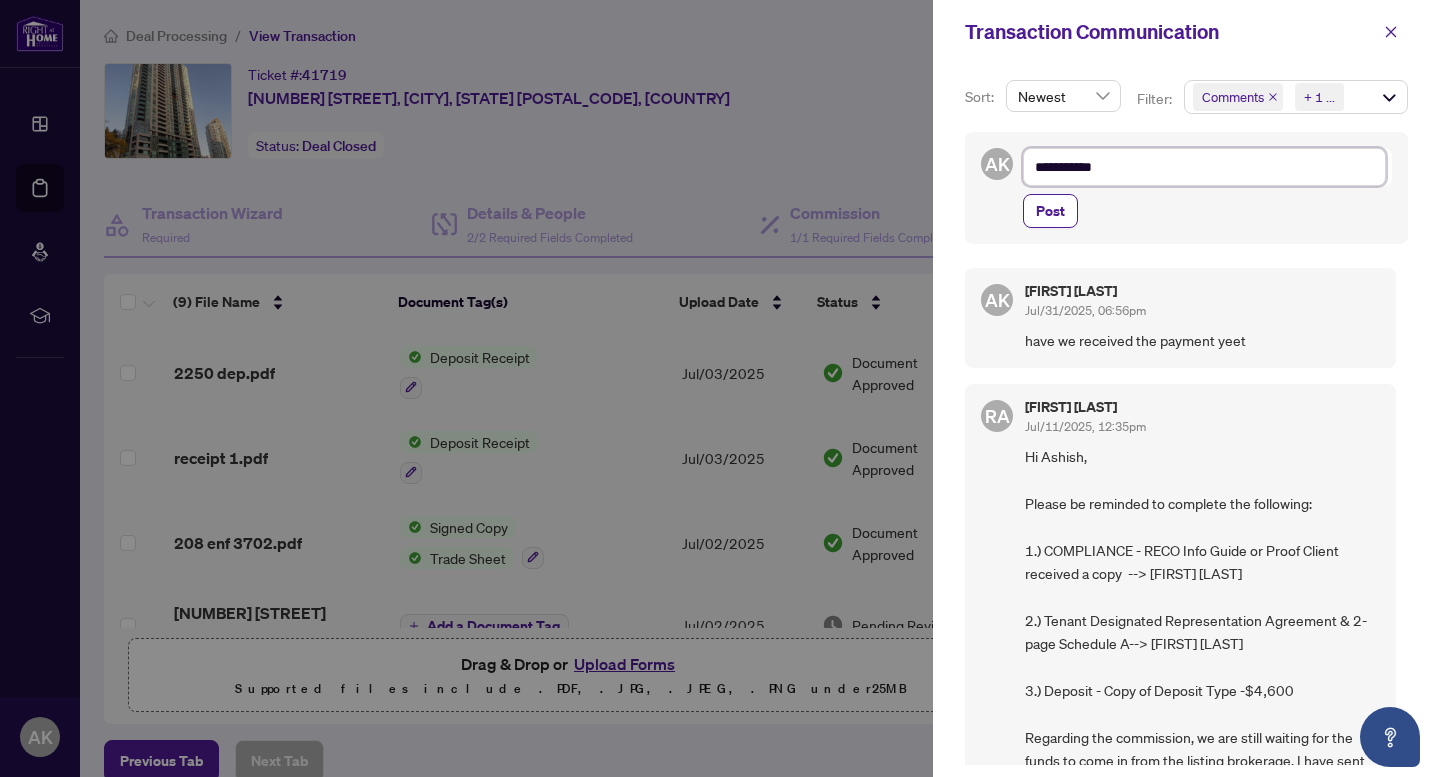 type on "**********" 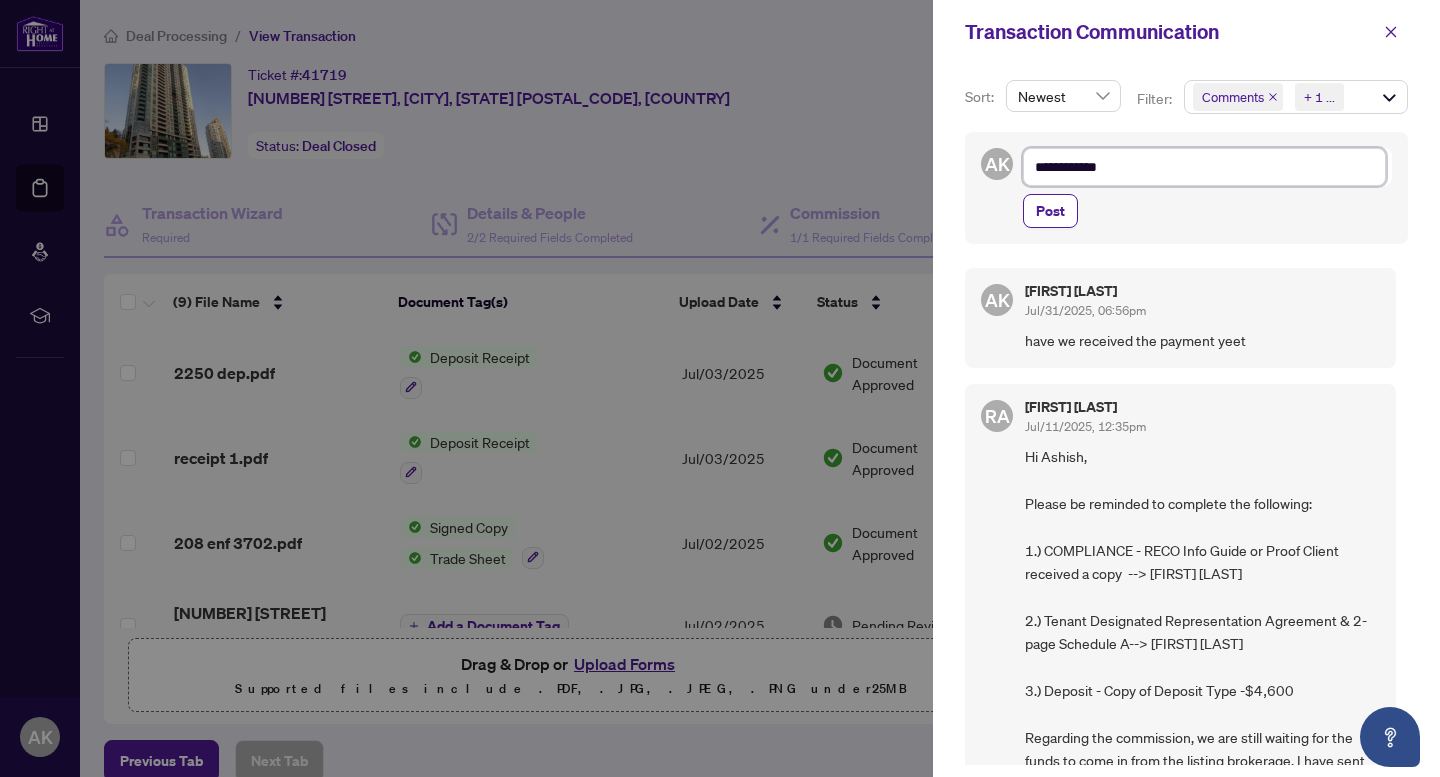 type on "**********" 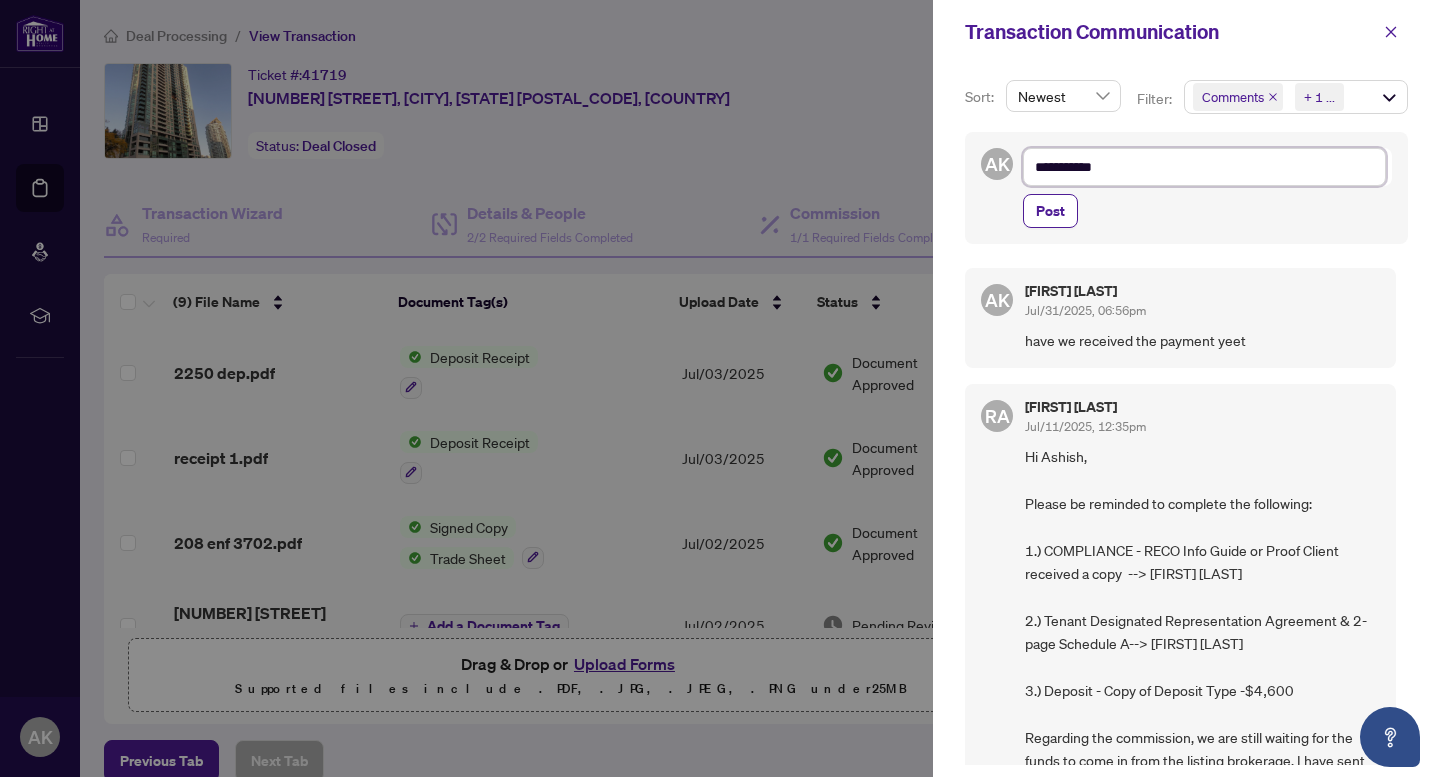 type on "**********" 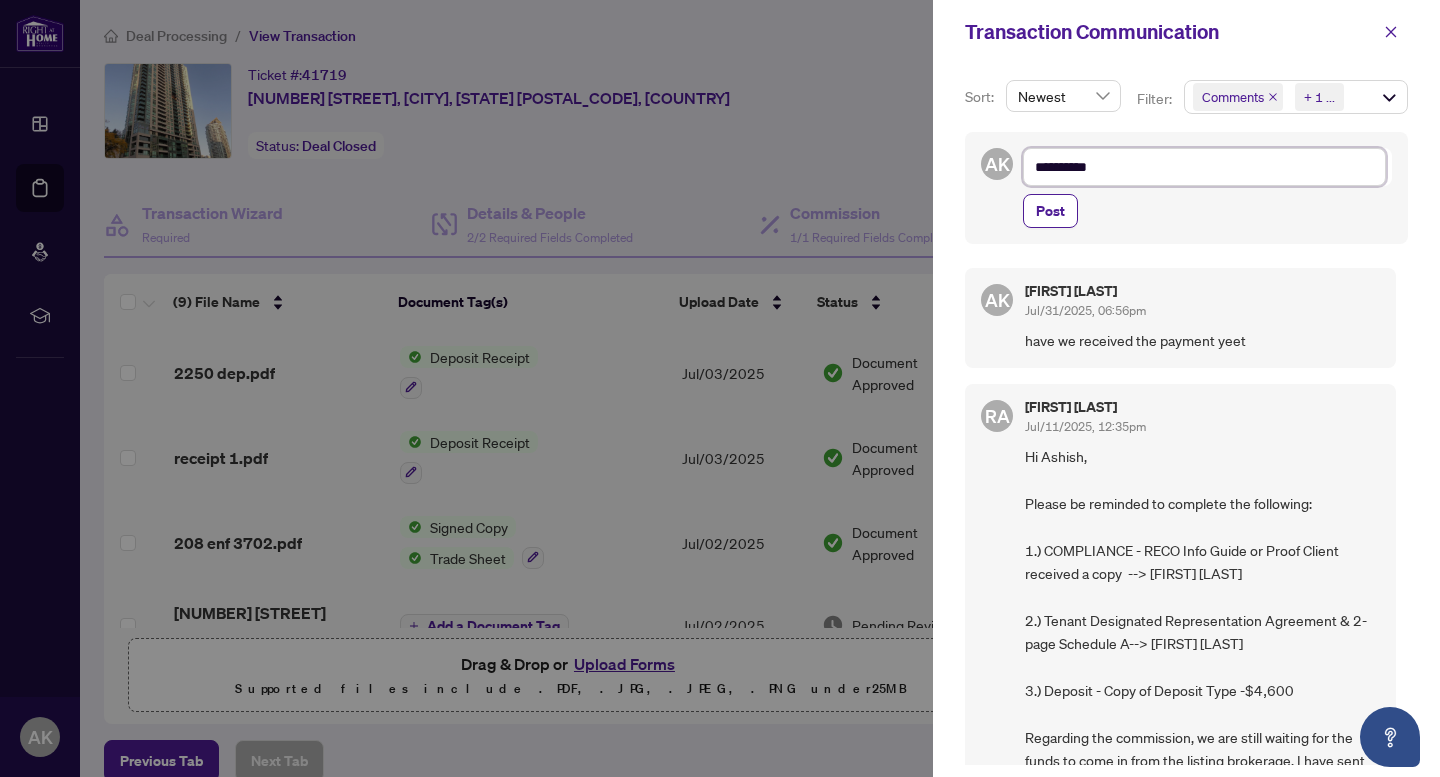 type on "*********" 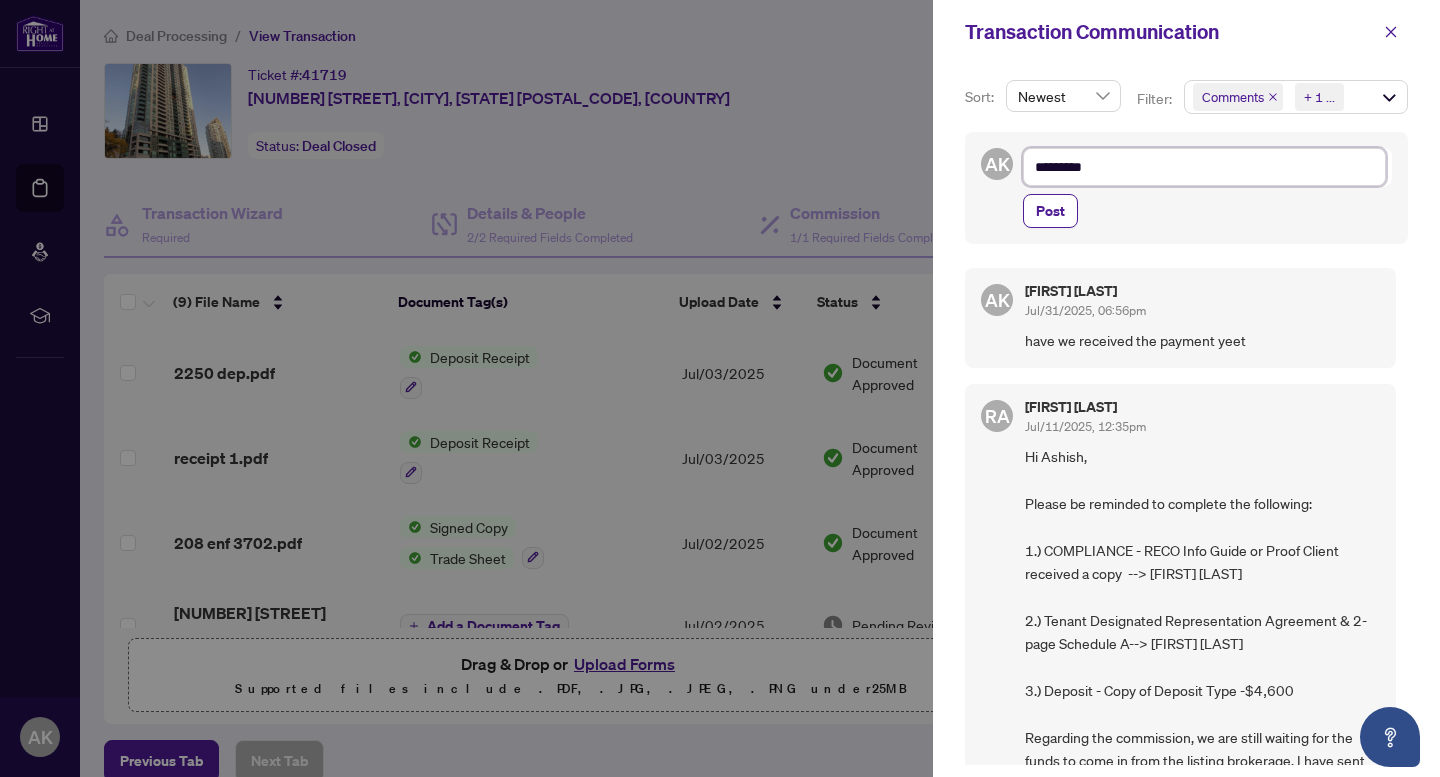 type on "*******" 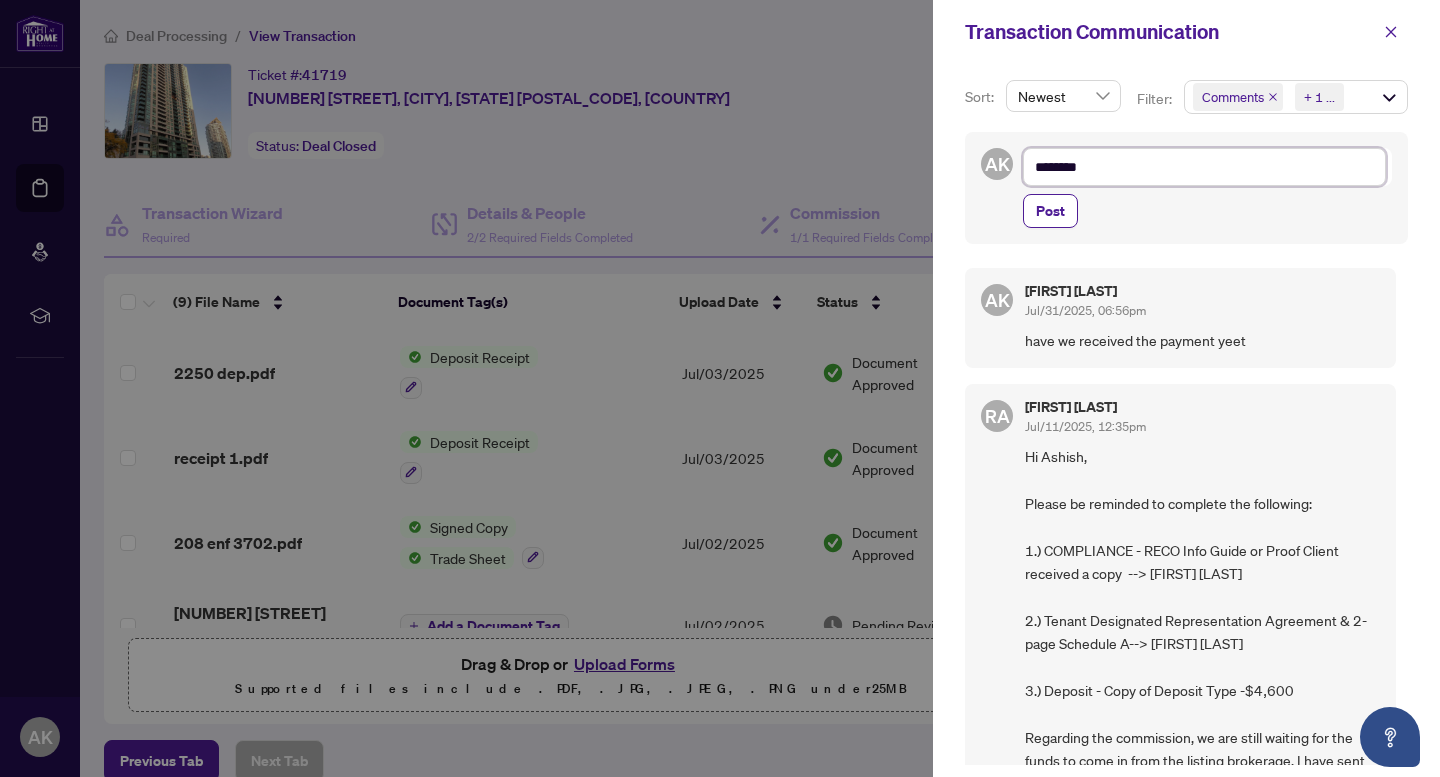 type on "*********" 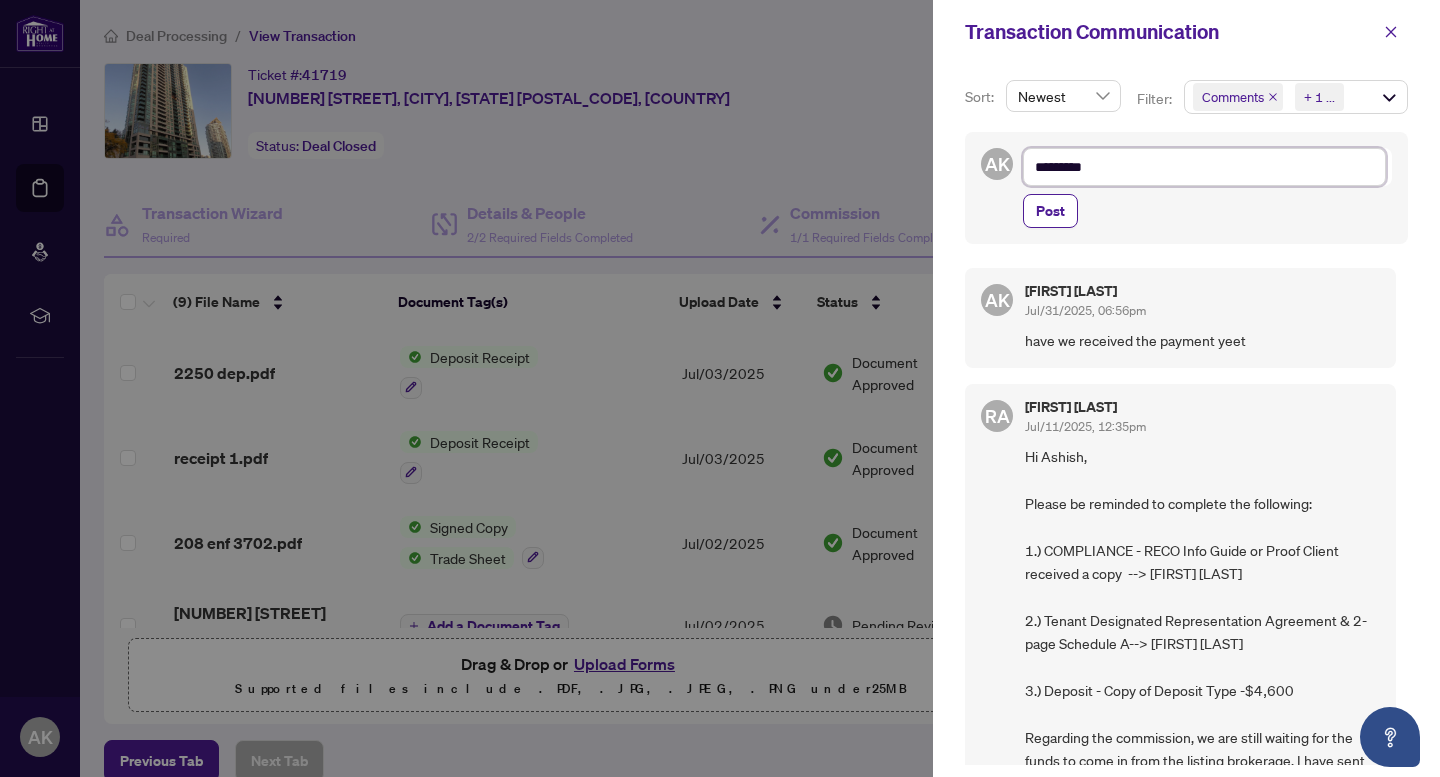 type on "**********" 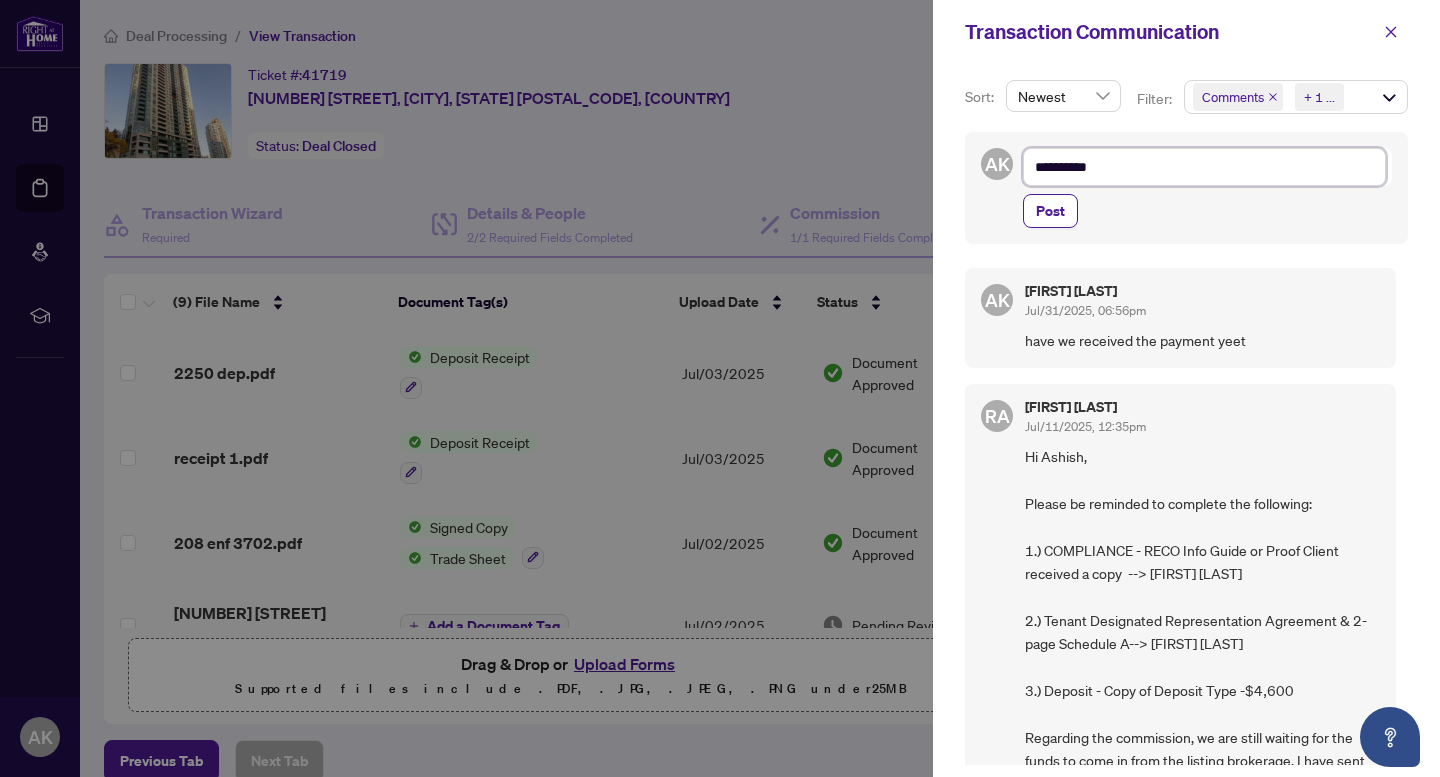 type on "**********" 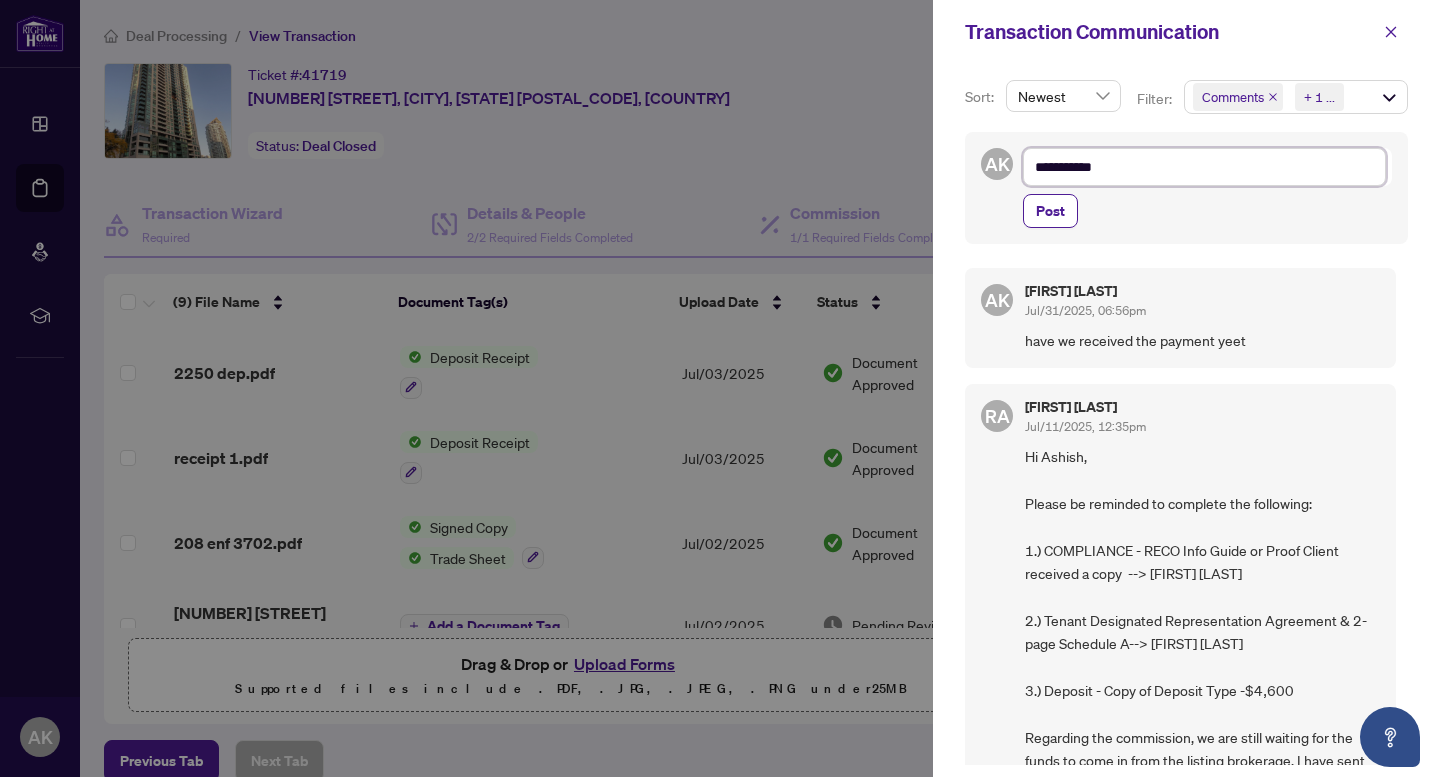 type on "**********" 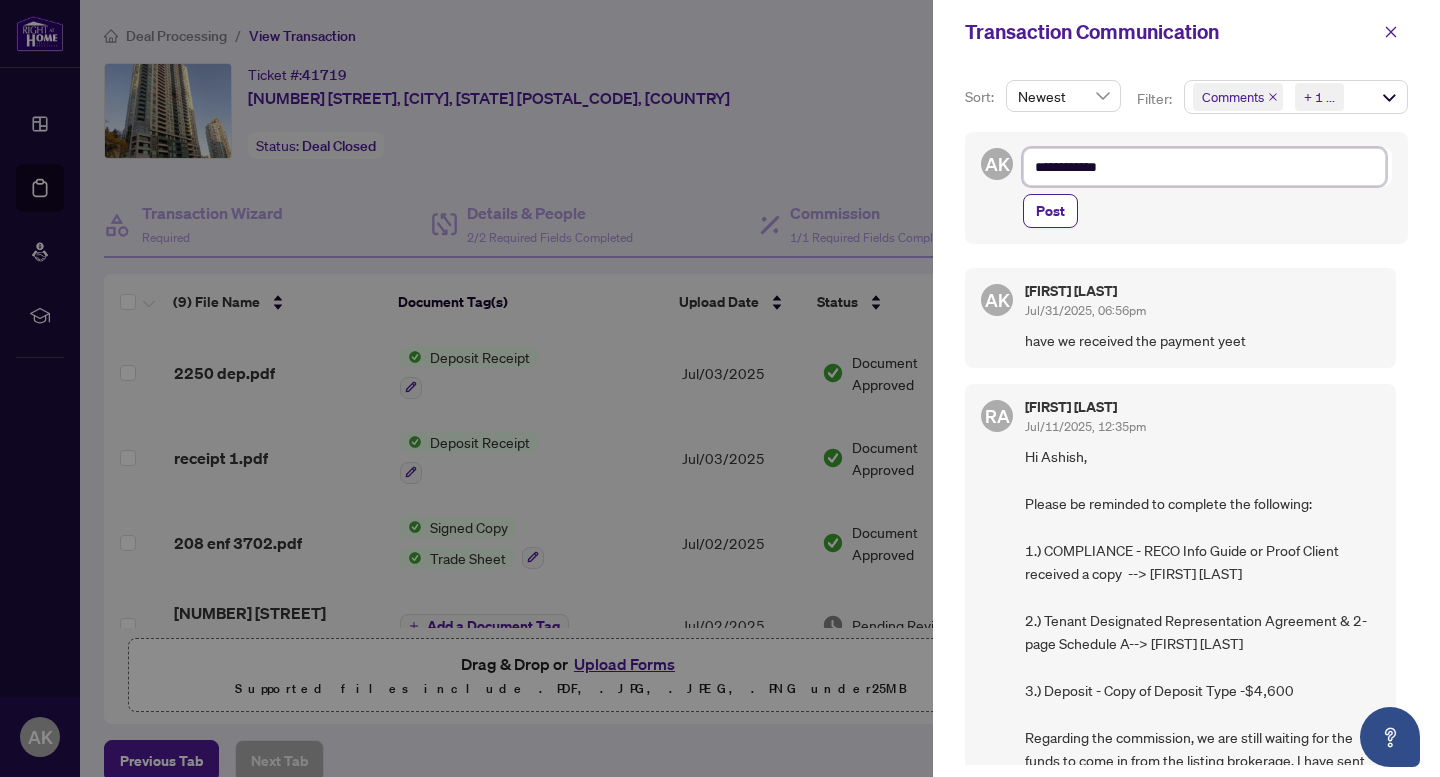 type on "**********" 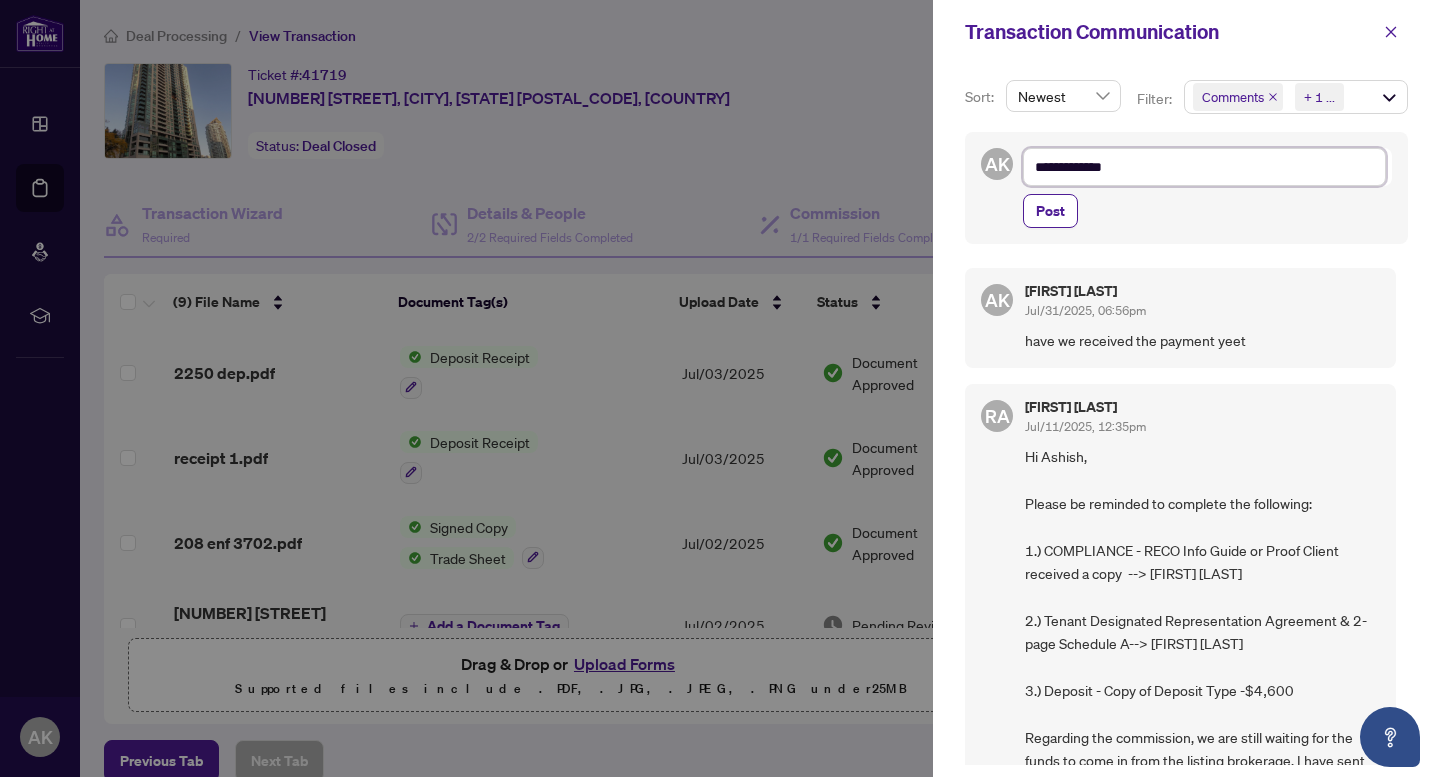 type on "**********" 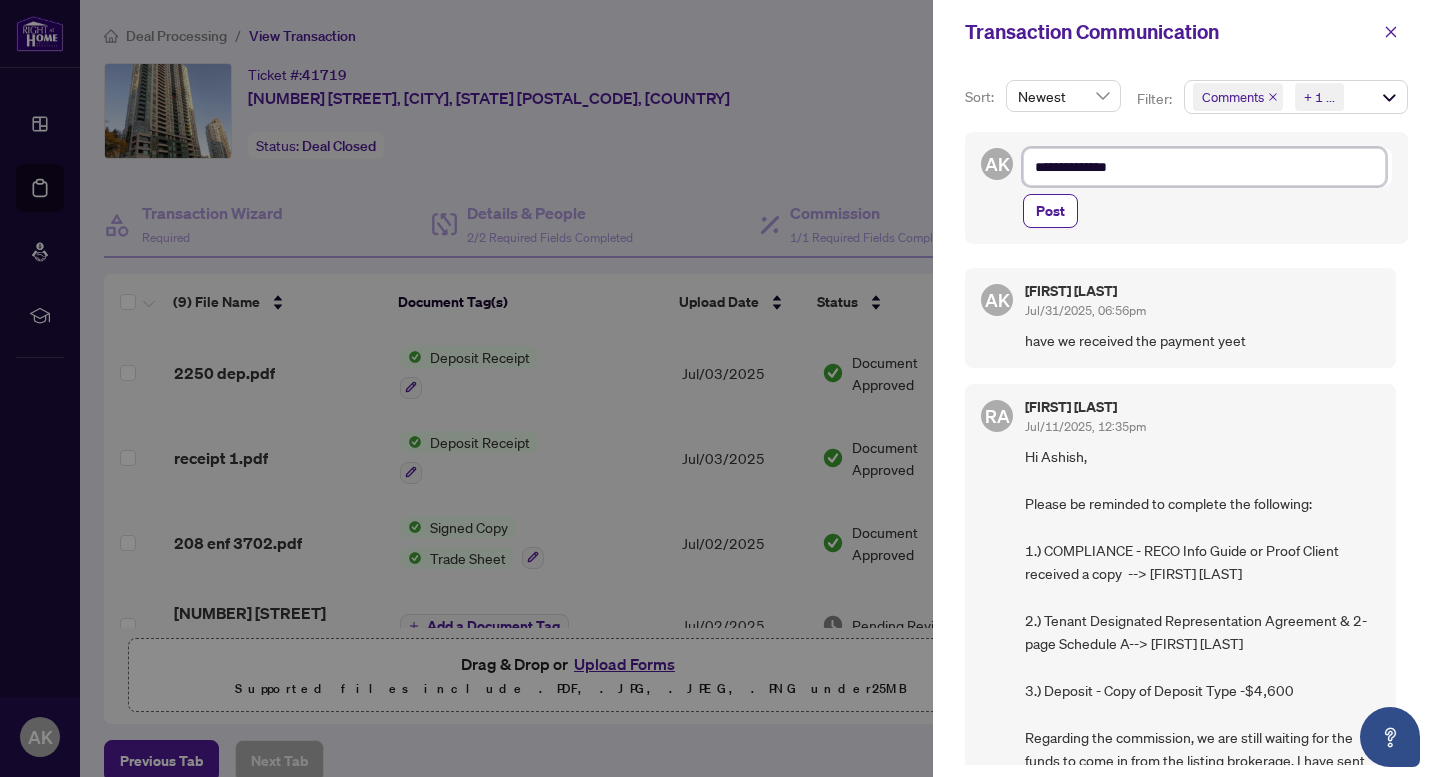 type on "**********" 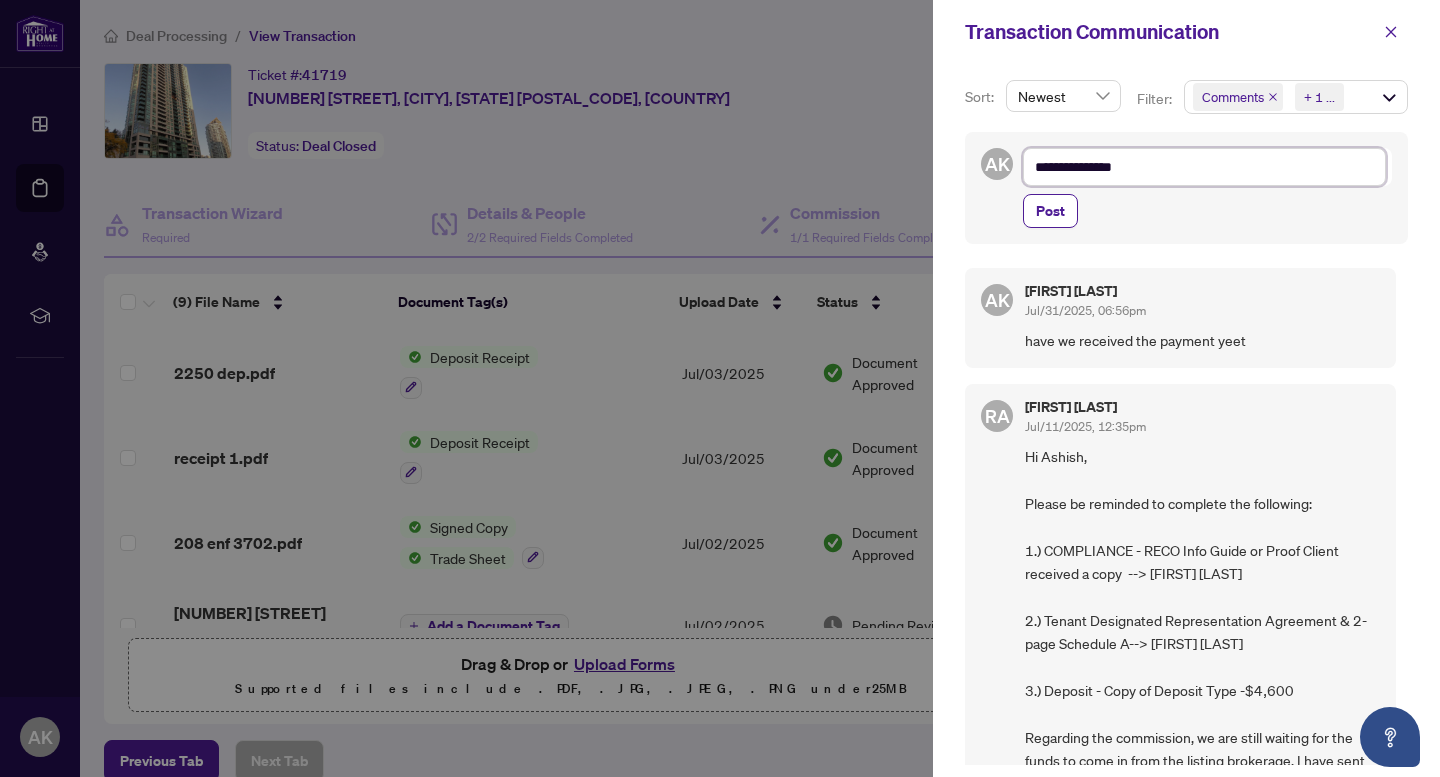 type on "**********" 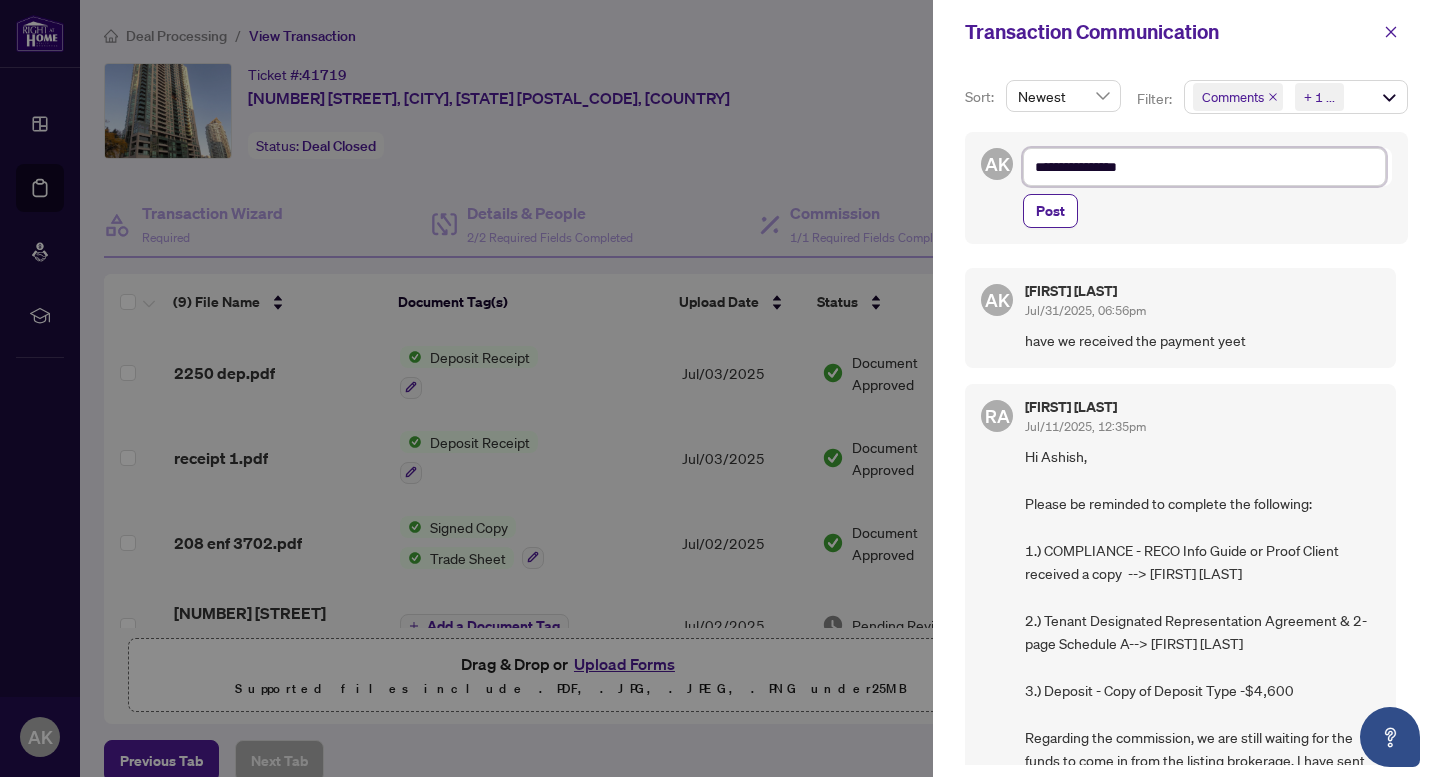 type on "**********" 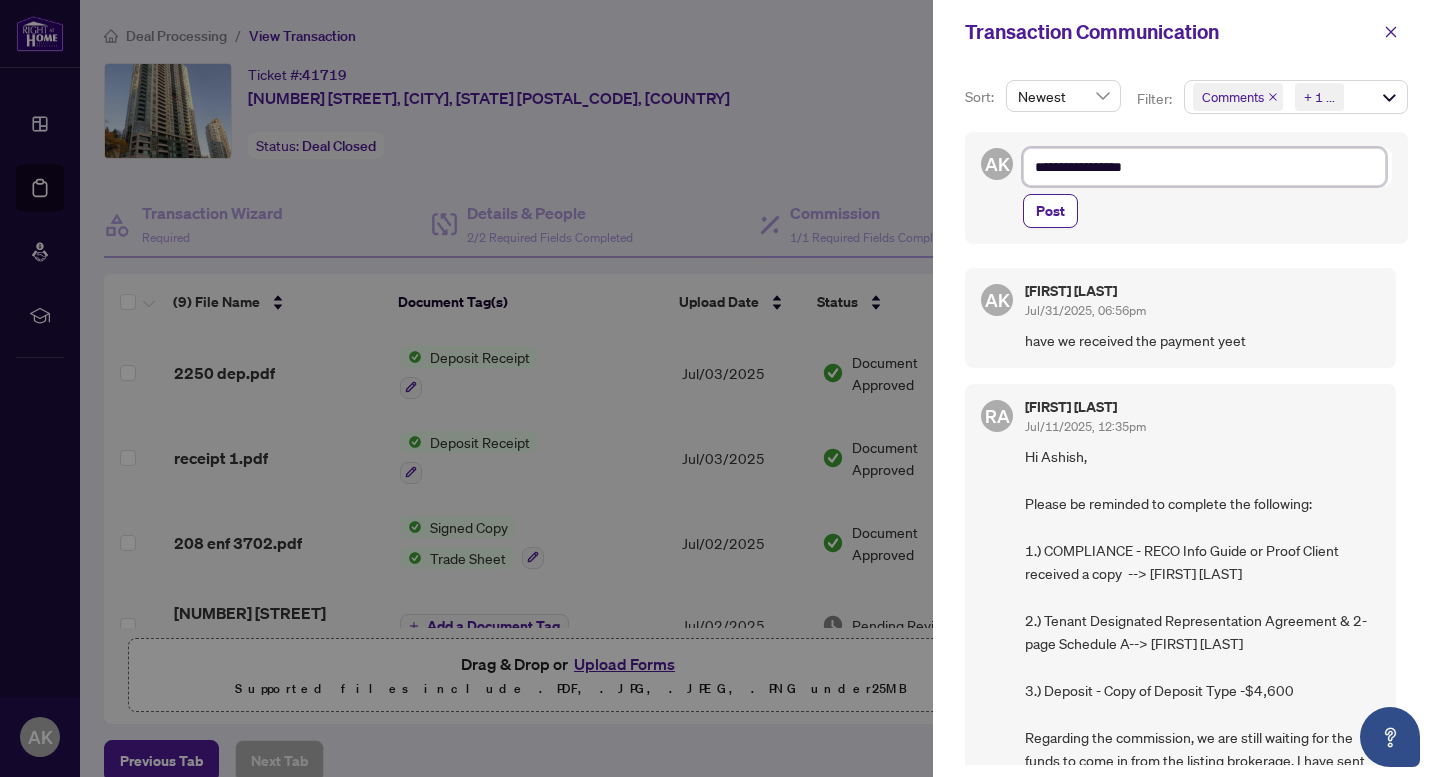type on "**********" 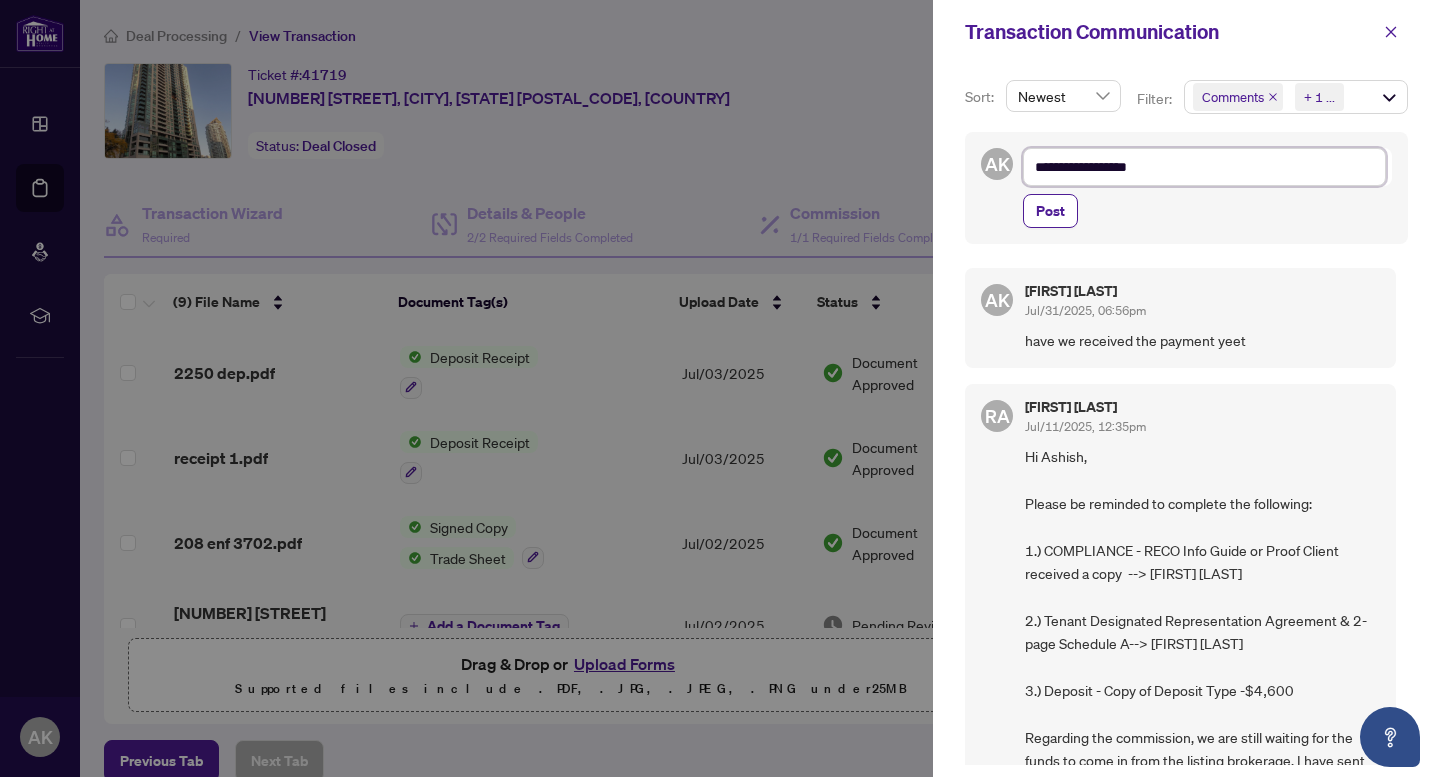 type on "**********" 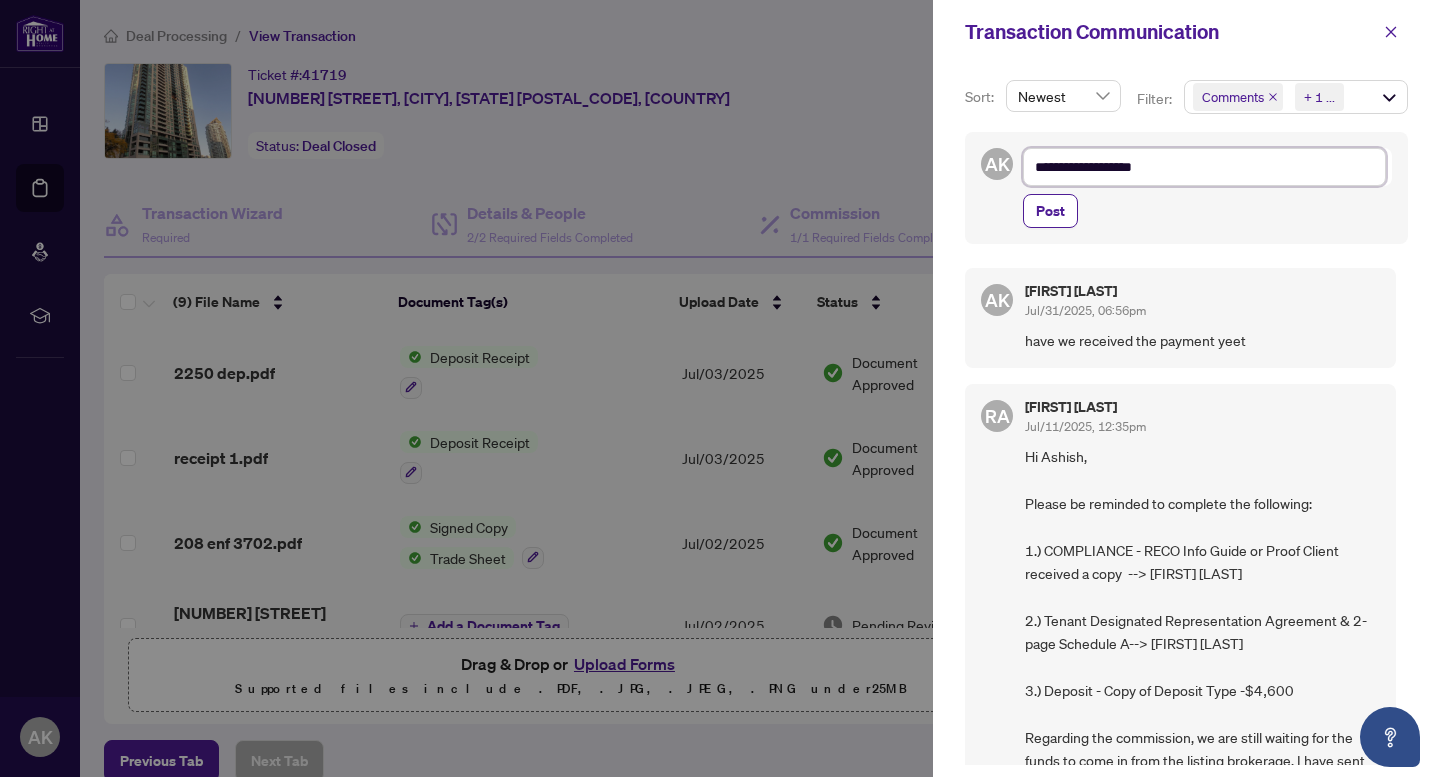 type on "**********" 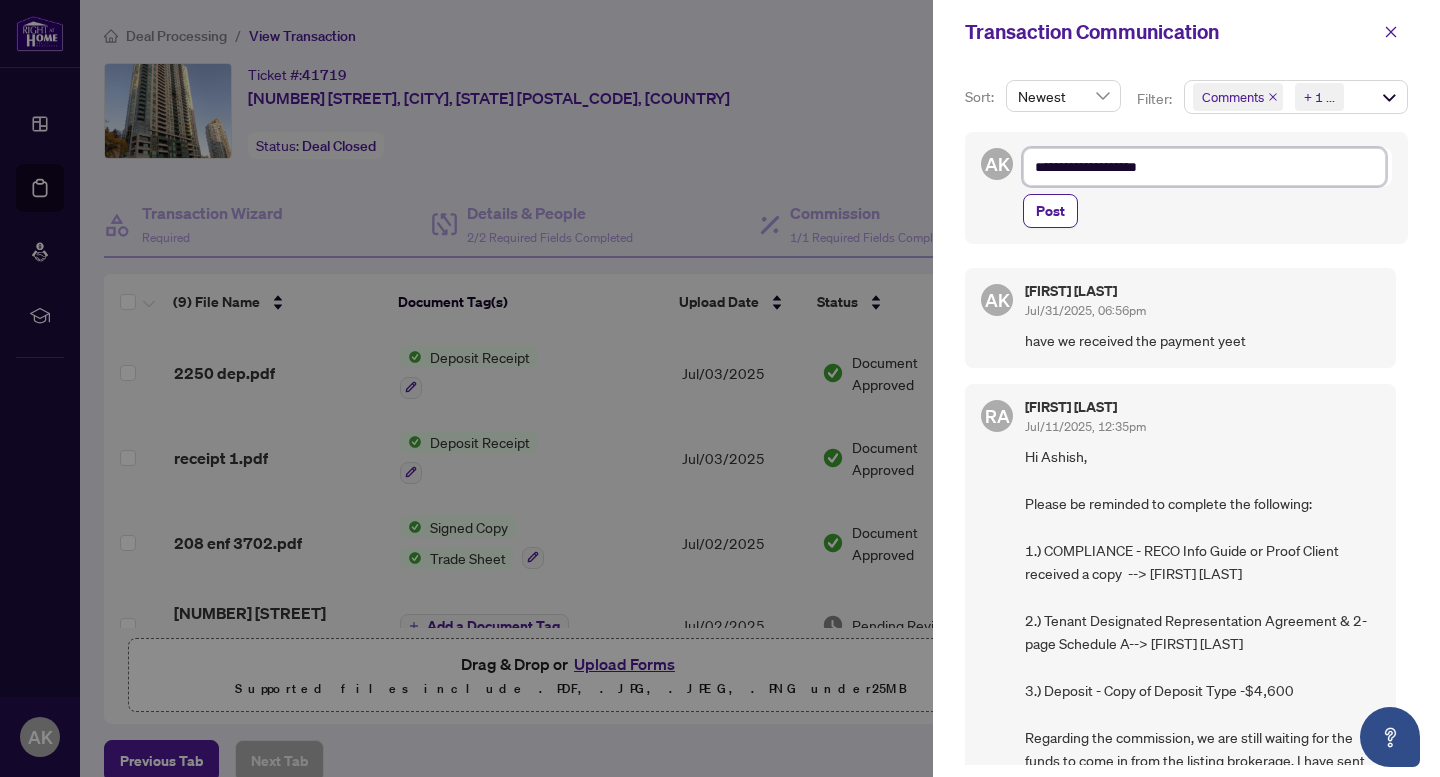 type on "**********" 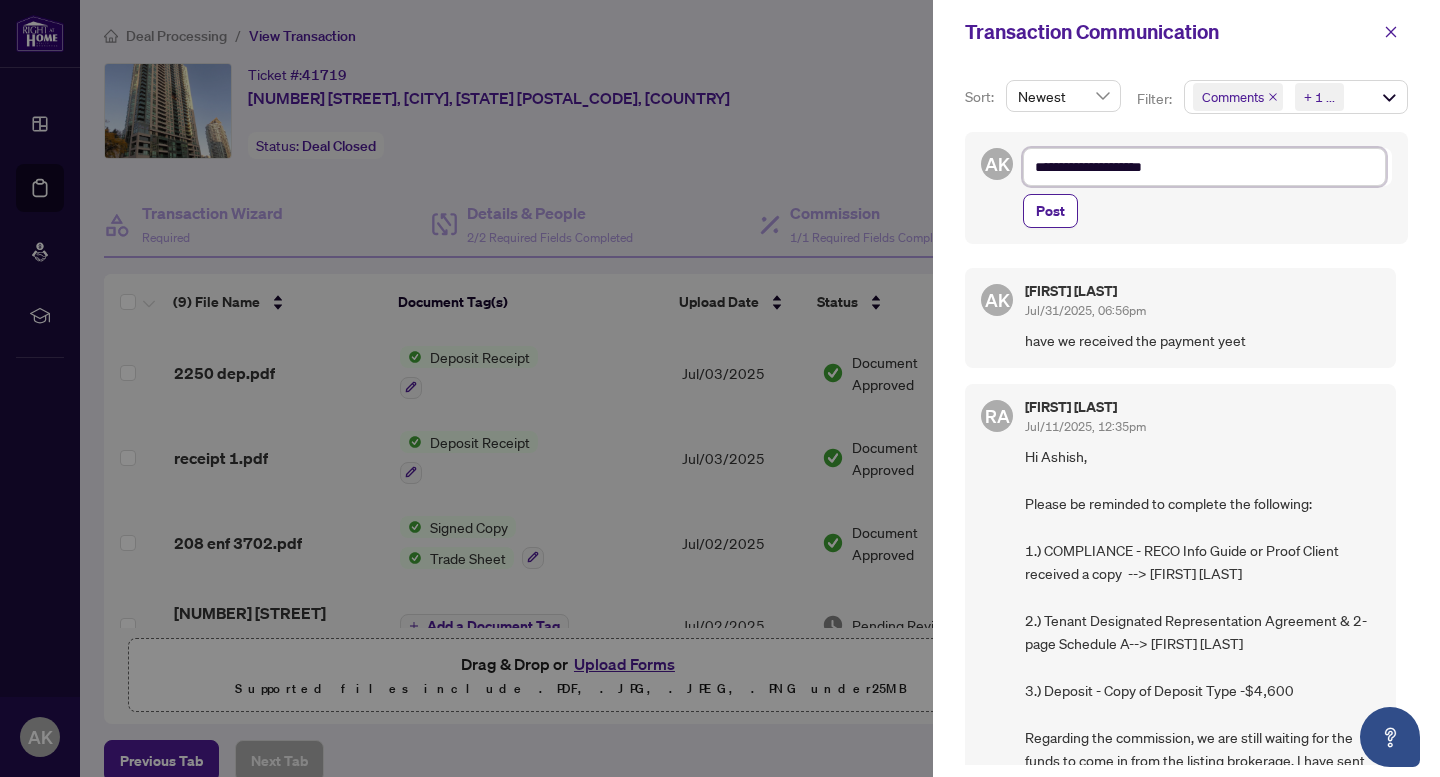 type on "**********" 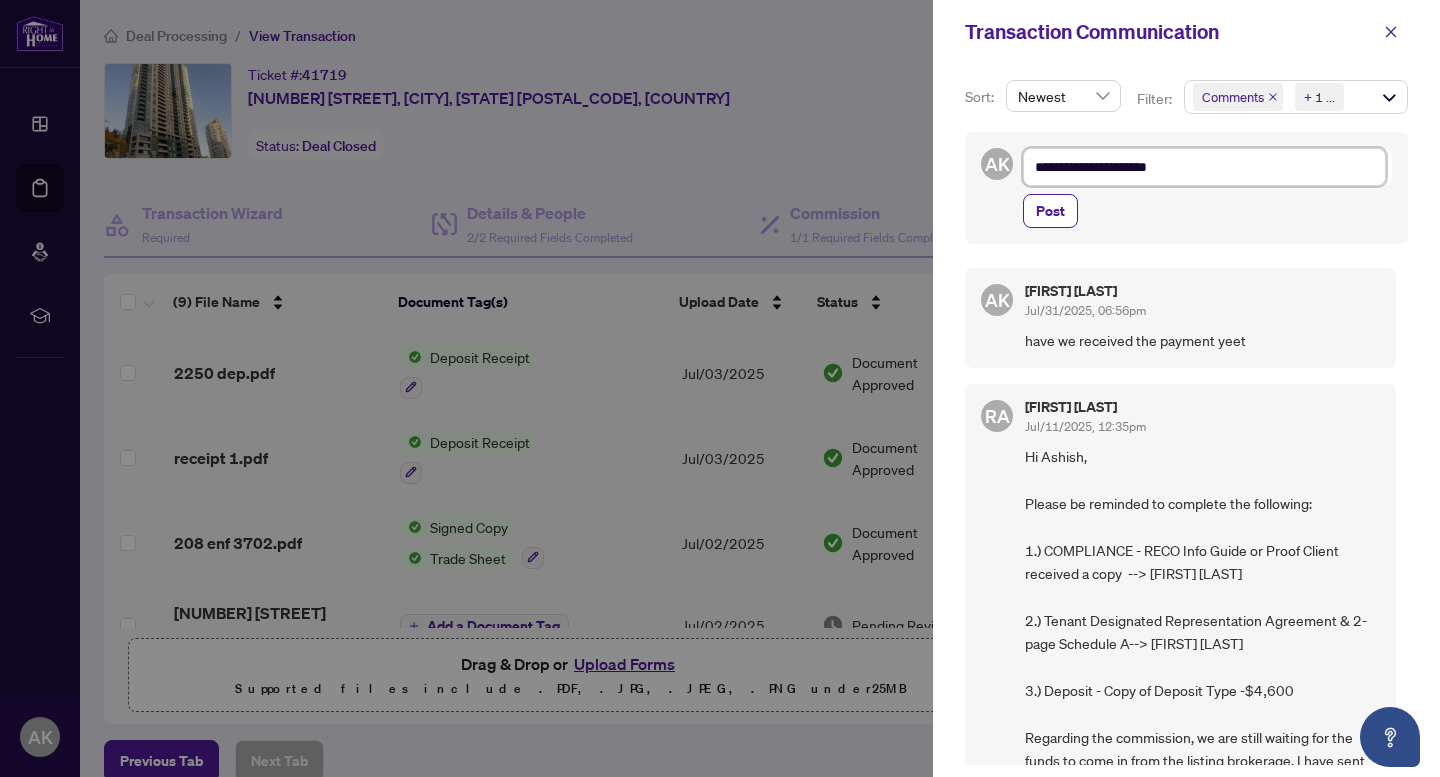 type on "**********" 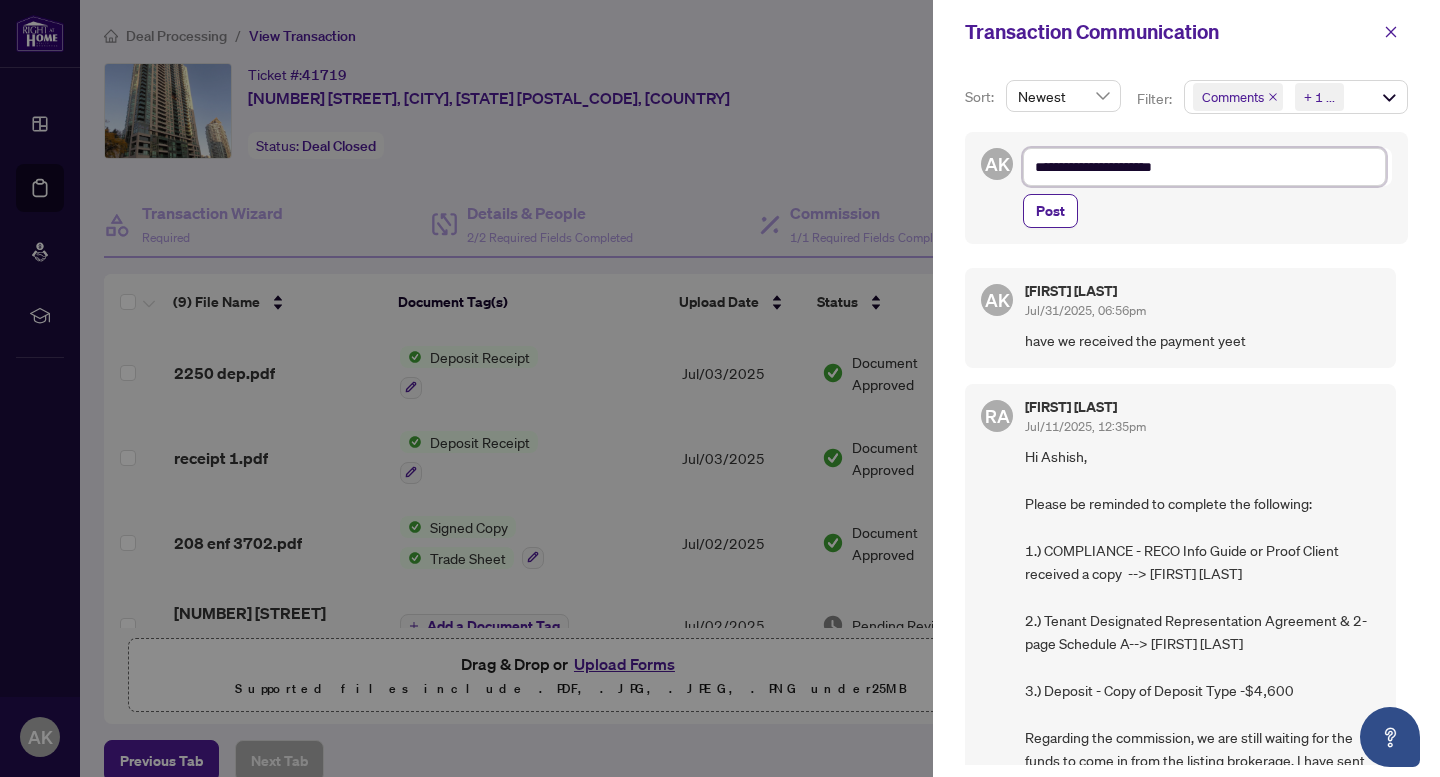 type on "**********" 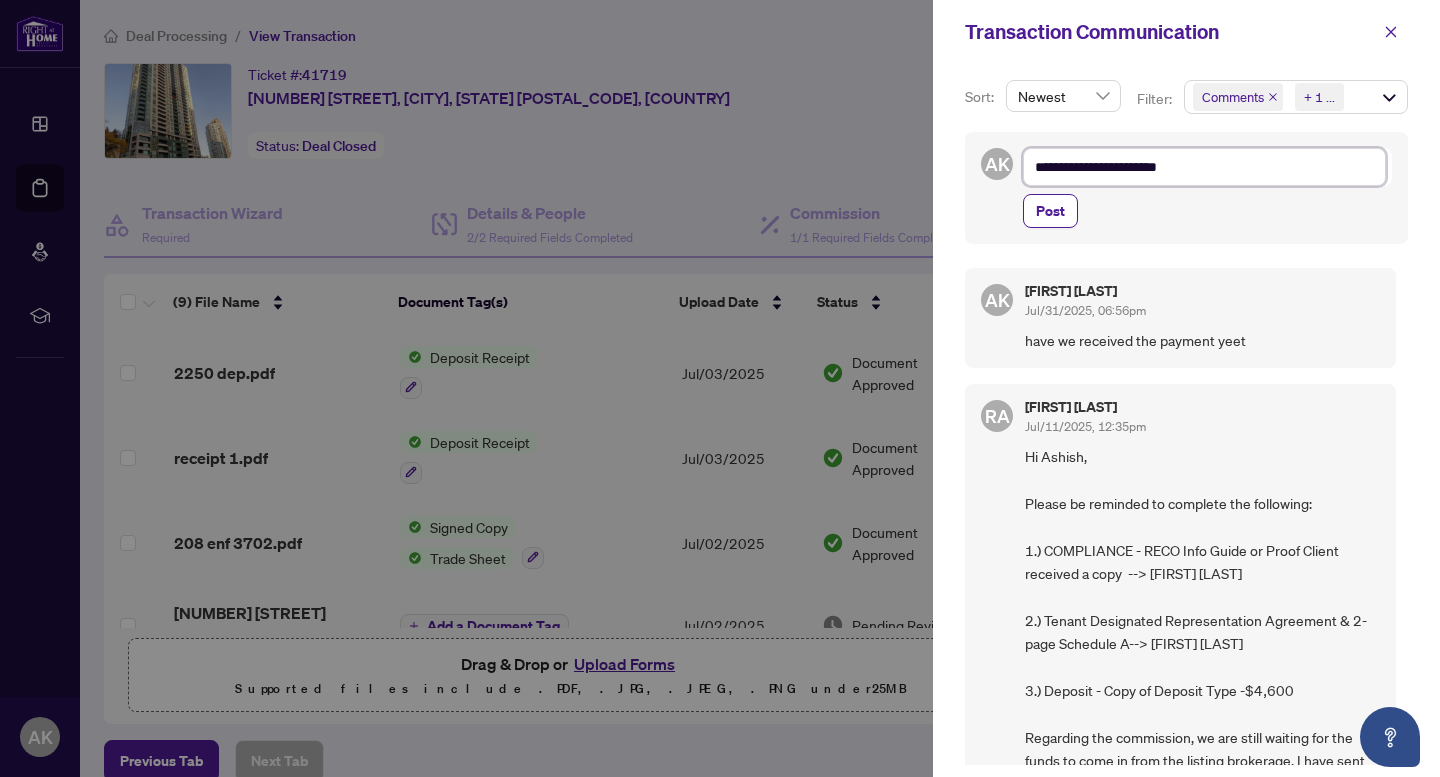 type on "**********" 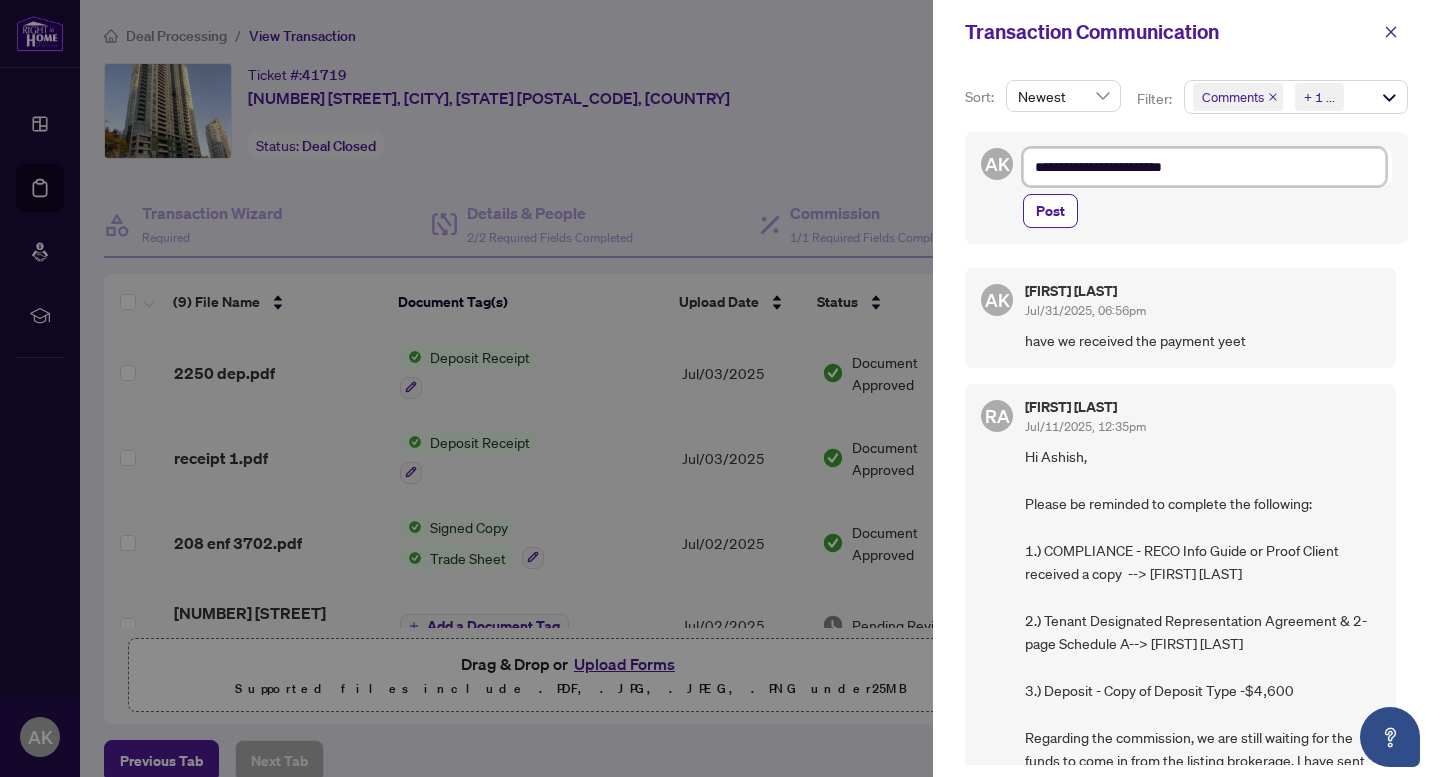 type on "**********" 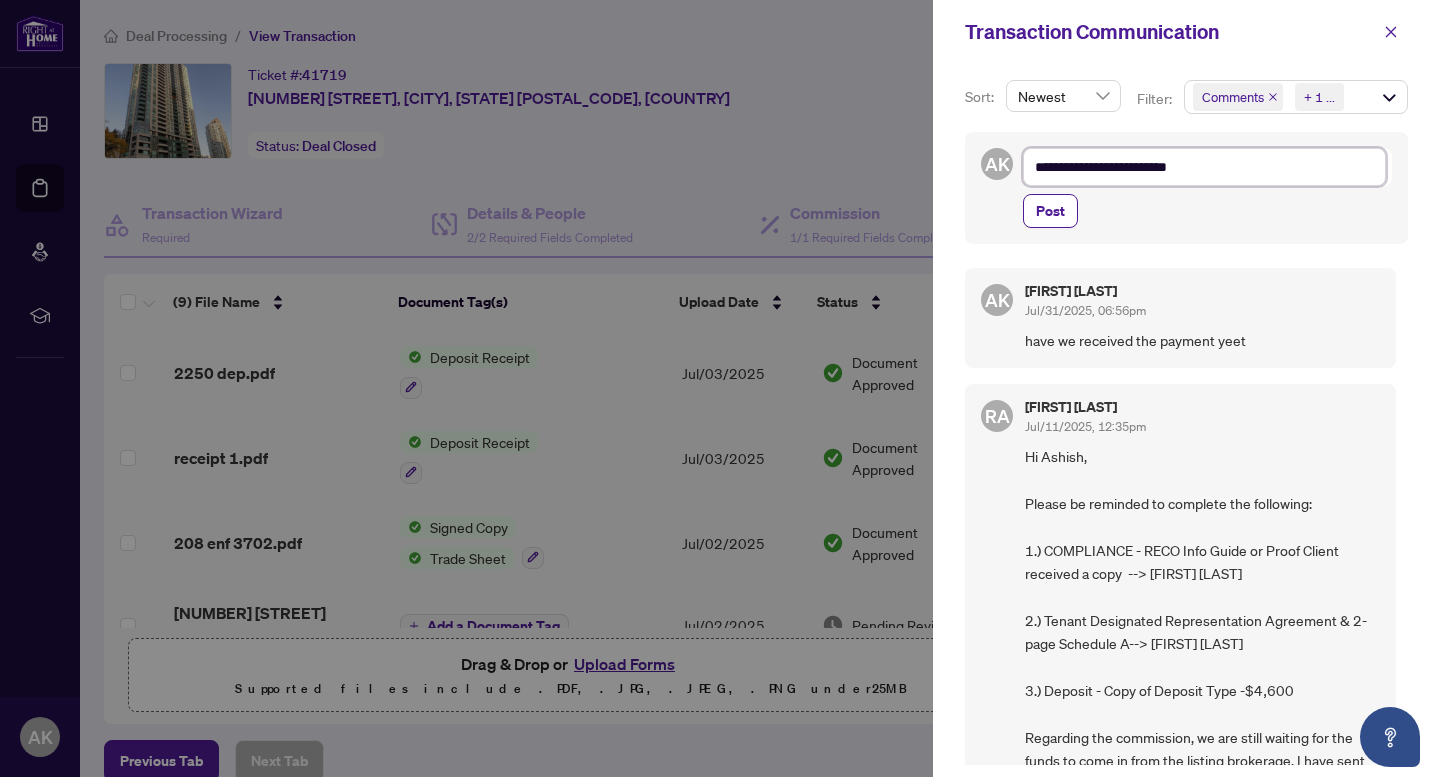 type on "**********" 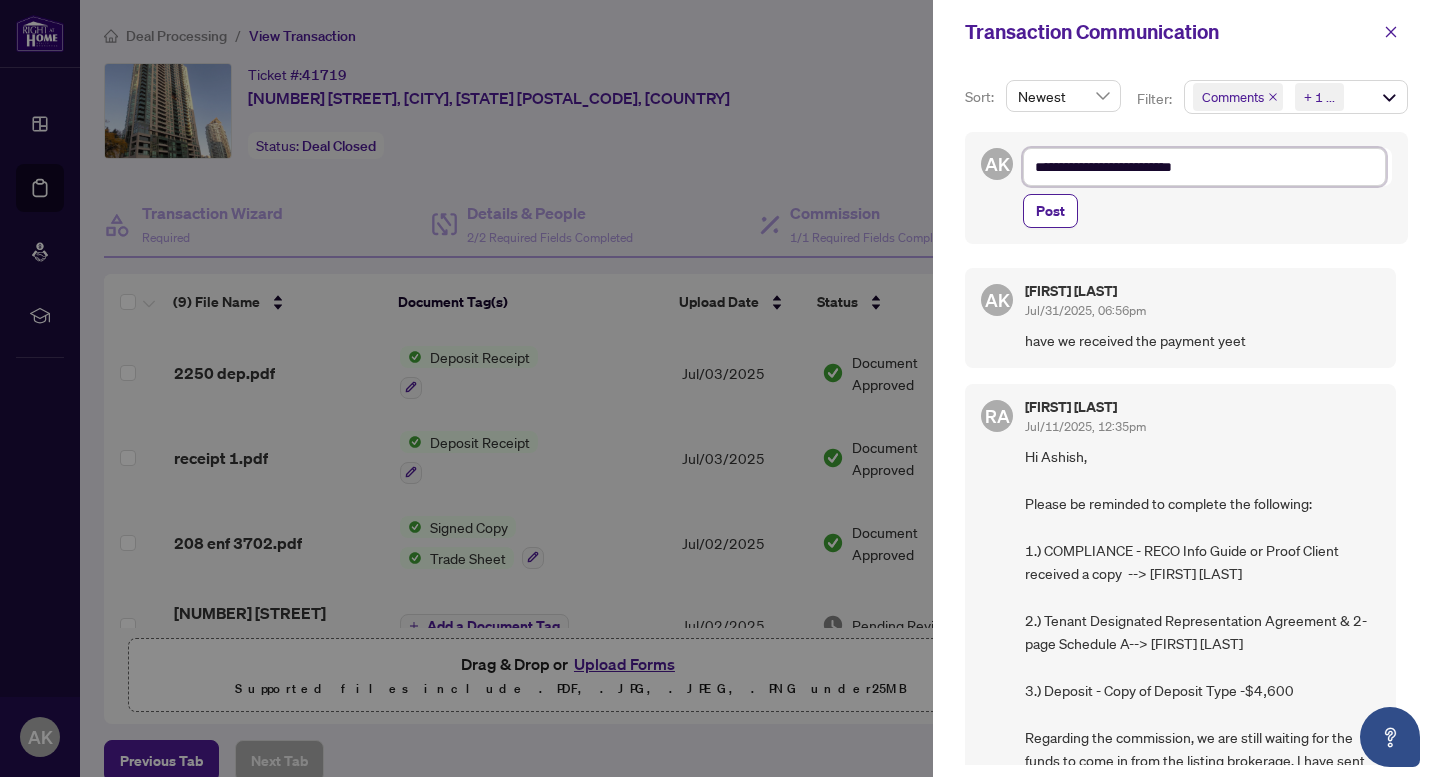 type on "**********" 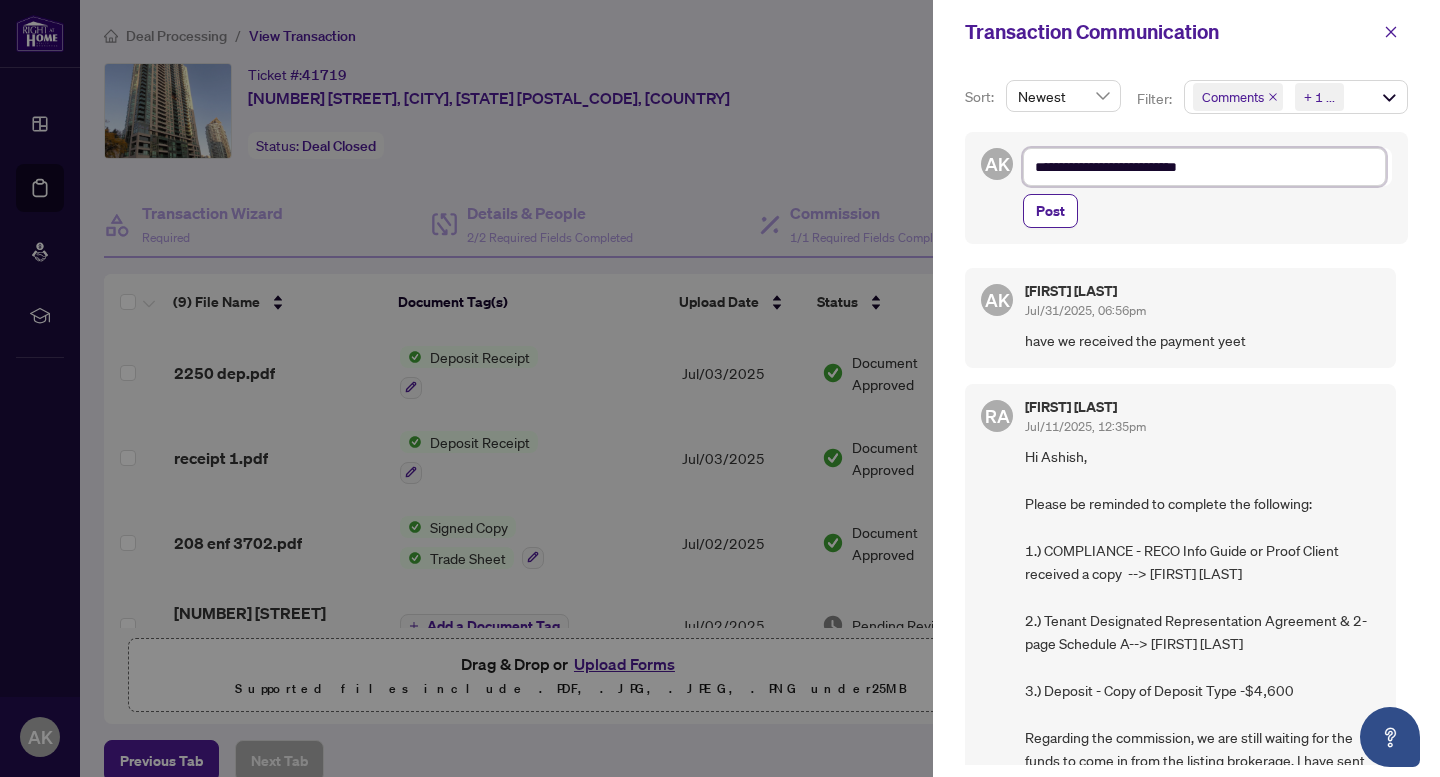 type on "**********" 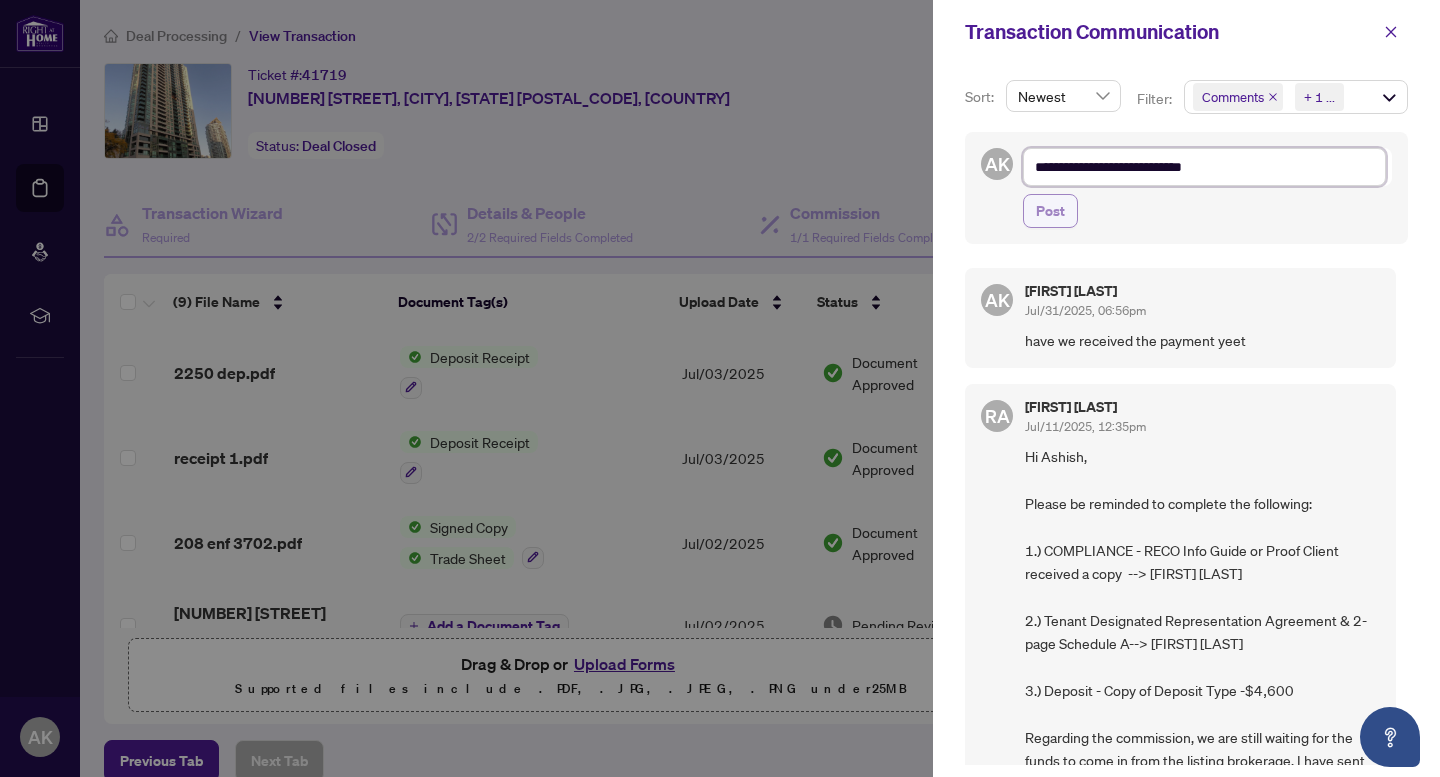 type on "**********" 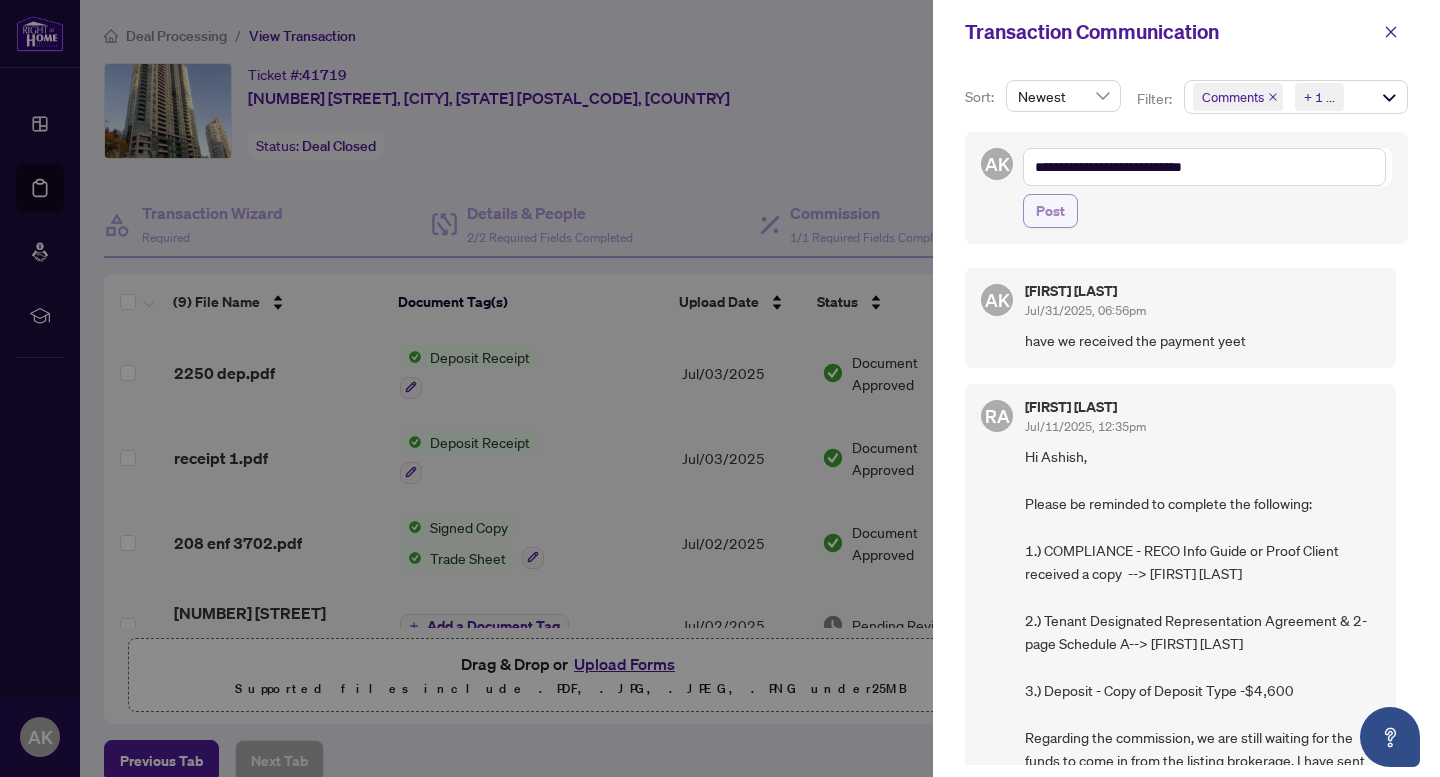 click on "Post" at bounding box center (1050, 211) 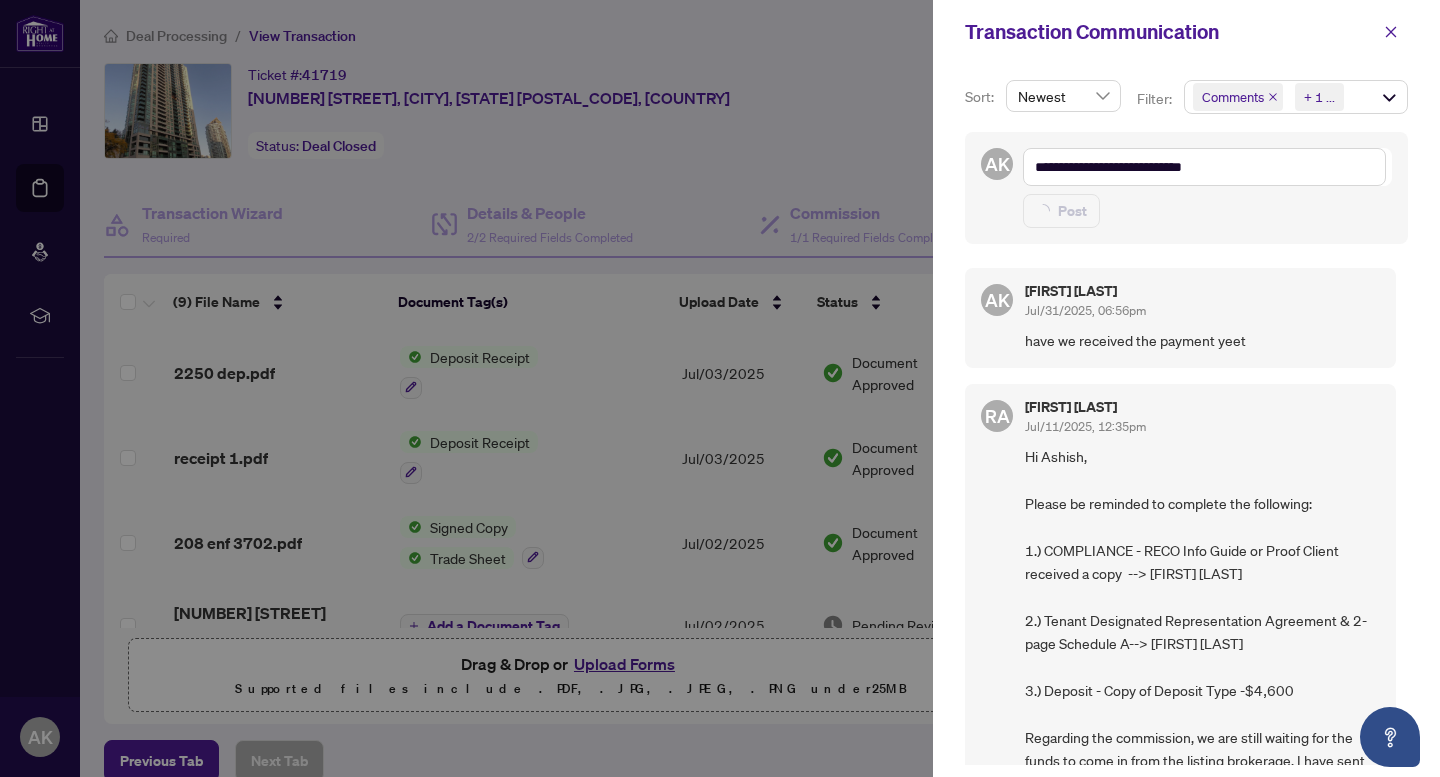 type 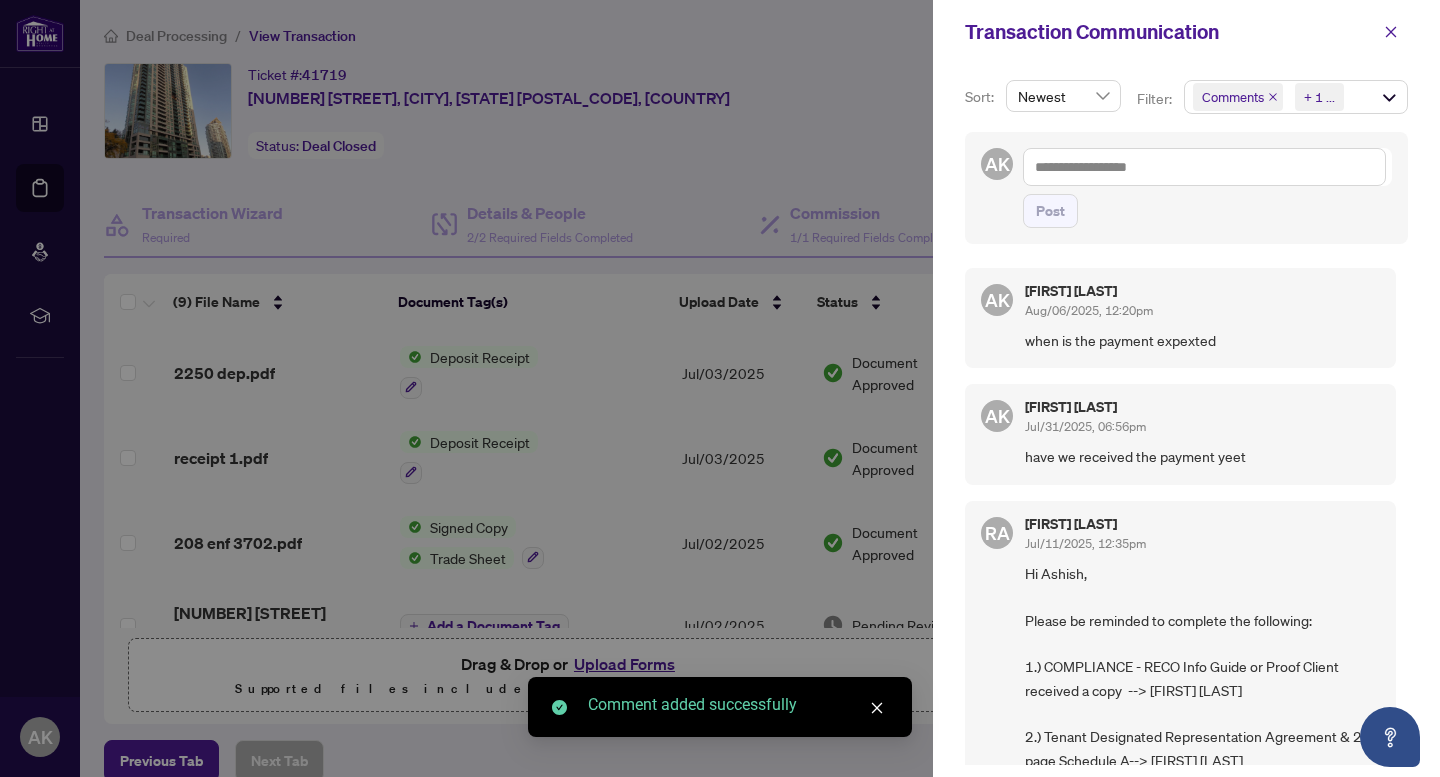 click at bounding box center [720, 388] 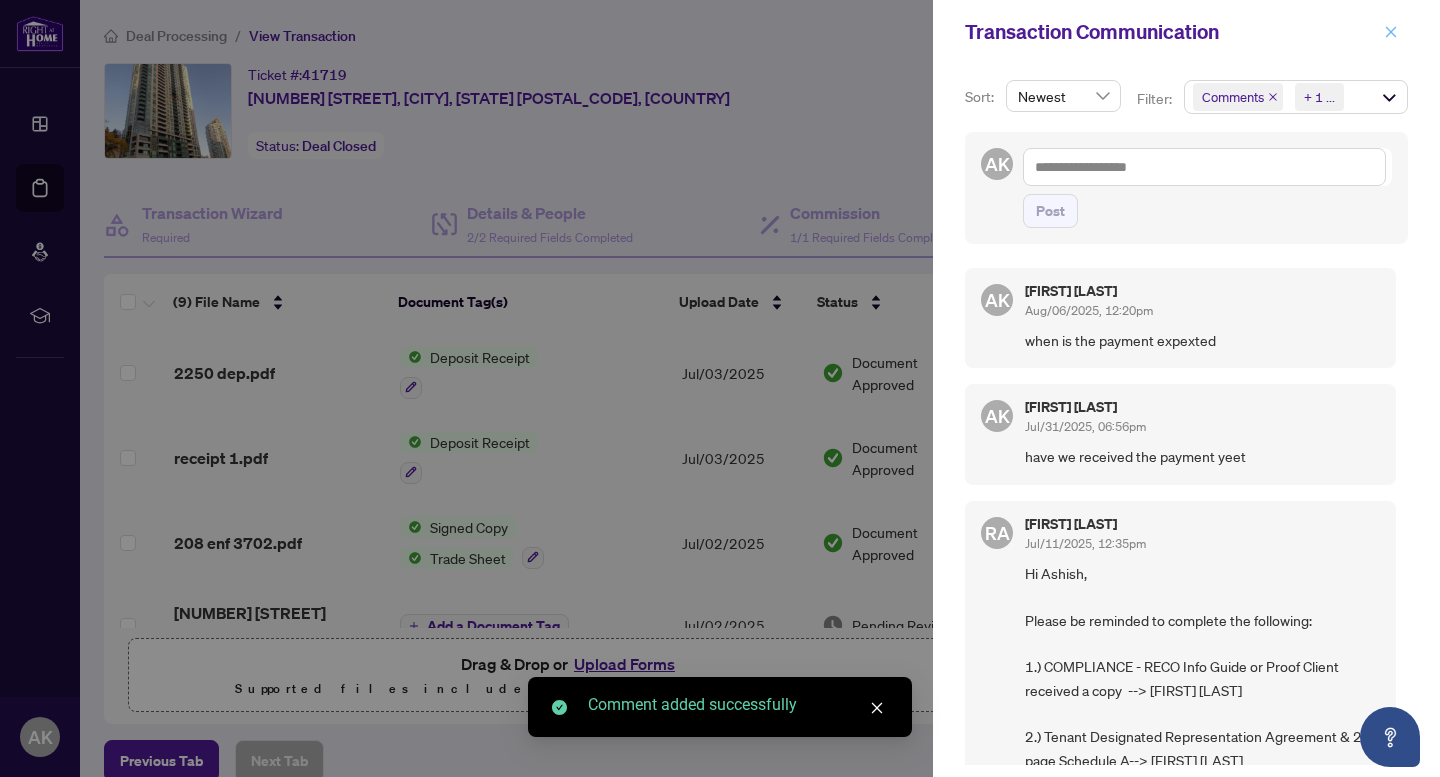 click 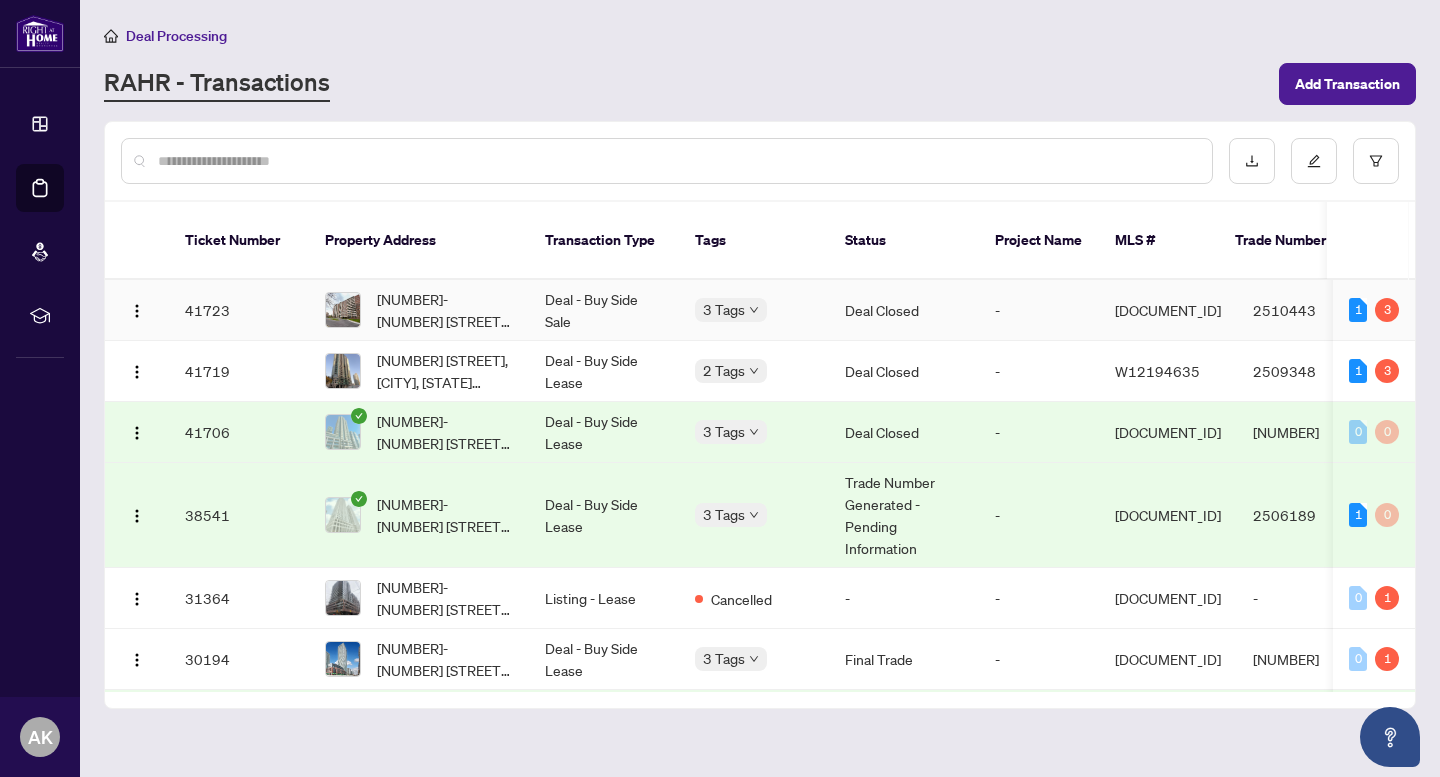 click on "Deal - Buy Side Sale" at bounding box center (604, 310) 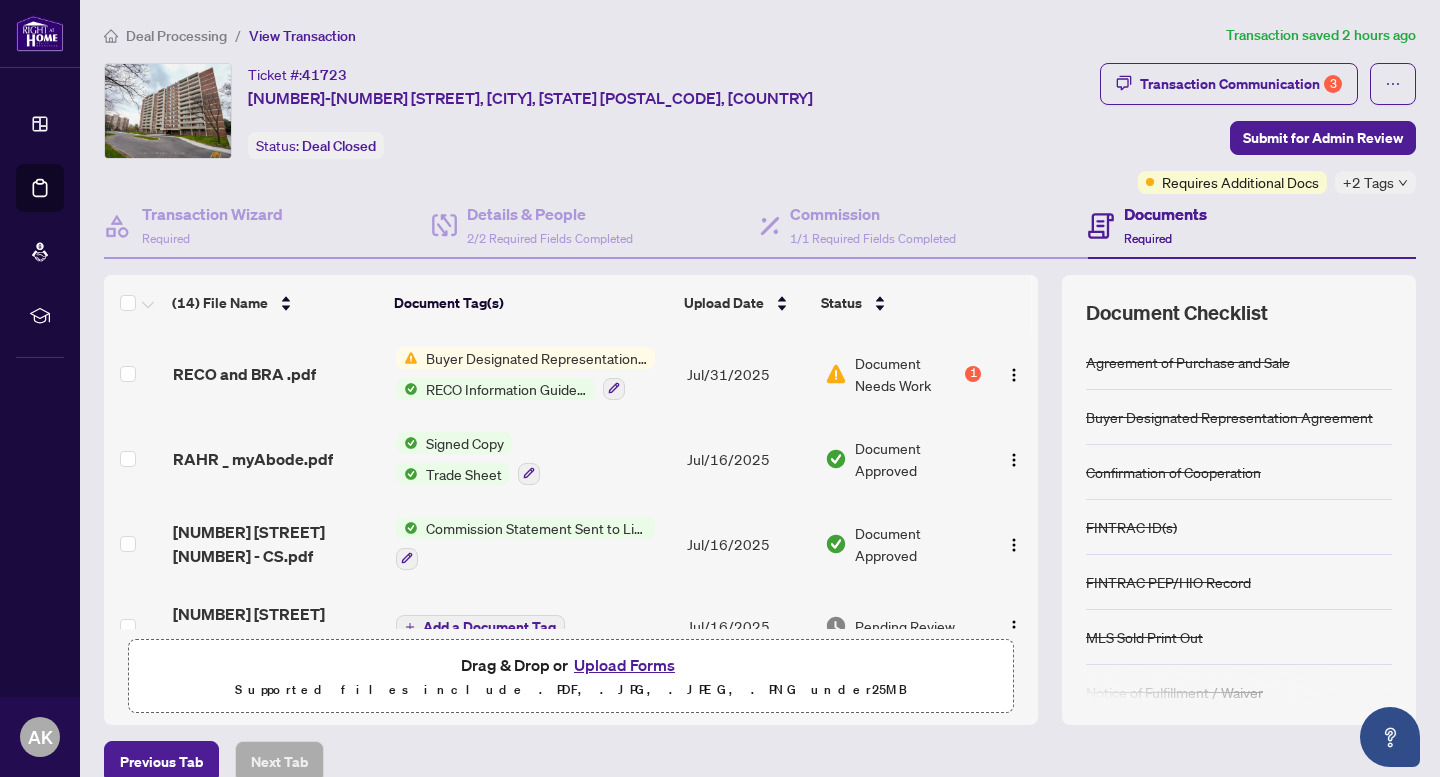 click on "Buyer Designated Representation Agreement" at bounding box center (536, 358) 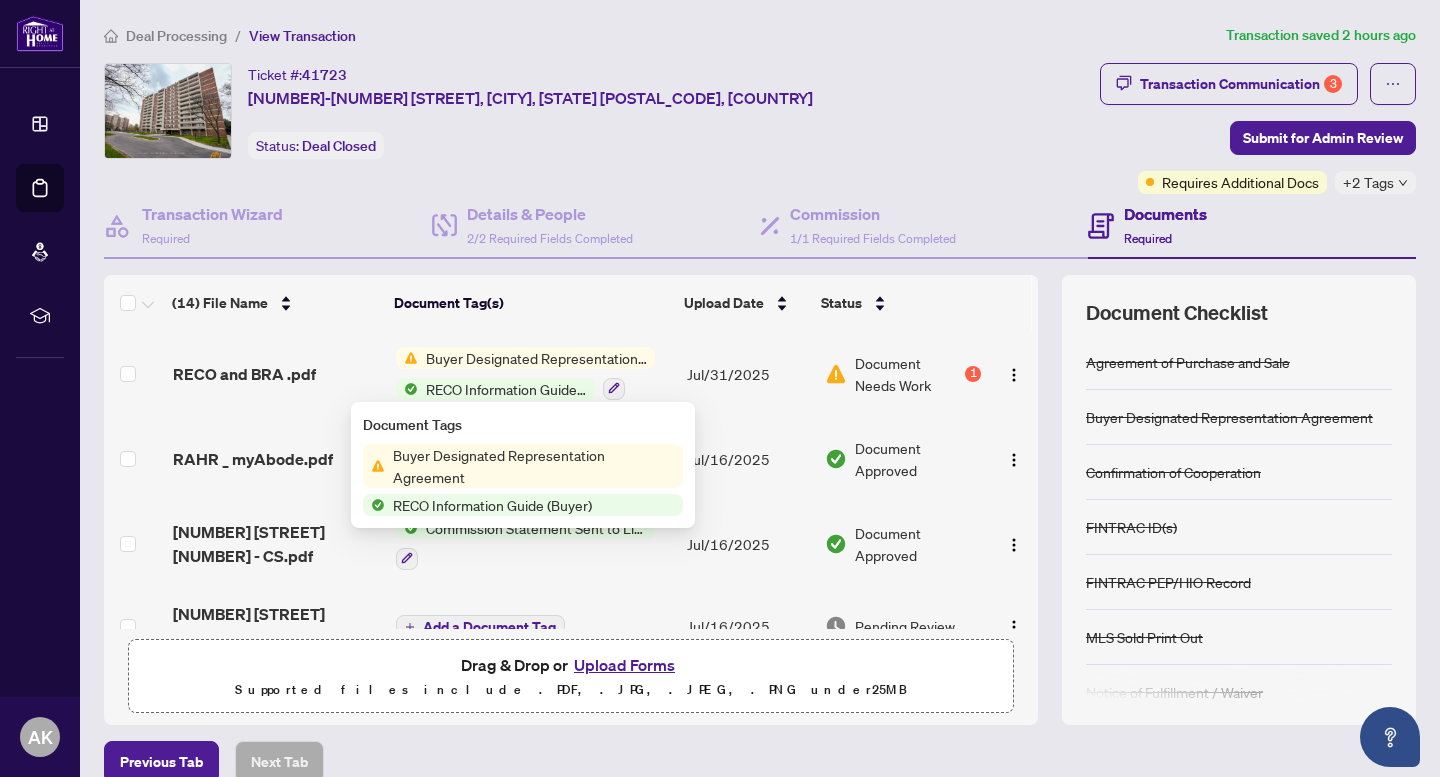click on "Buyer Designated Representation Agreement" at bounding box center (534, 466) 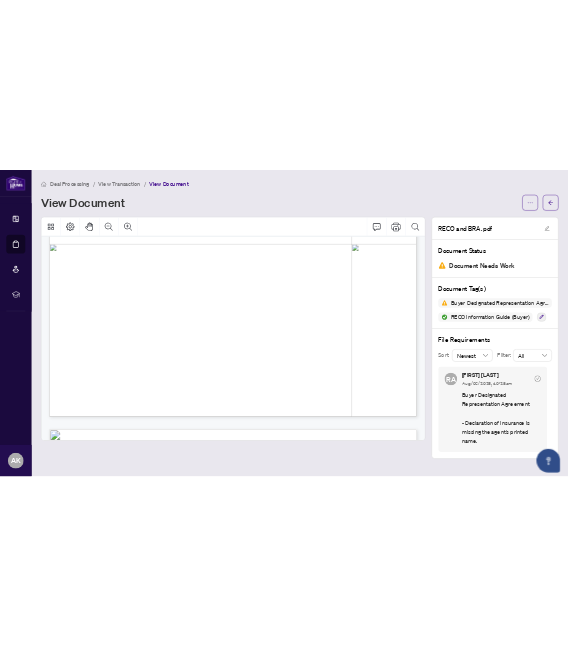 scroll, scrollTop: 3422, scrollLeft: 0, axis: vertical 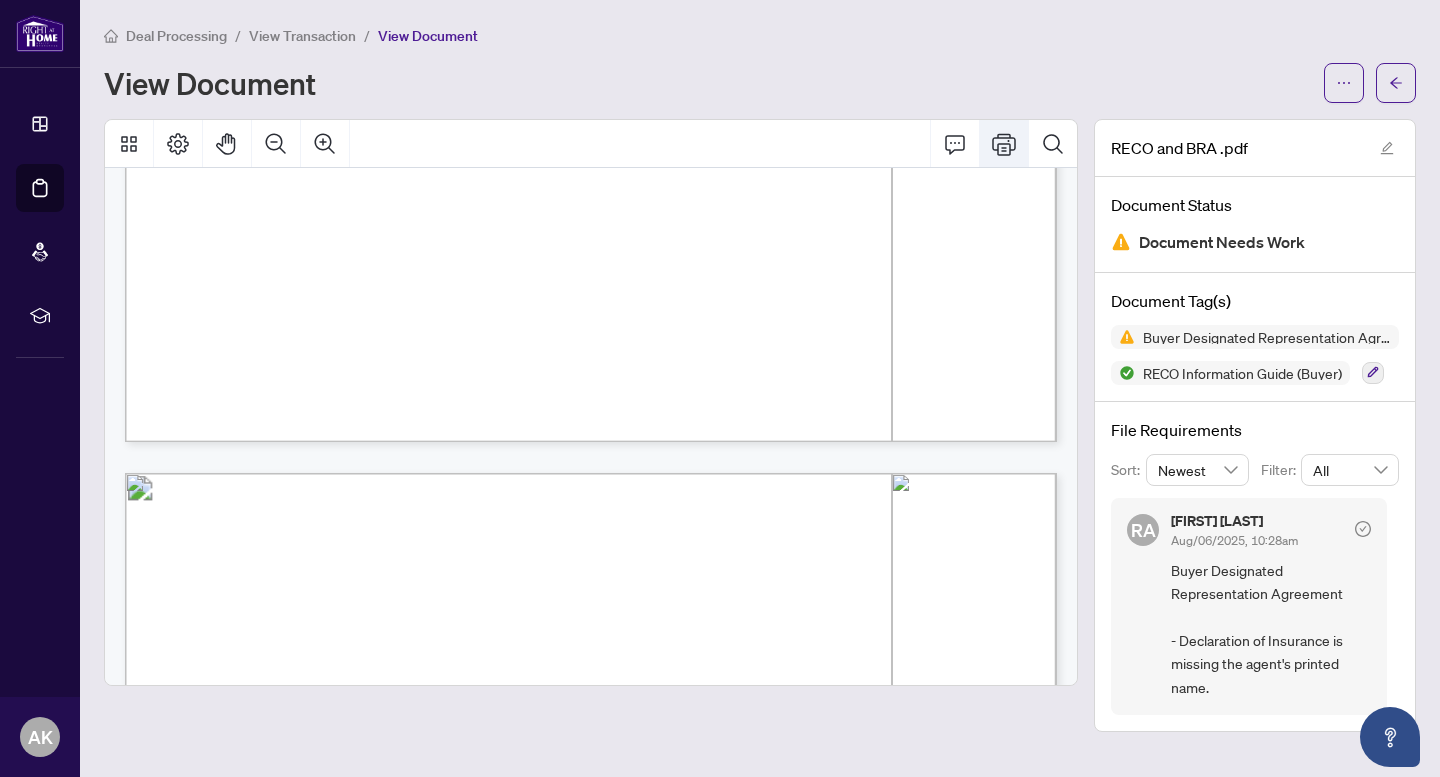 click 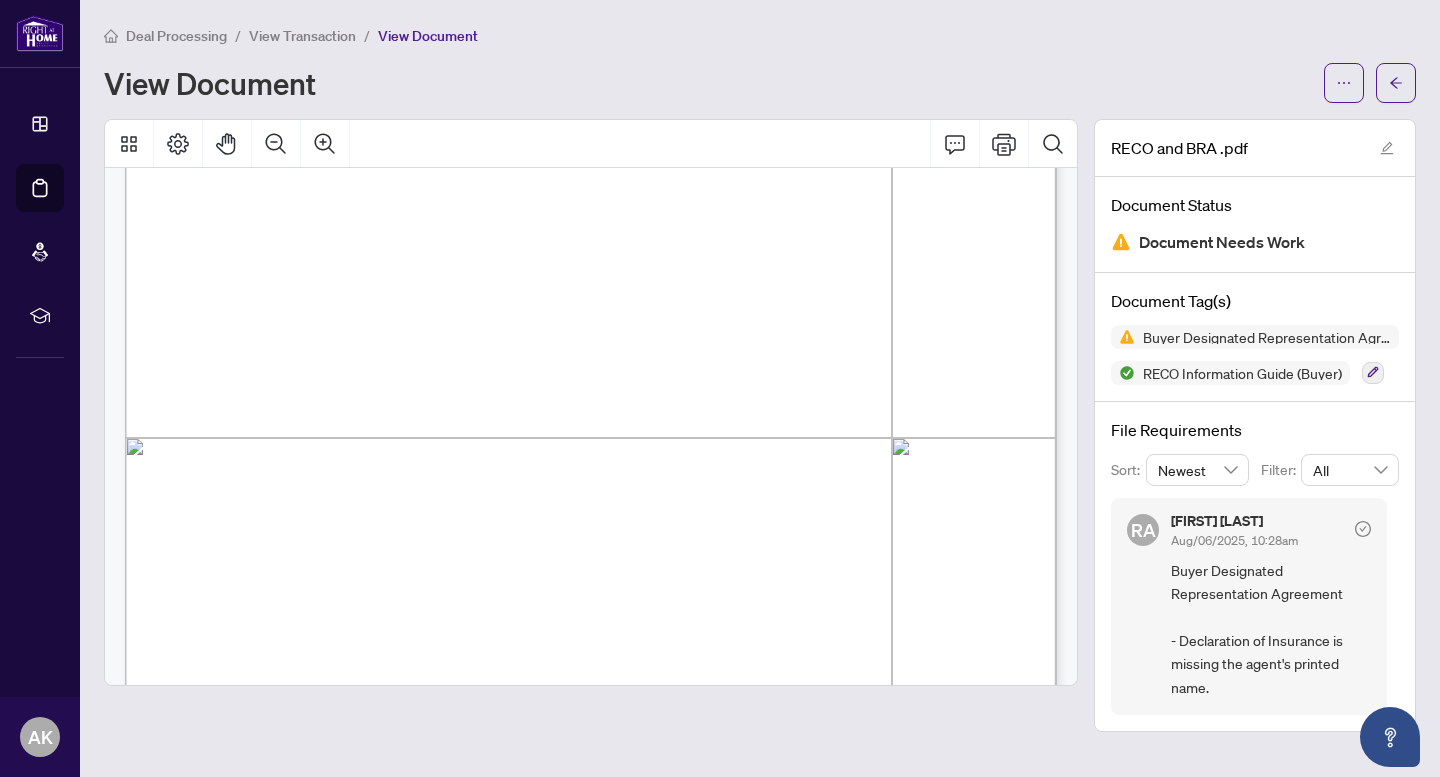scroll, scrollTop: 0, scrollLeft: 0, axis: both 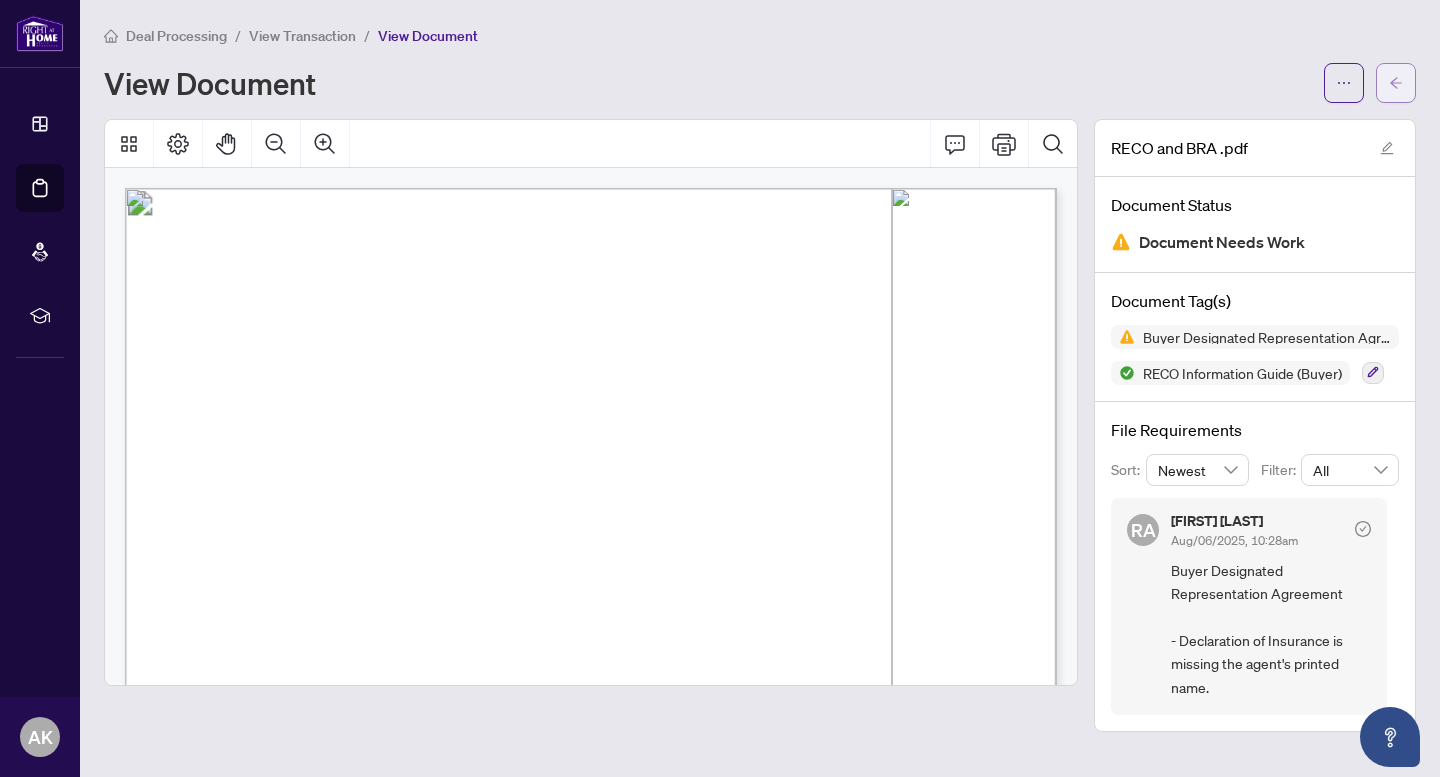 click at bounding box center (1396, 83) 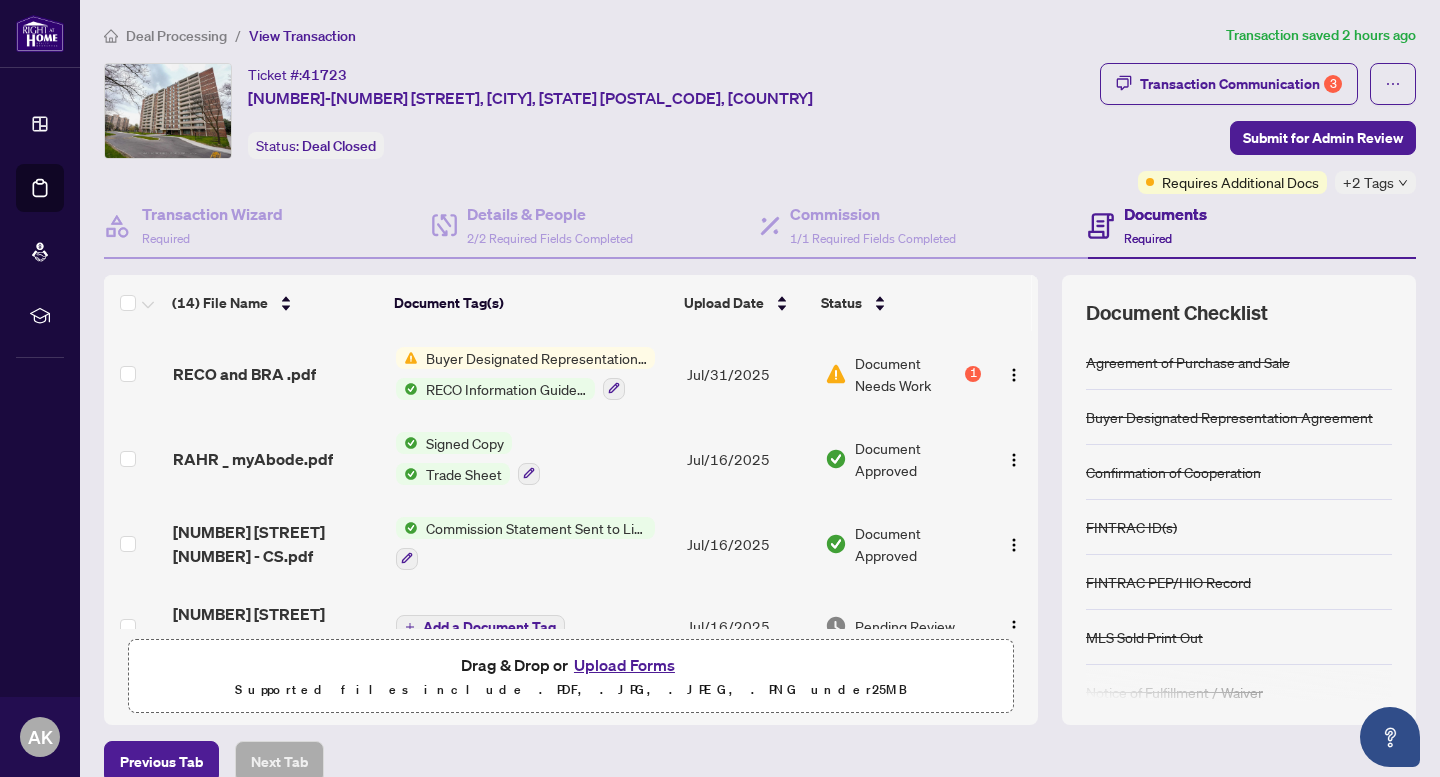 click on "Buyer Designated Representation Agreement" at bounding box center [536, 358] 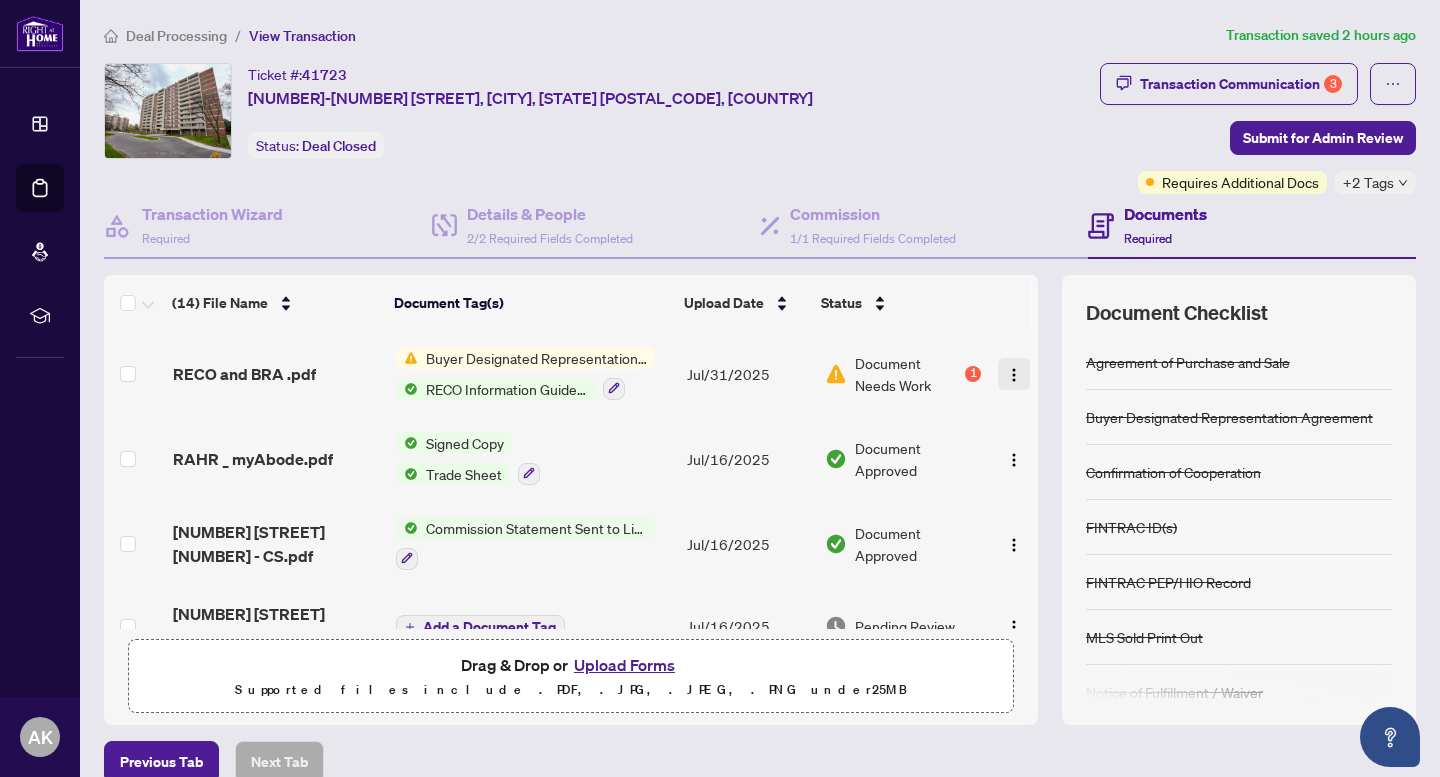 click at bounding box center (1014, 375) 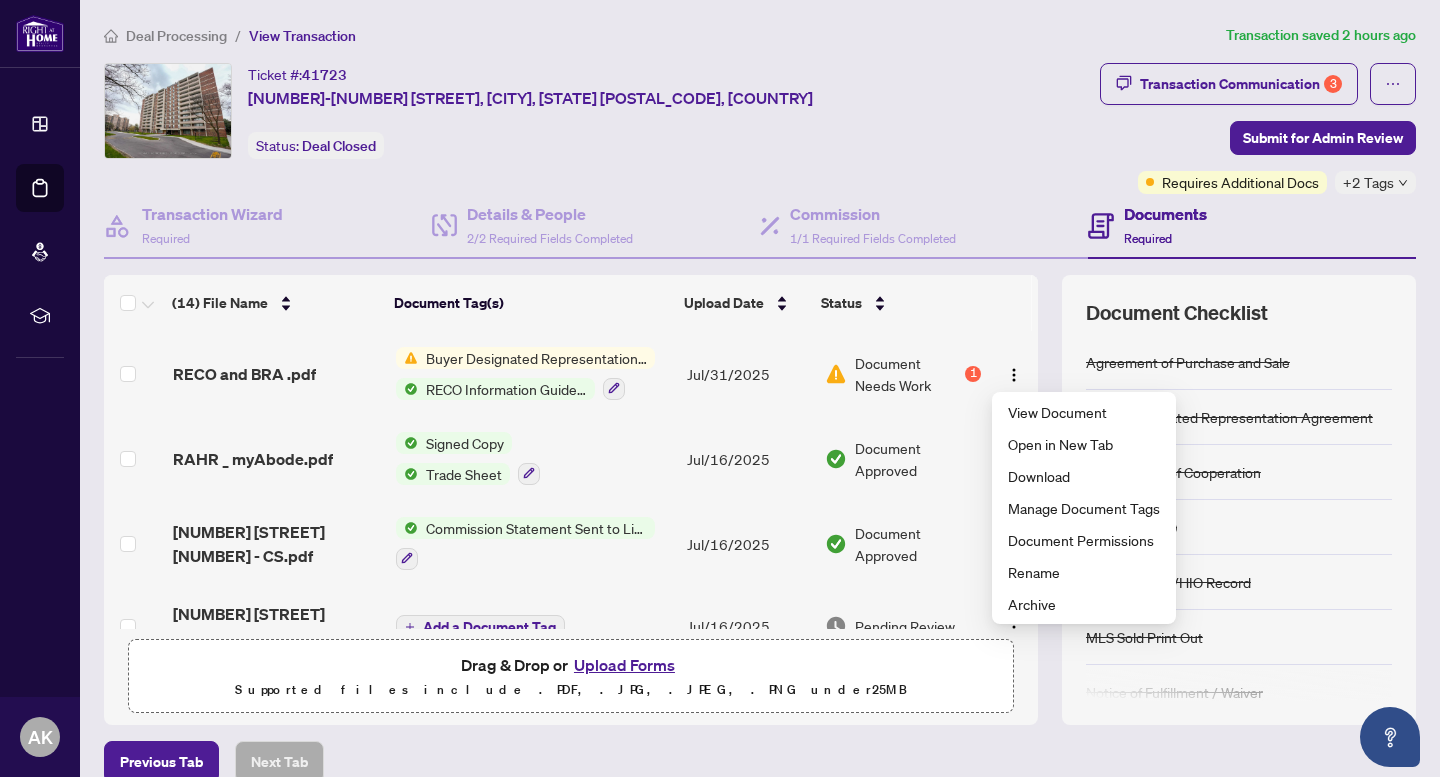 click on "Jul/31/2025" at bounding box center [748, 373] 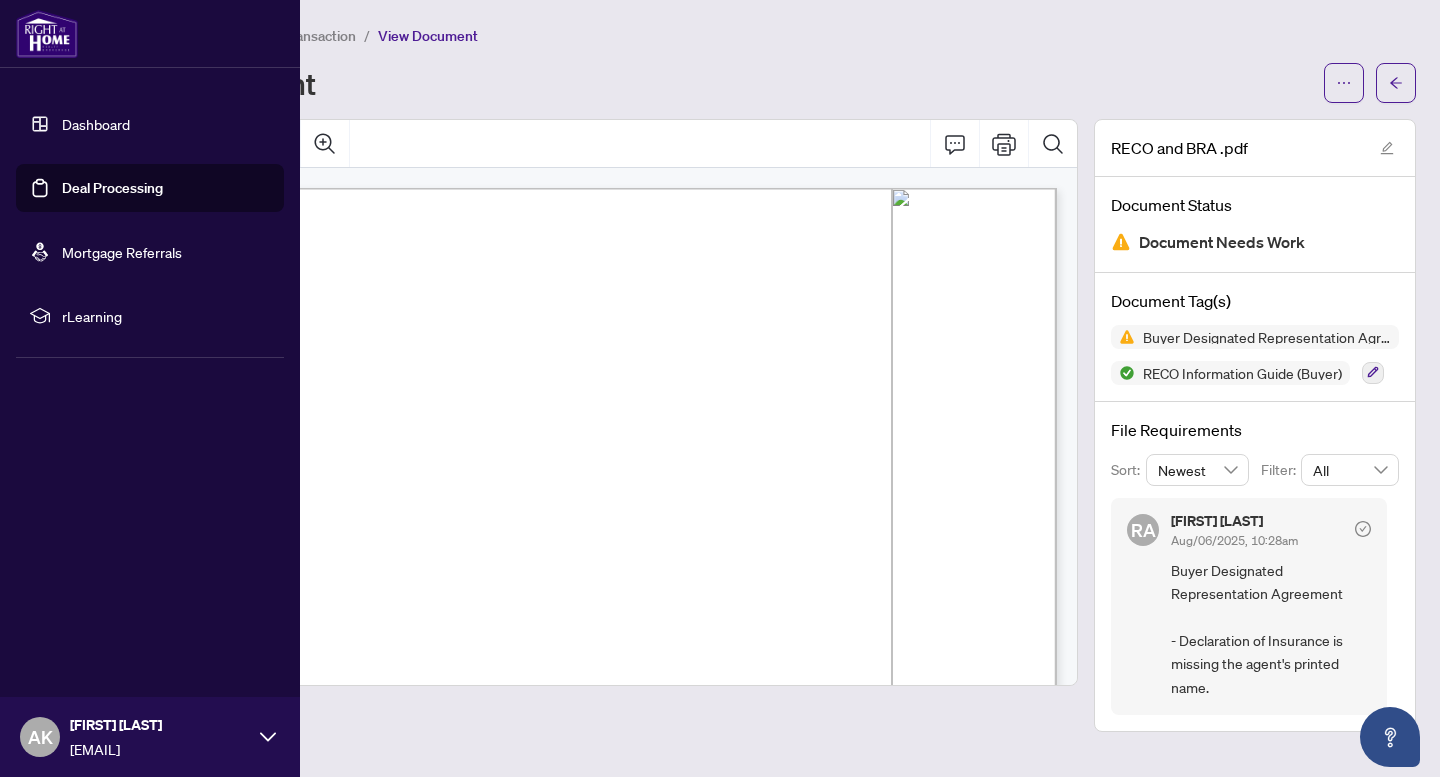 click on "Dashboard" at bounding box center (96, 124) 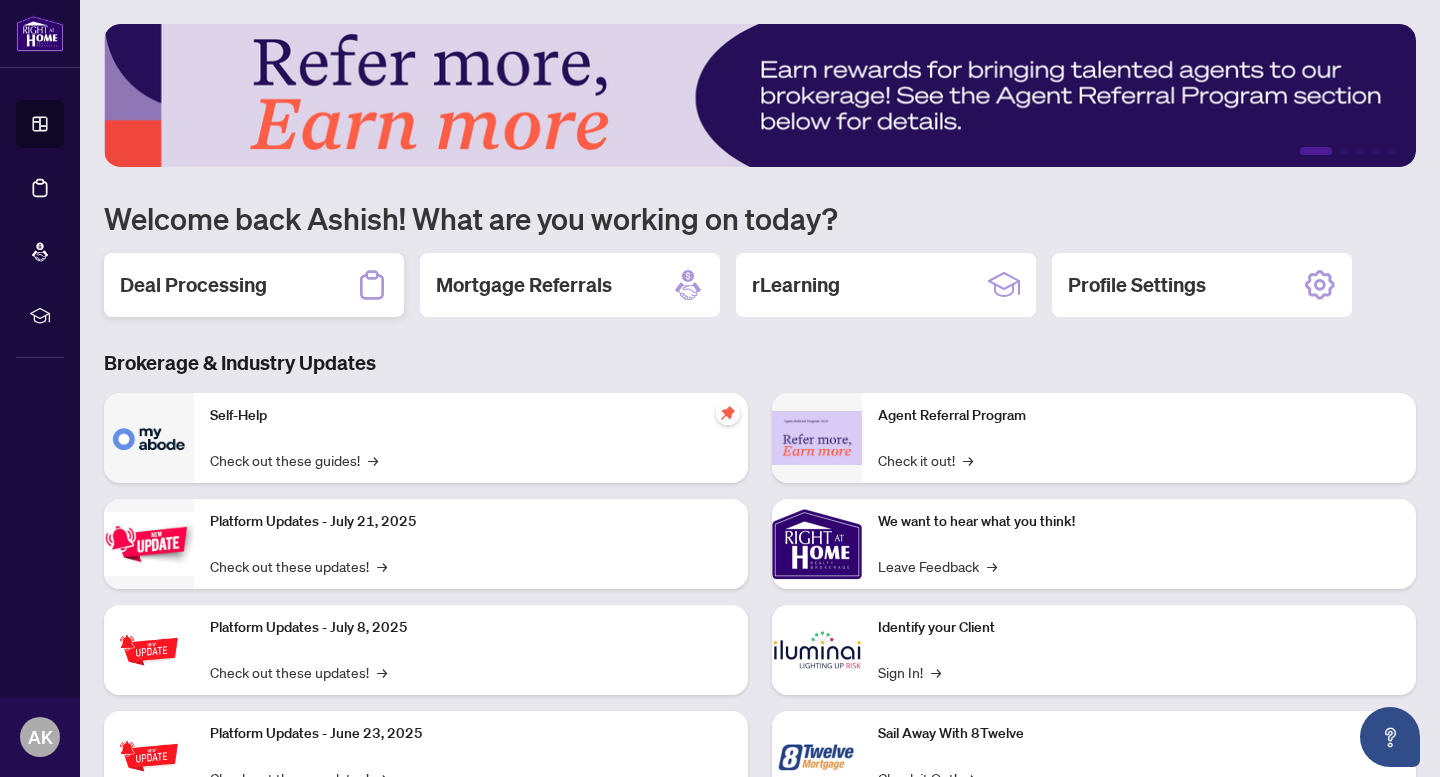 click on "Deal Processing" at bounding box center (193, 285) 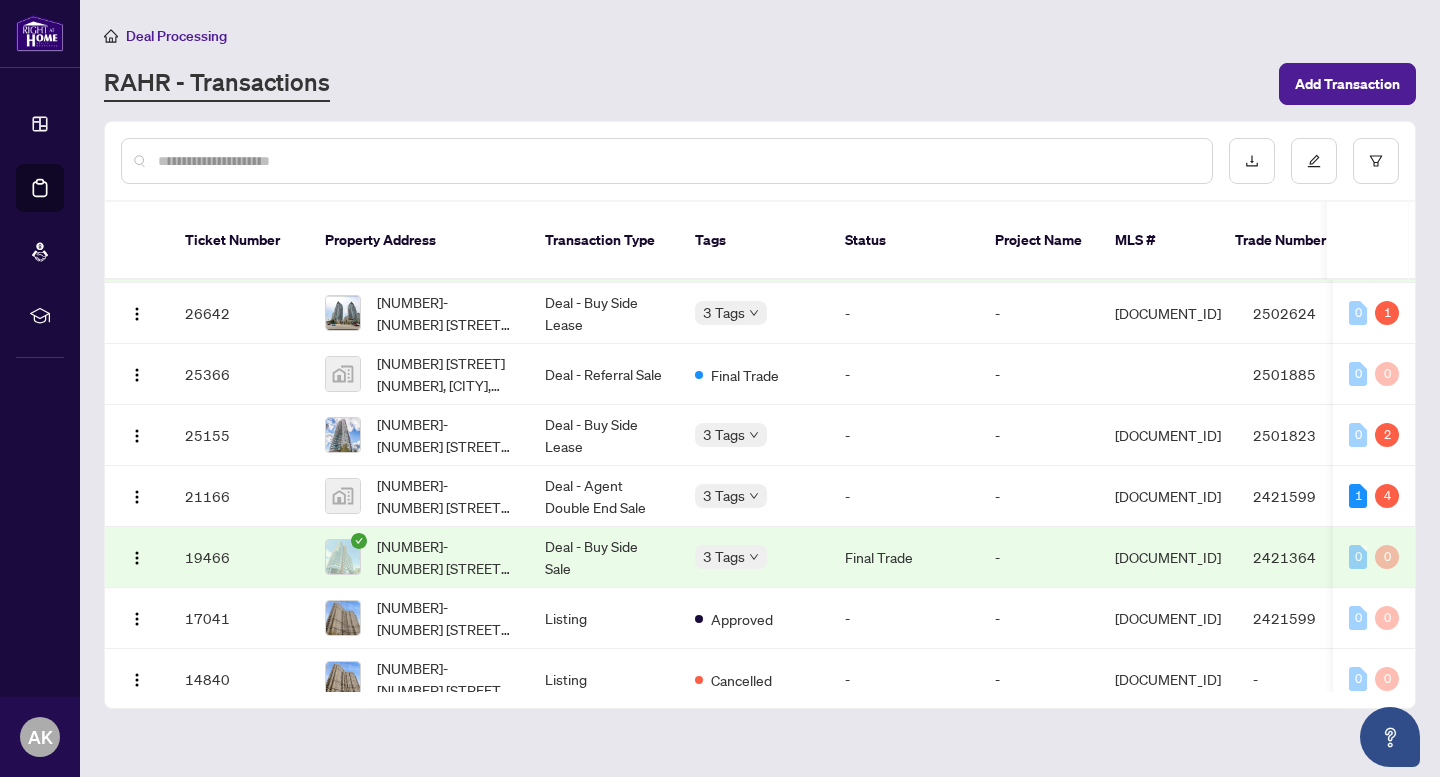 scroll, scrollTop: 0, scrollLeft: 0, axis: both 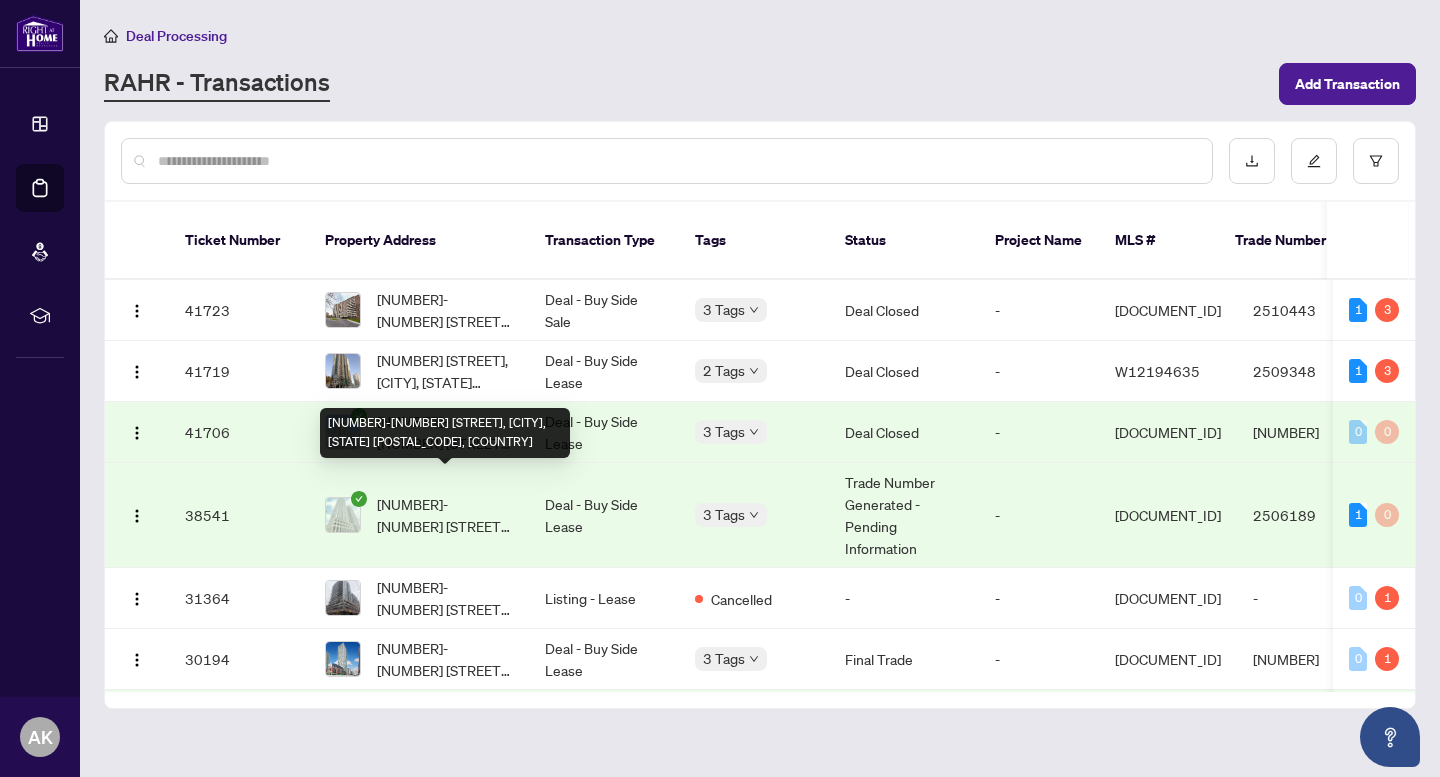 click on "[NUMBER]-[NUMBER] [STREET], [CITY], [STATE] [POSTAL_CODE], [COUNTRY]" at bounding box center (445, 515) 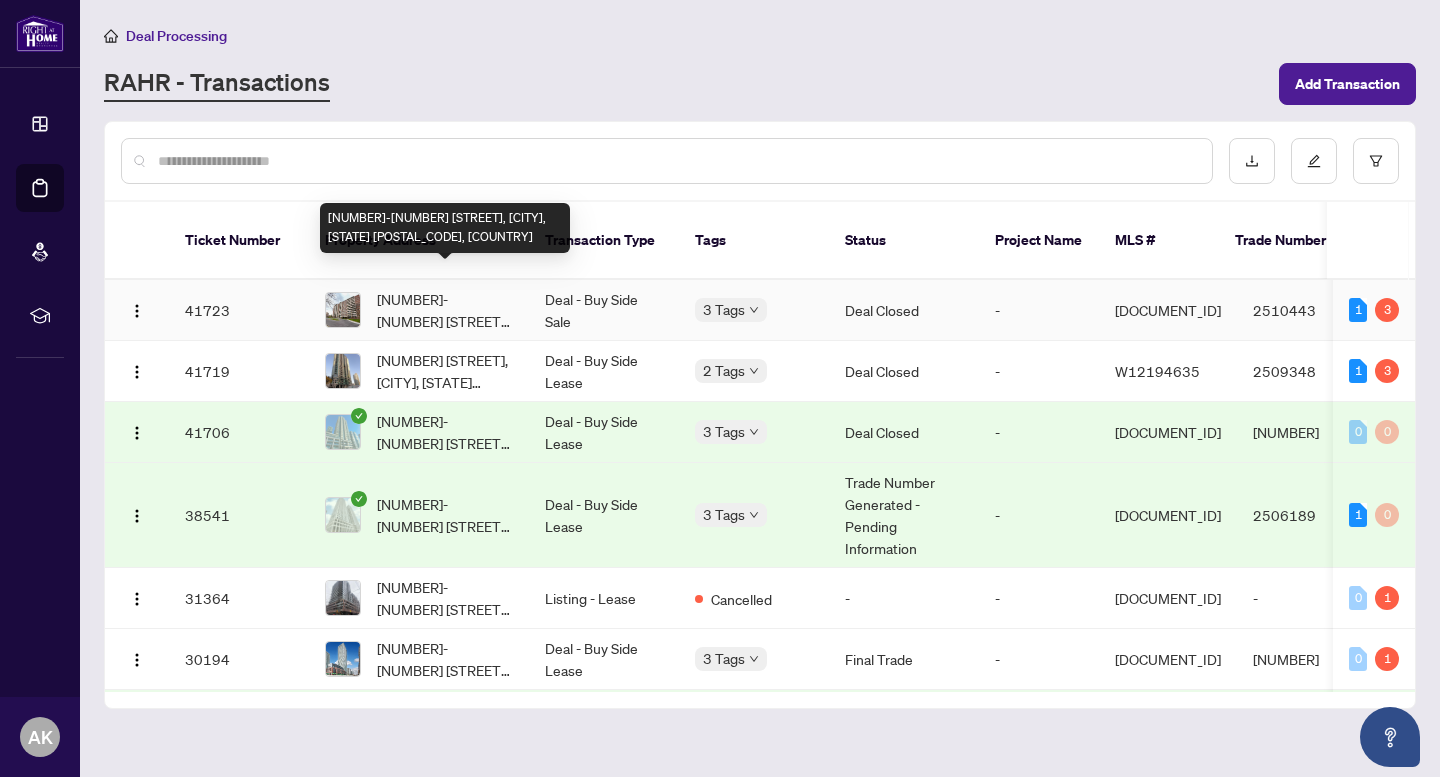 click on "[NUMBER]-[NUMBER] [STREET], [CITY], [STATE] [POSTAL_CODE], [COUNTRY]" at bounding box center [445, 310] 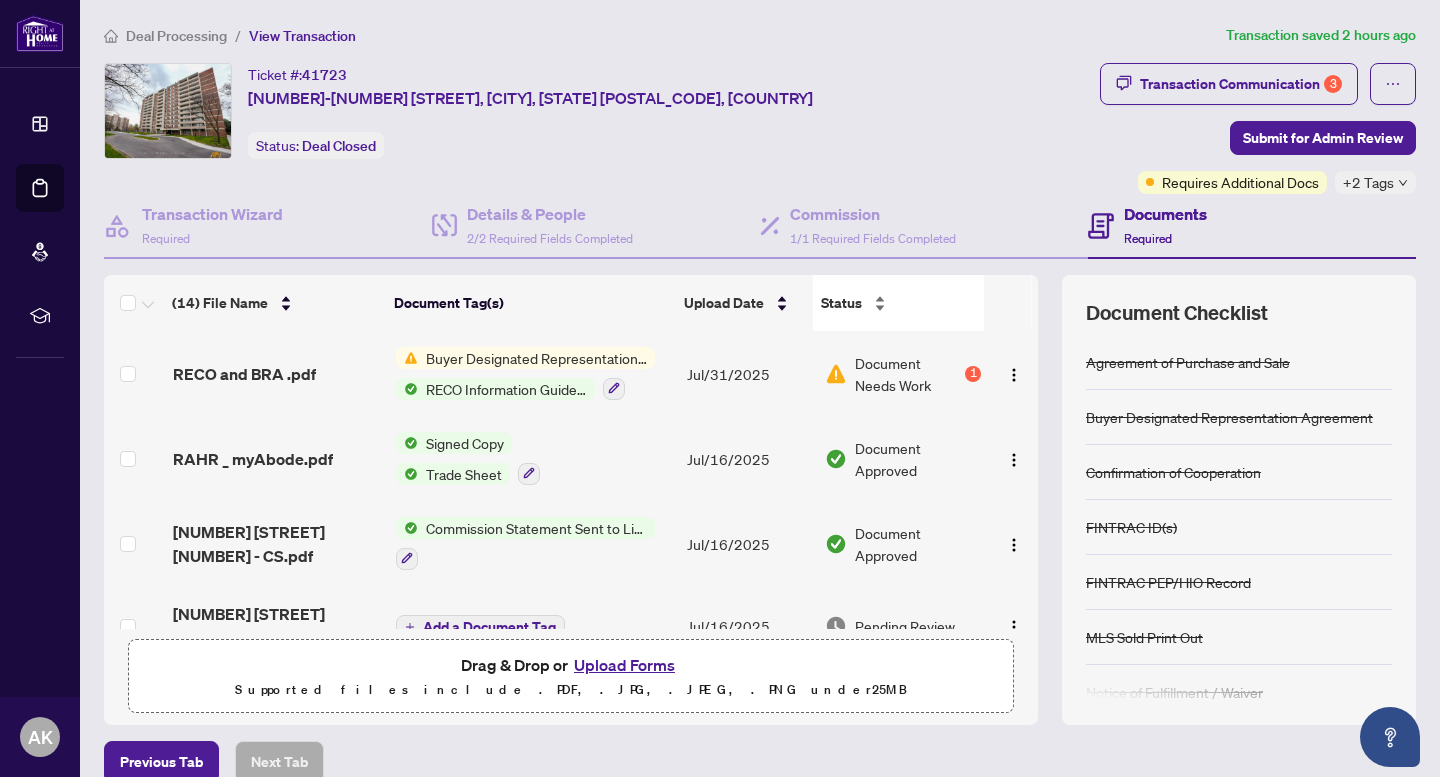 scroll, scrollTop: 98, scrollLeft: 0, axis: vertical 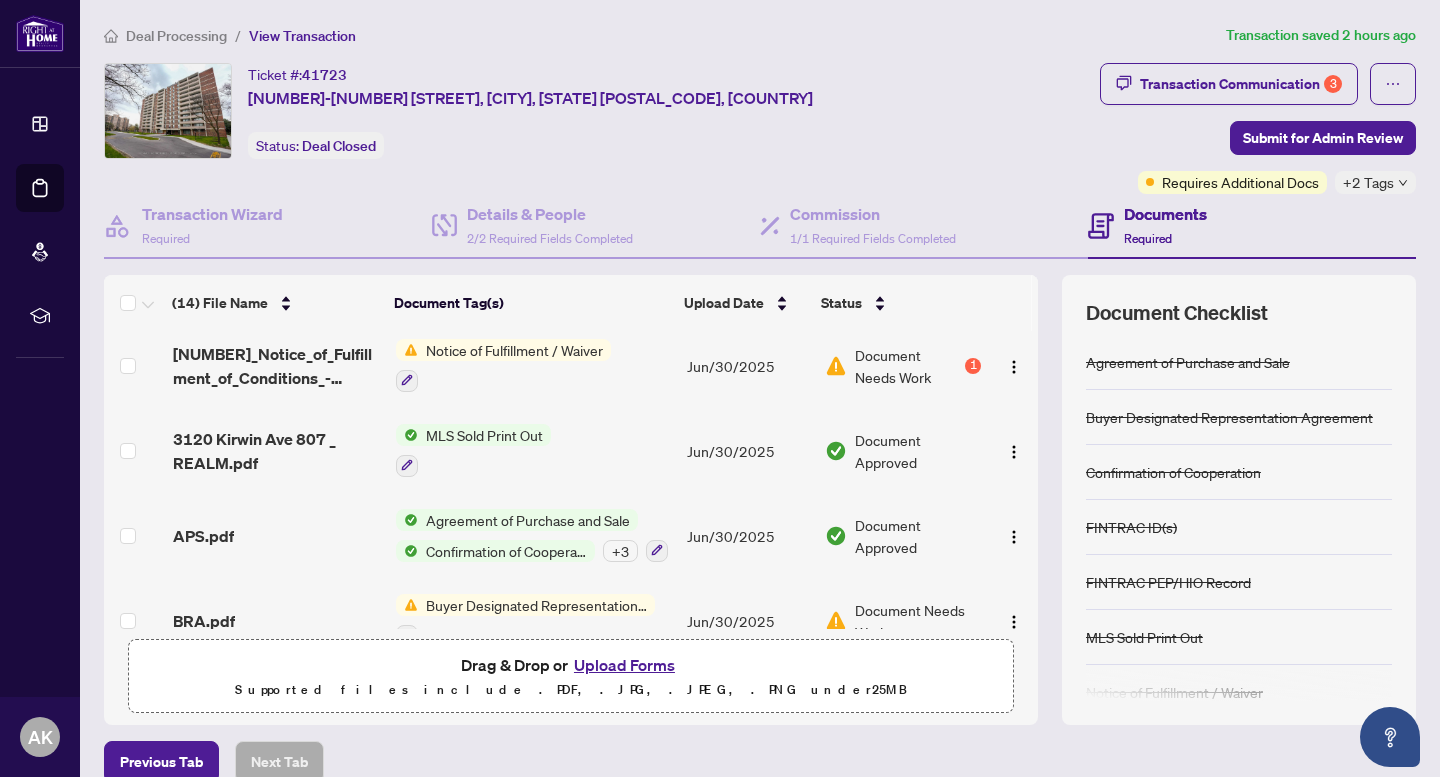 click on "Upload Forms" at bounding box center (624, 665) 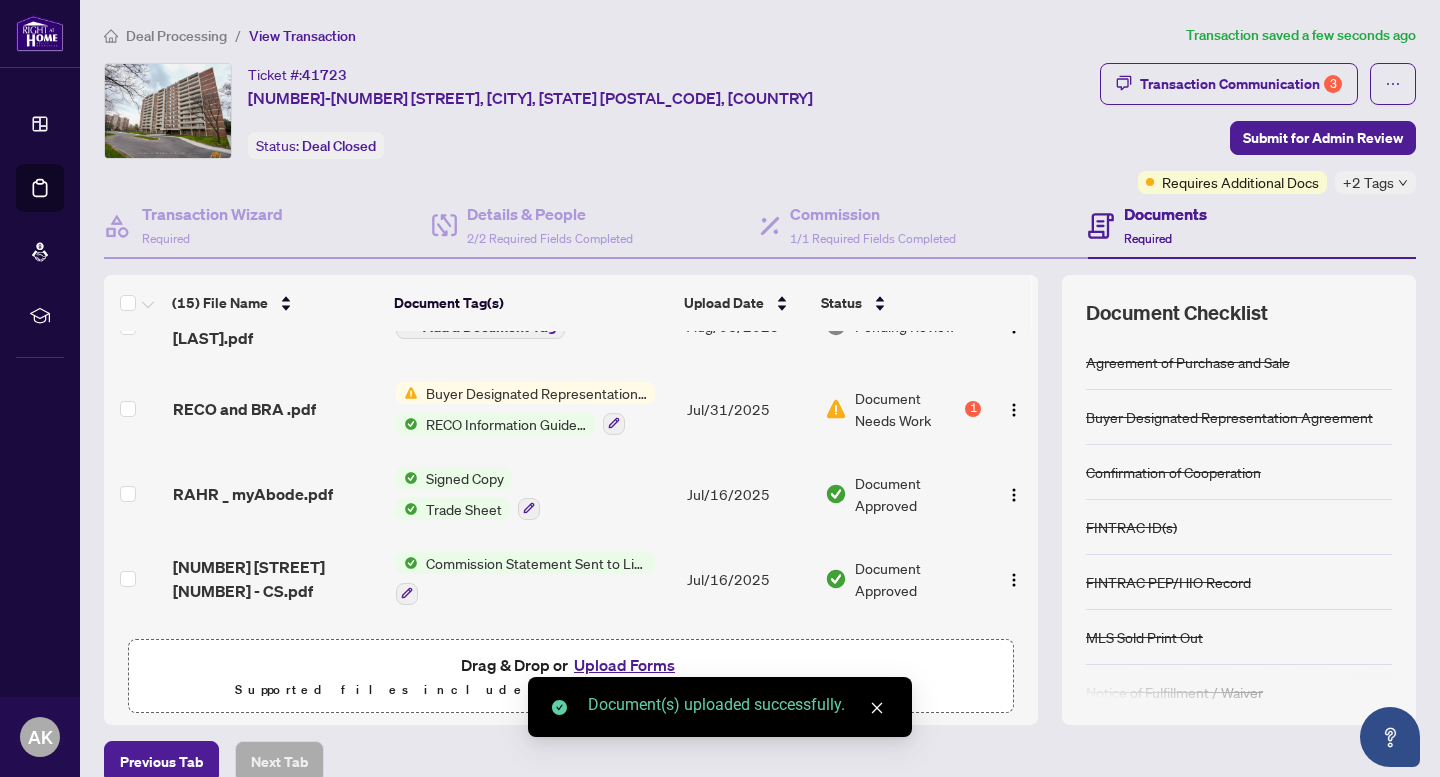 scroll, scrollTop: 0, scrollLeft: 0, axis: both 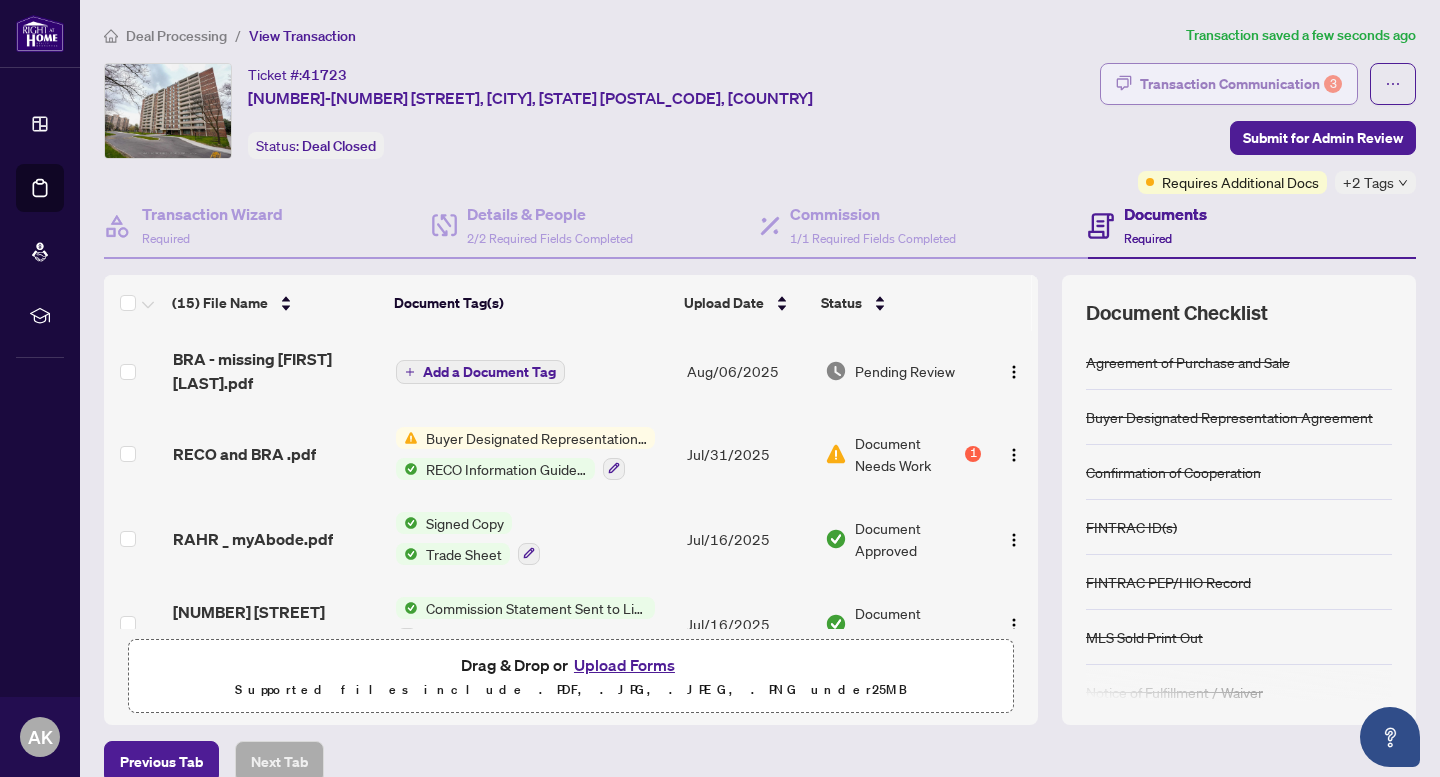 click on "Transaction Communication 3" at bounding box center (1241, 84) 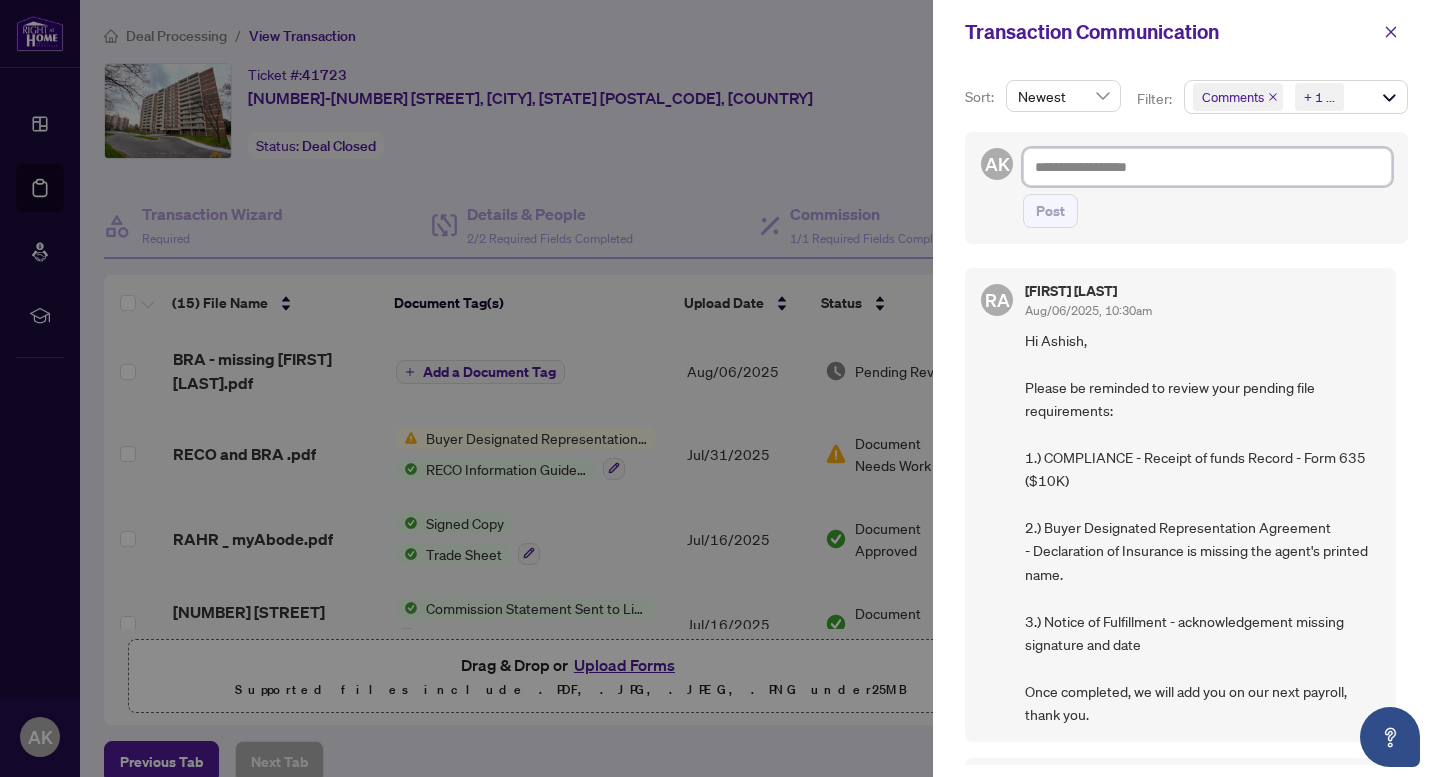 click at bounding box center (1207, 167) 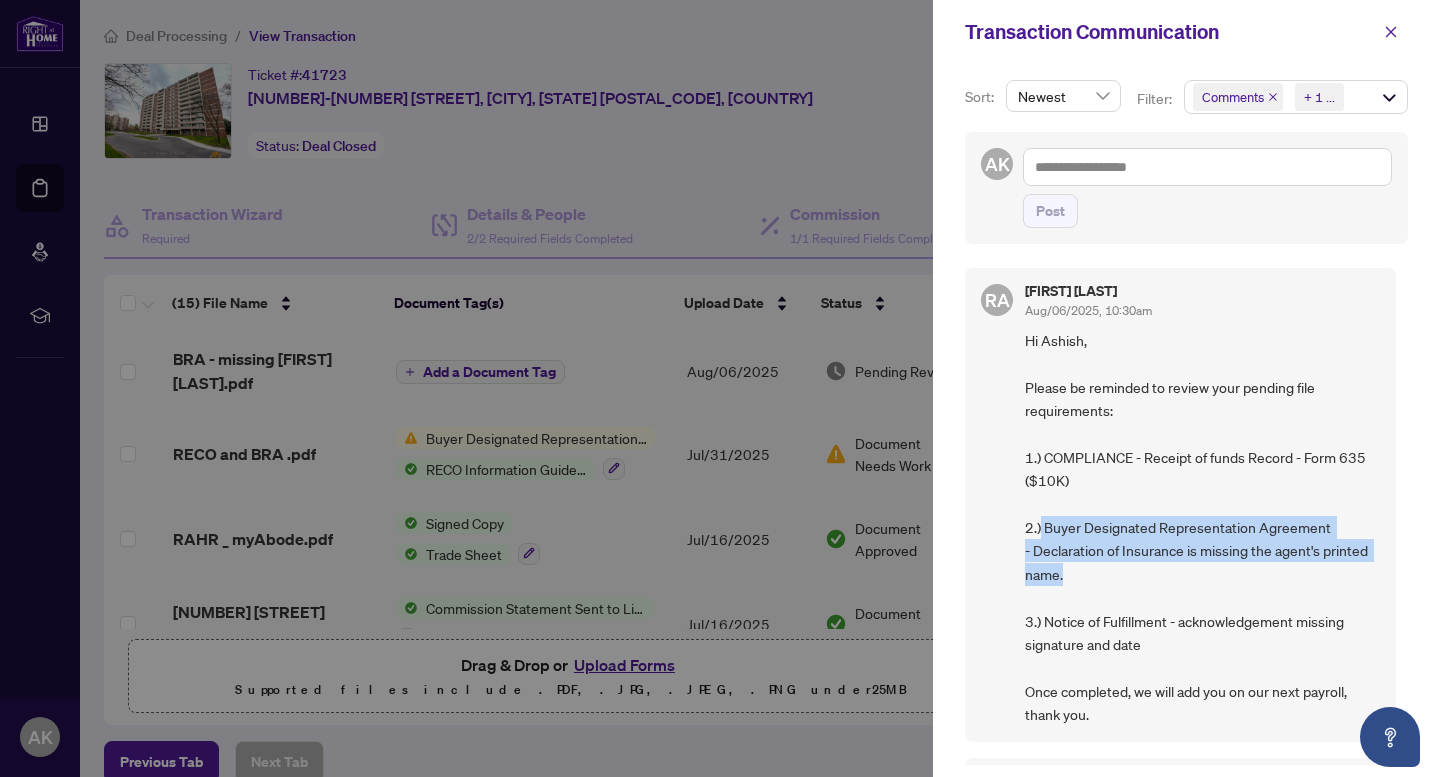 drag, startPoint x: 1044, startPoint y: 523, endPoint x: 1120, endPoint y: 581, distance: 95.60335 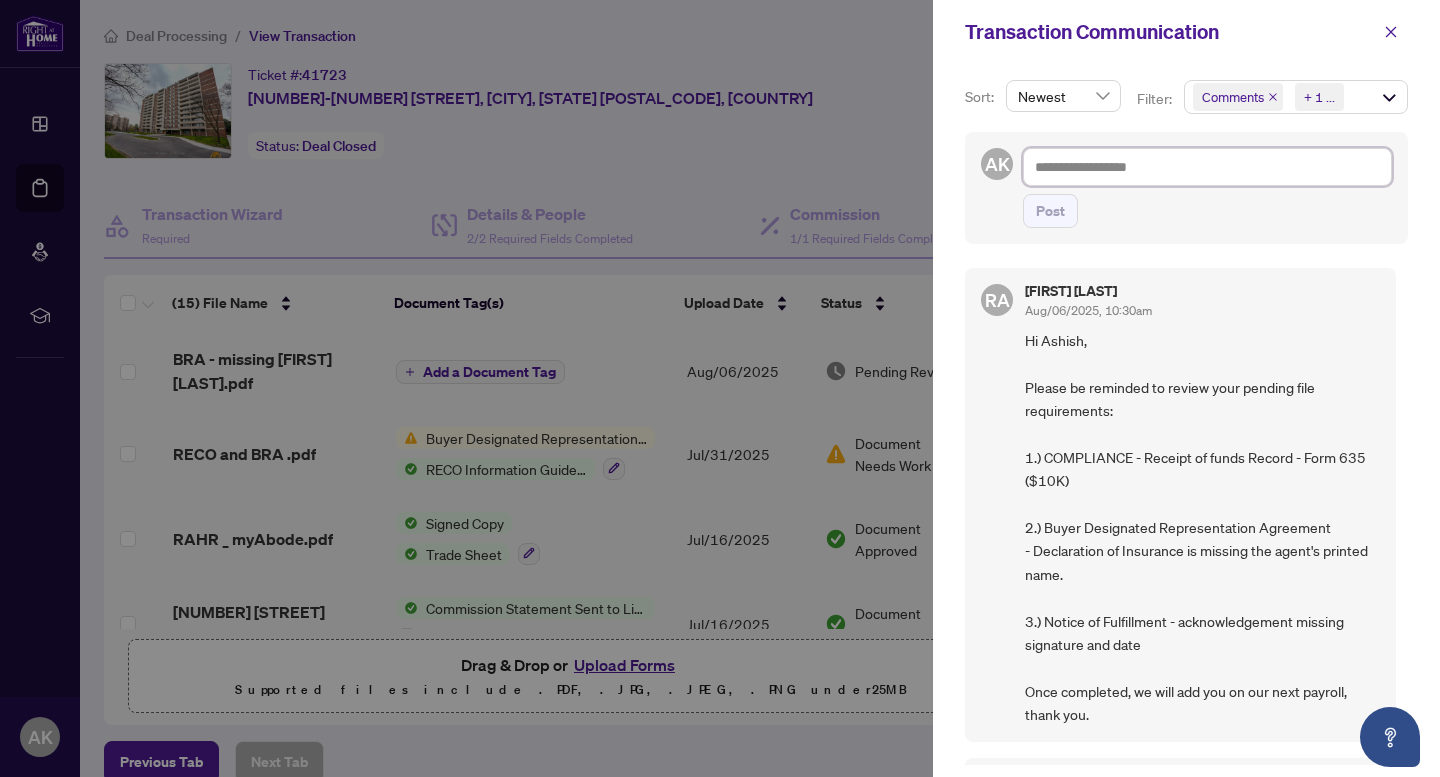click at bounding box center [1207, 167] 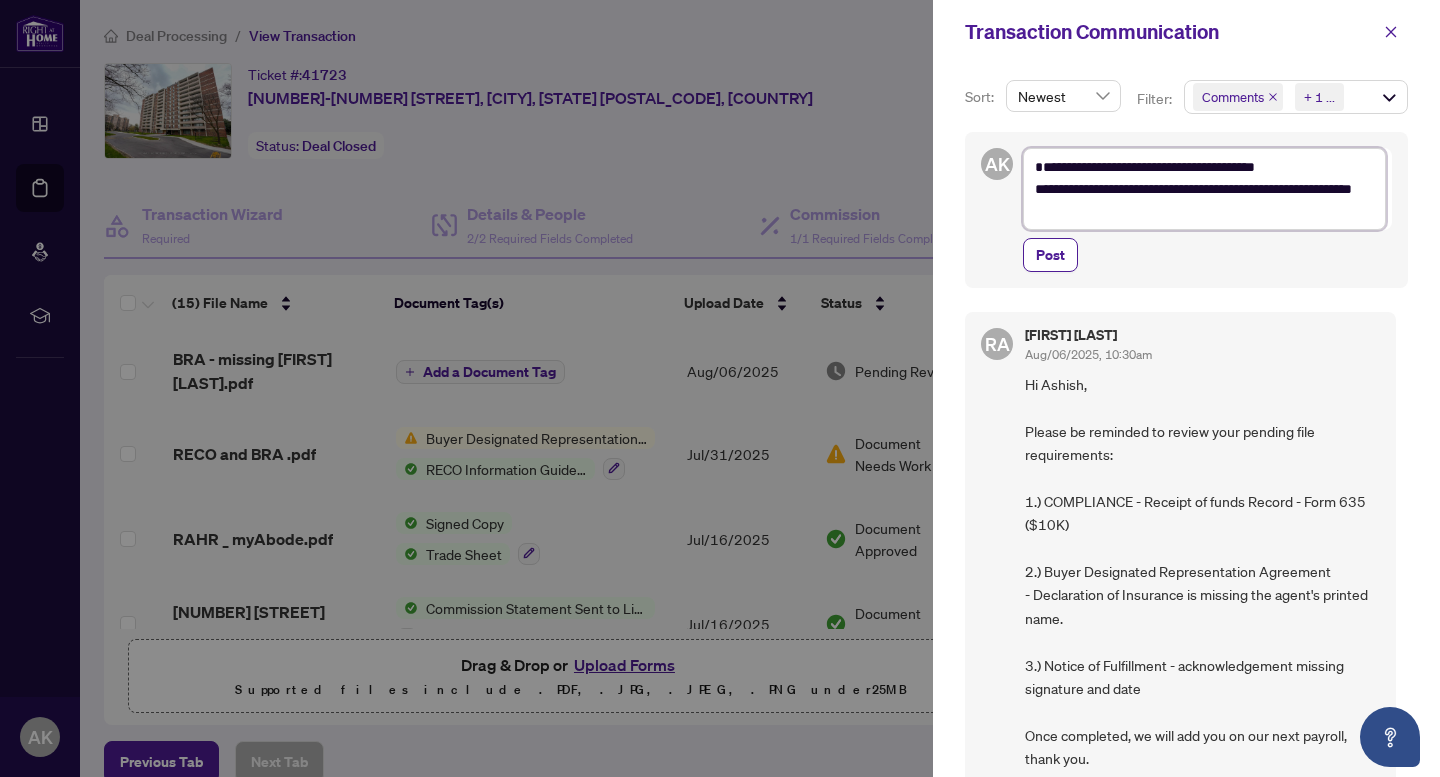 type on "**********" 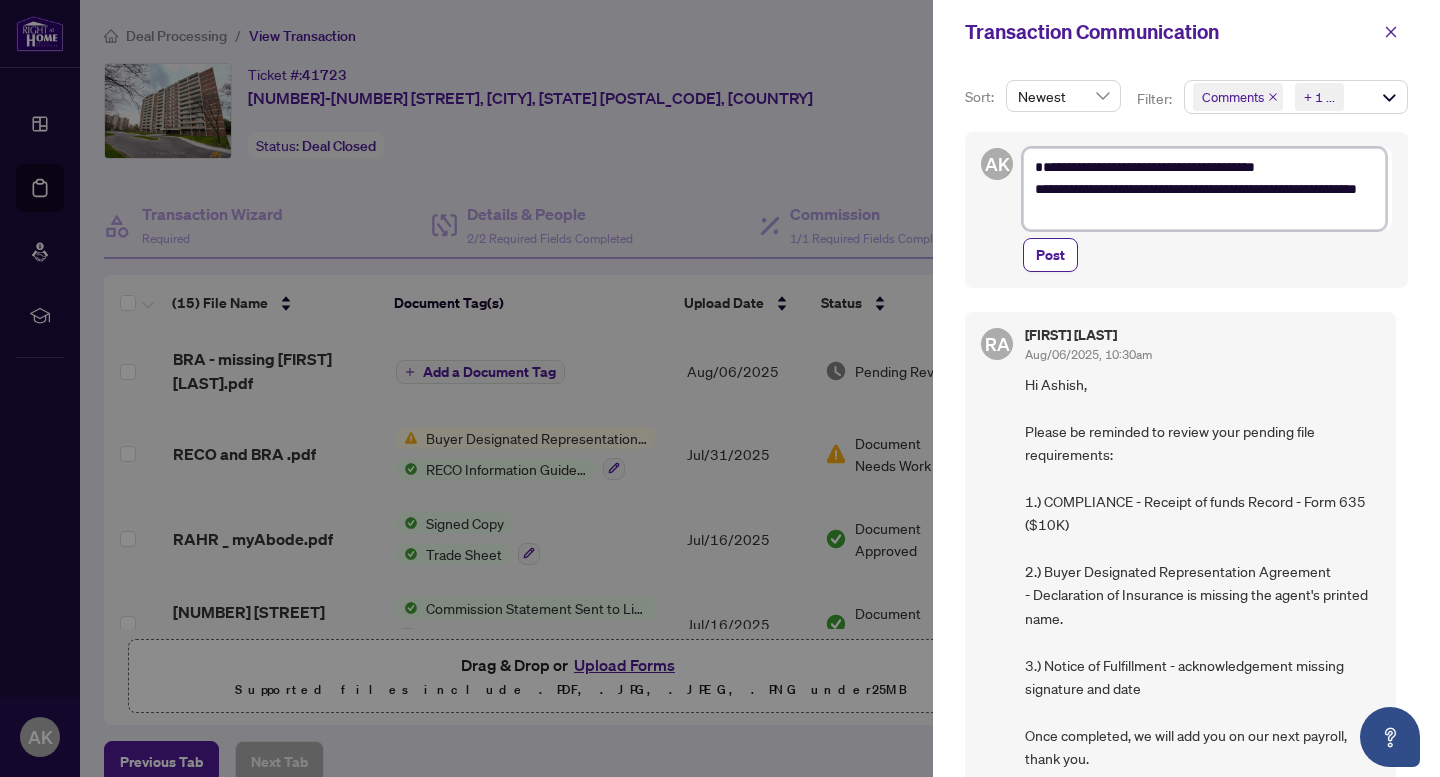 type on "**********" 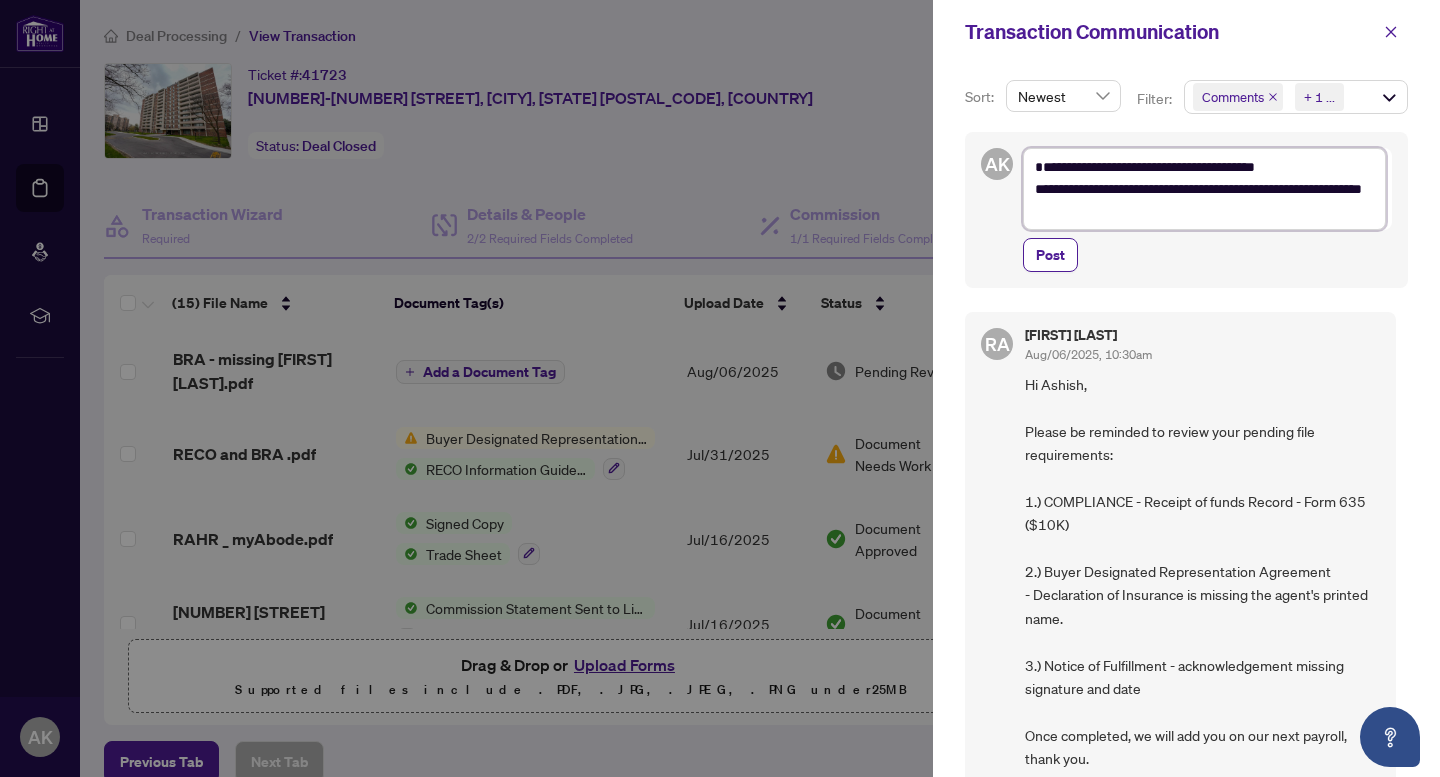 type on "**********" 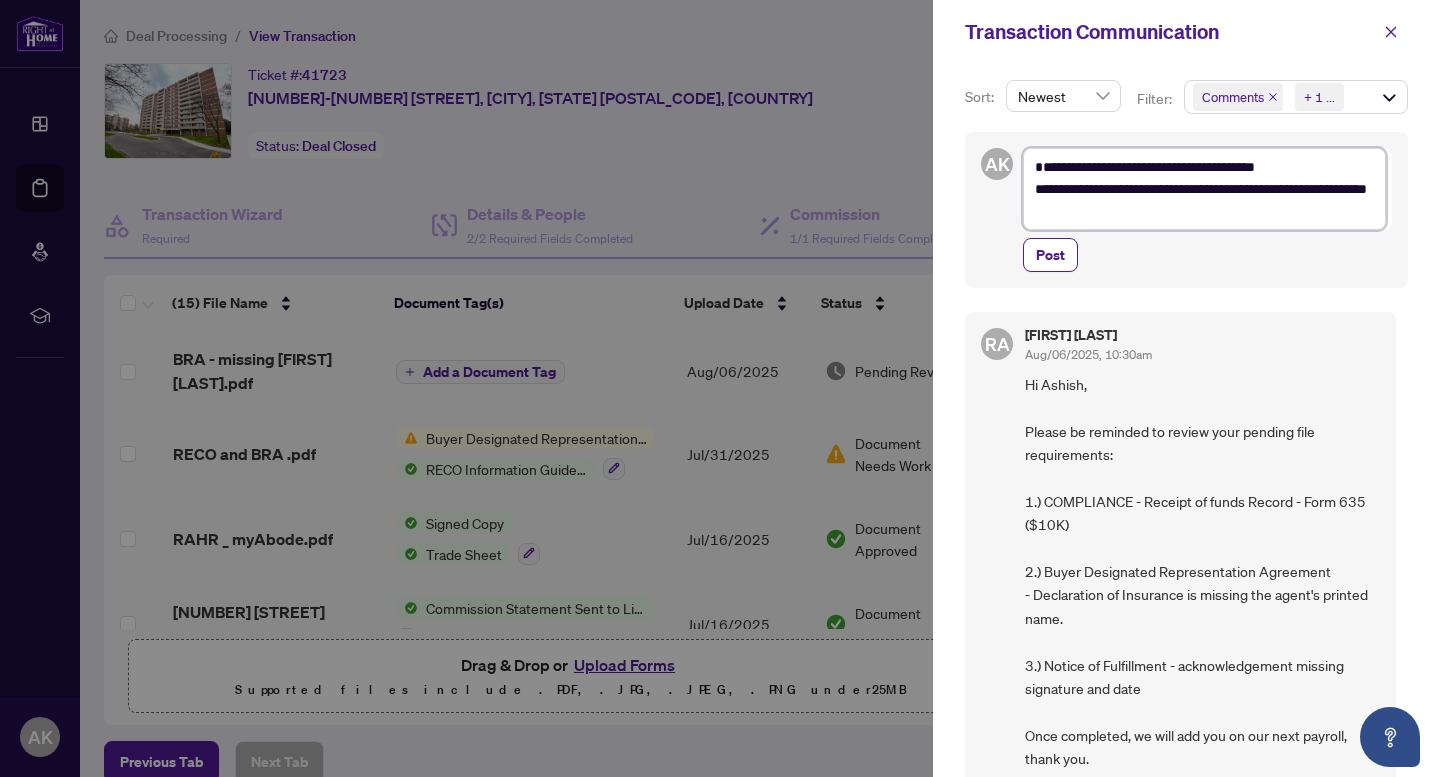type on "**********" 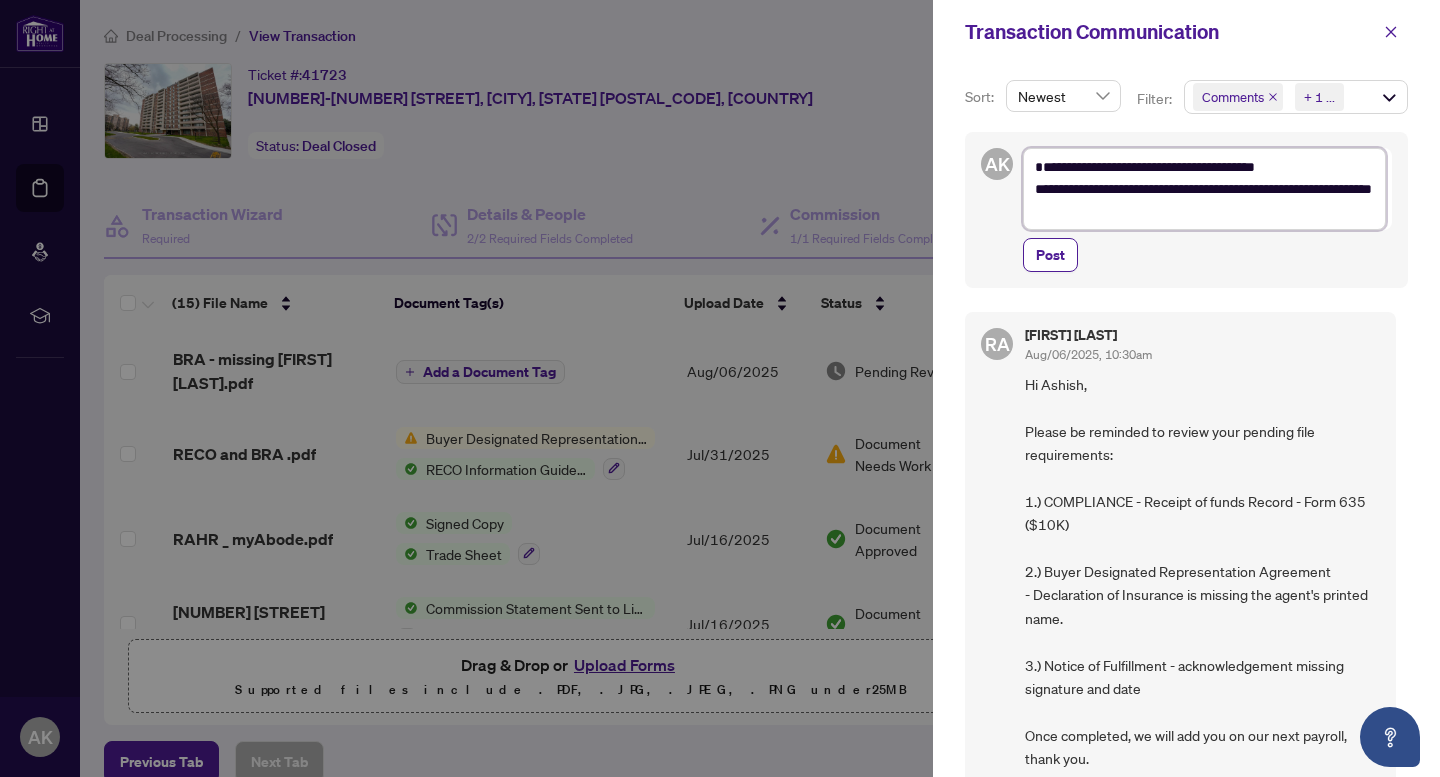 type on "**********" 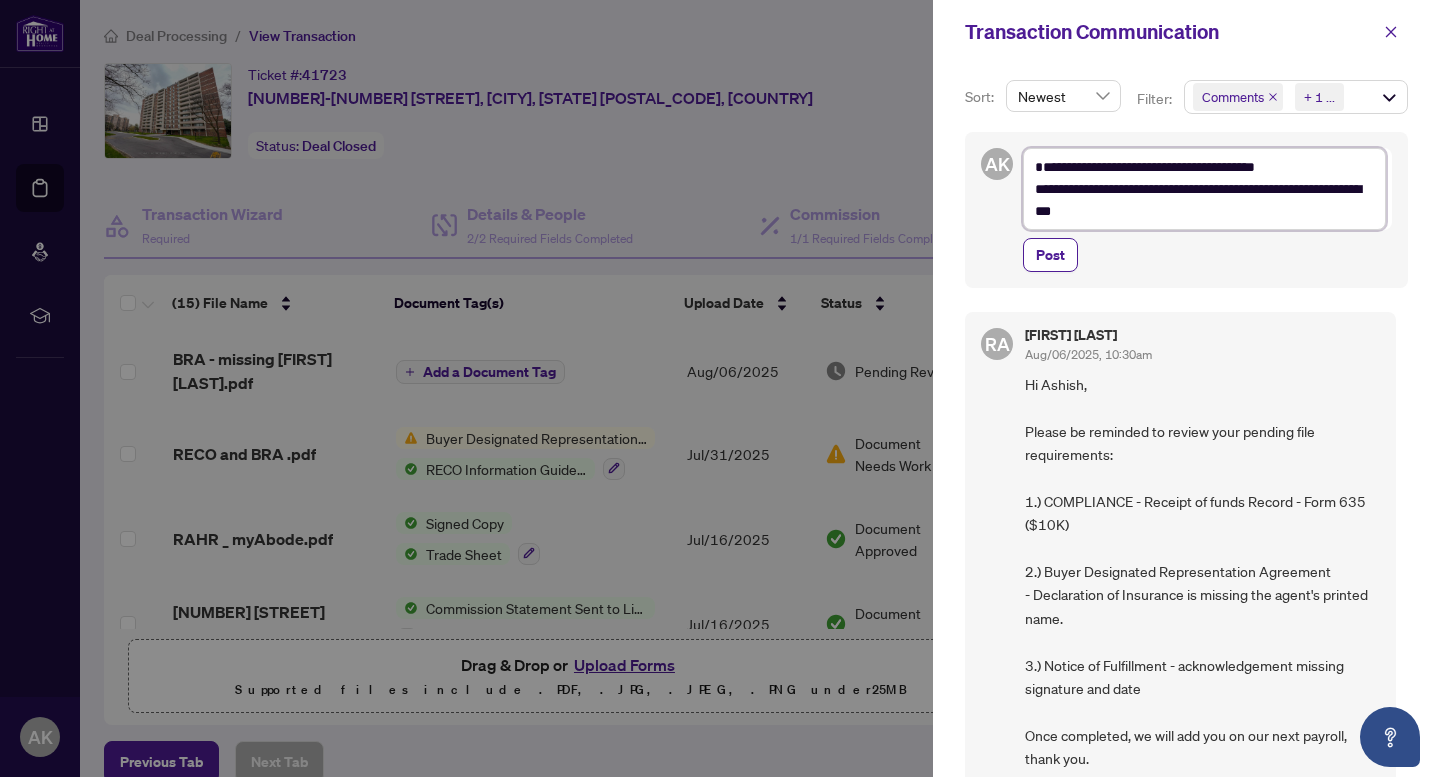 type on "**********" 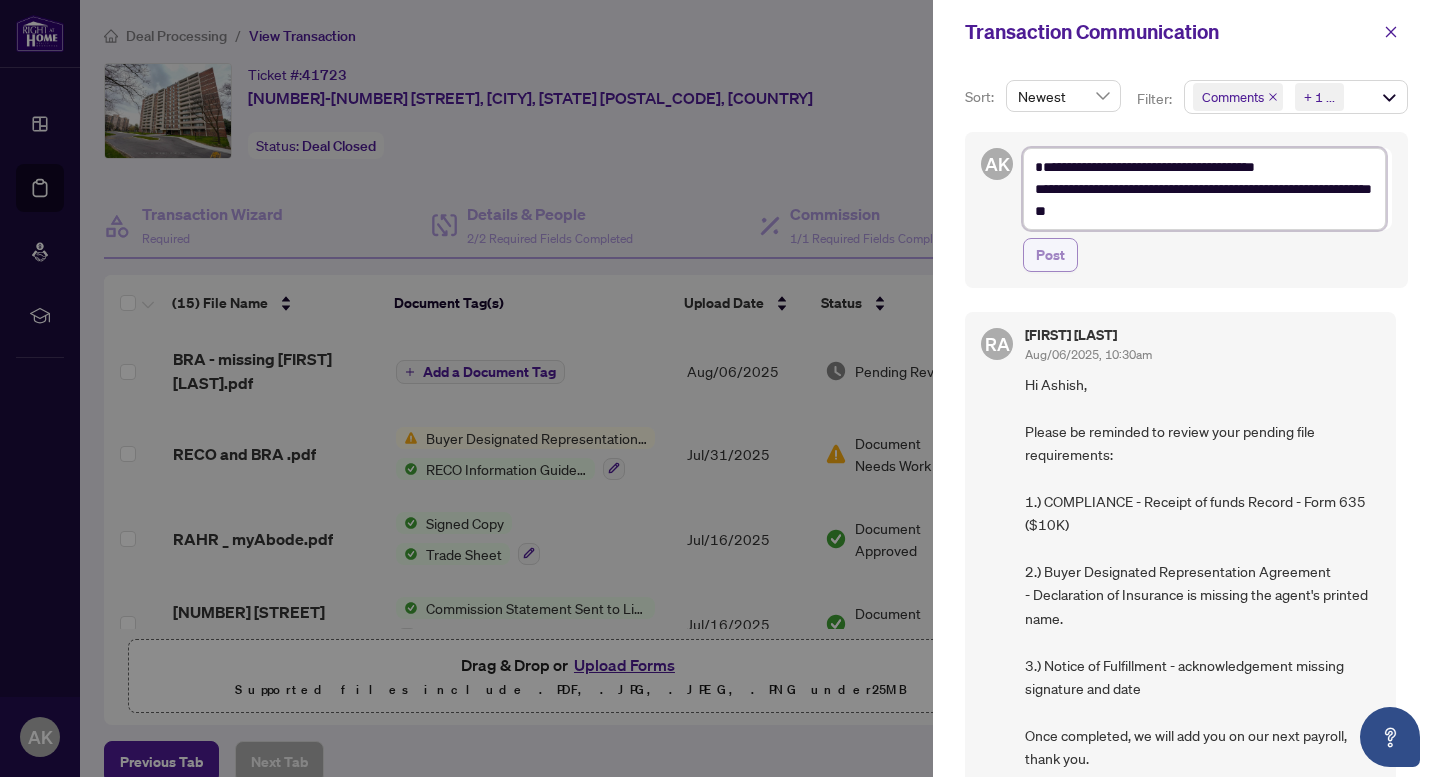 type on "**********" 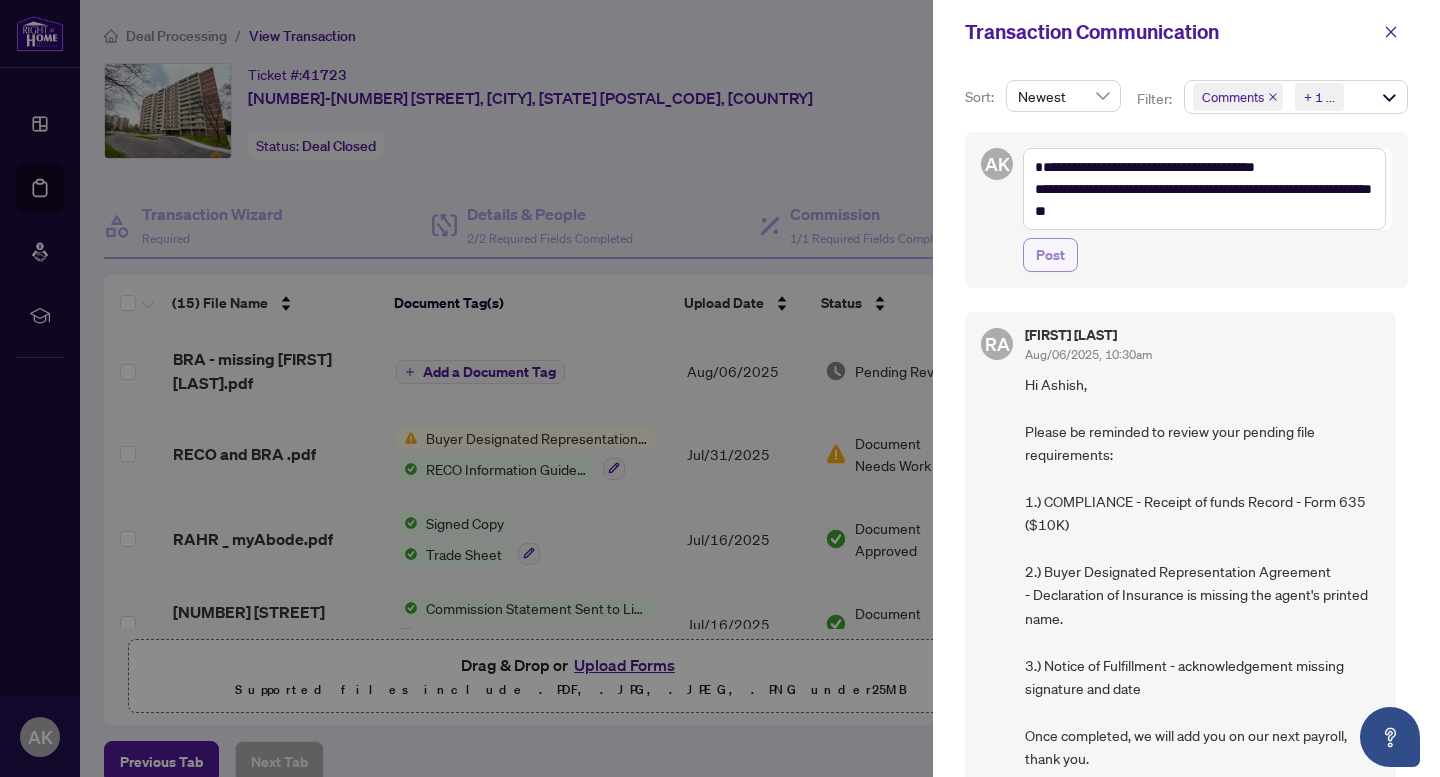 click on "Post" at bounding box center [1050, 255] 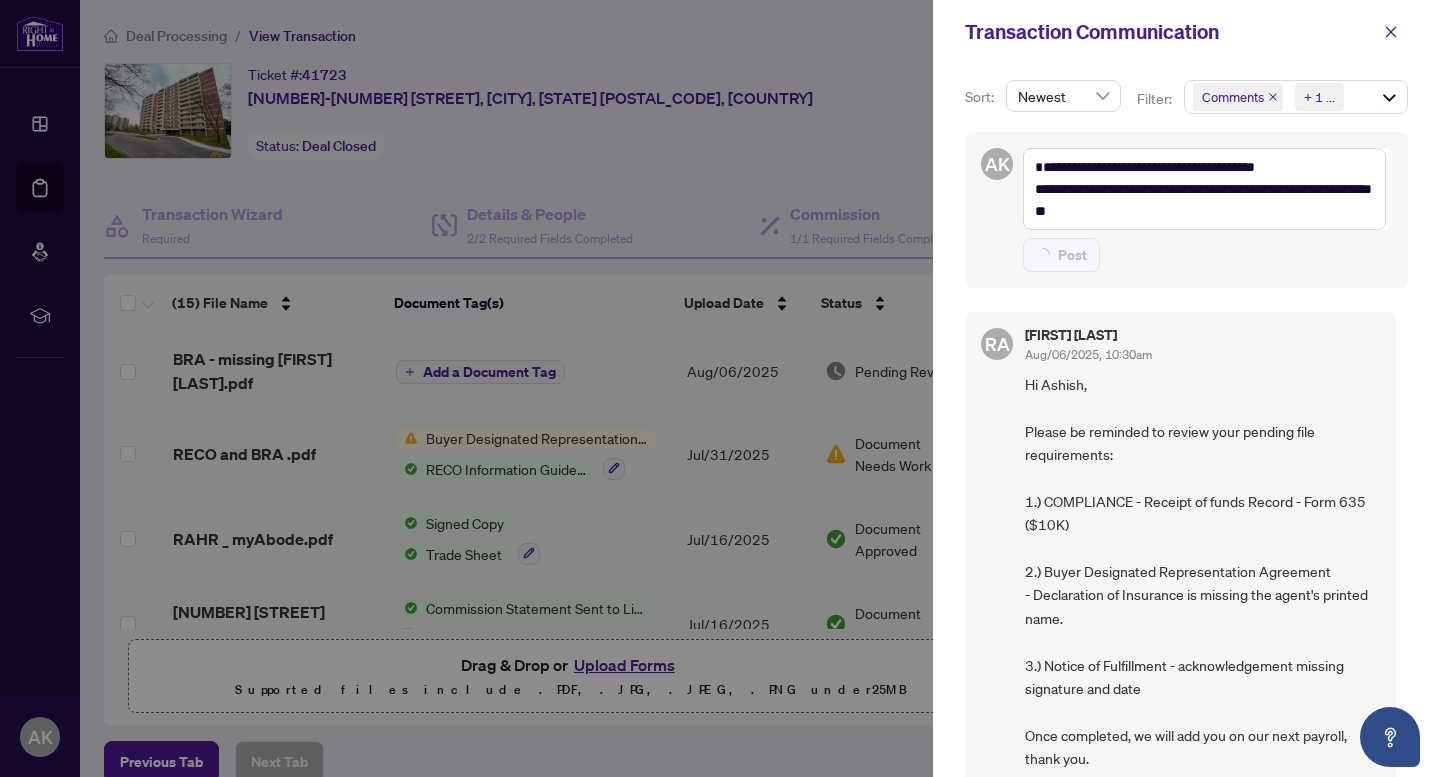 type on "**********" 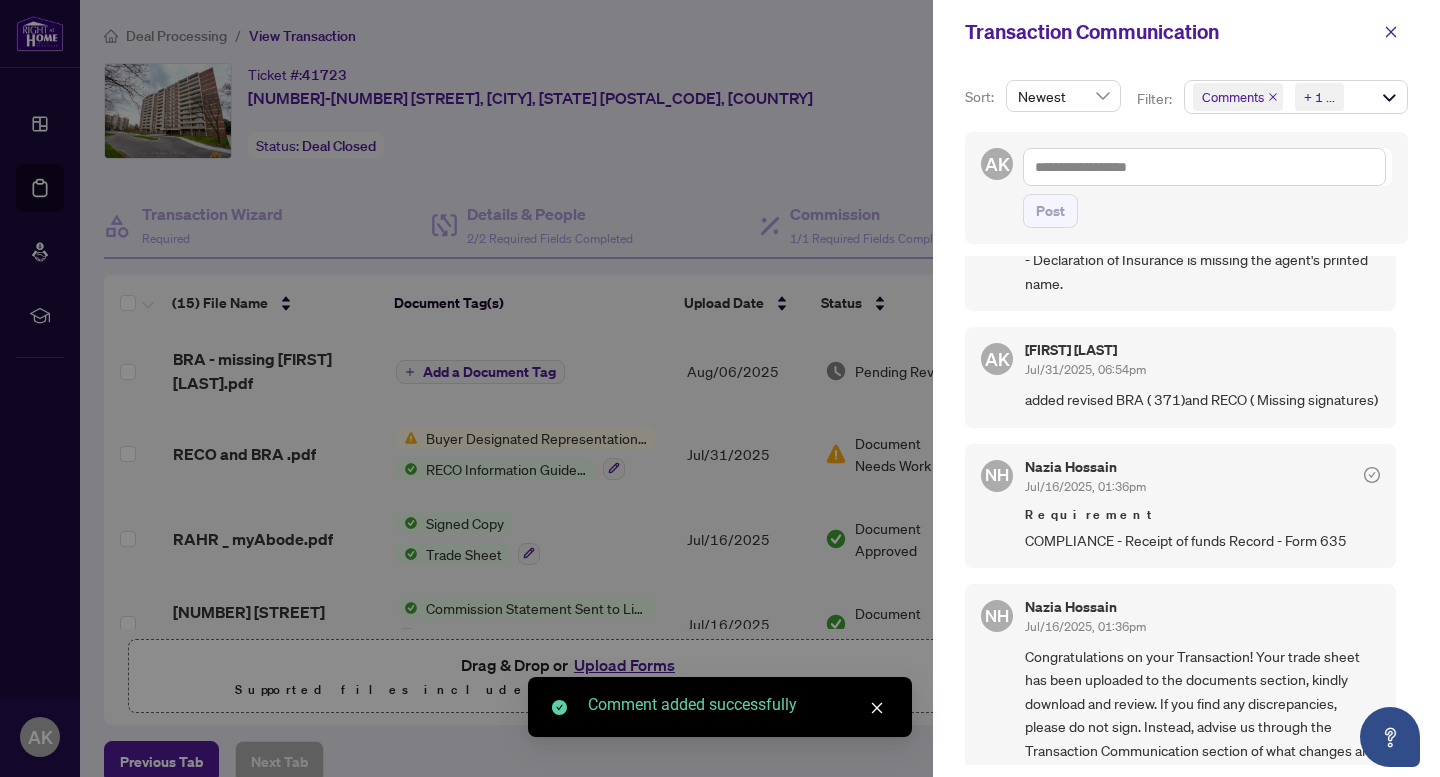 scroll, scrollTop: 618, scrollLeft: 0, axis: vertical 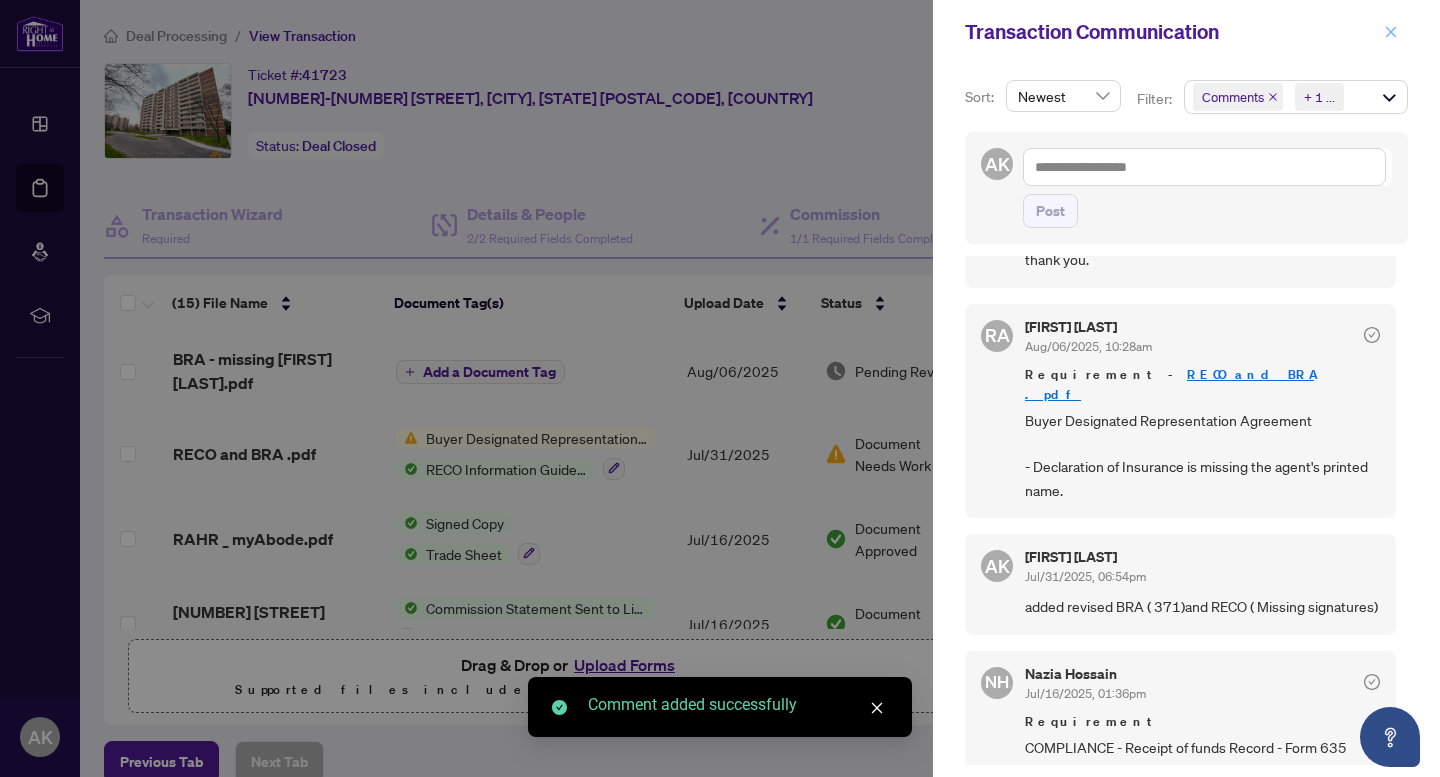 click 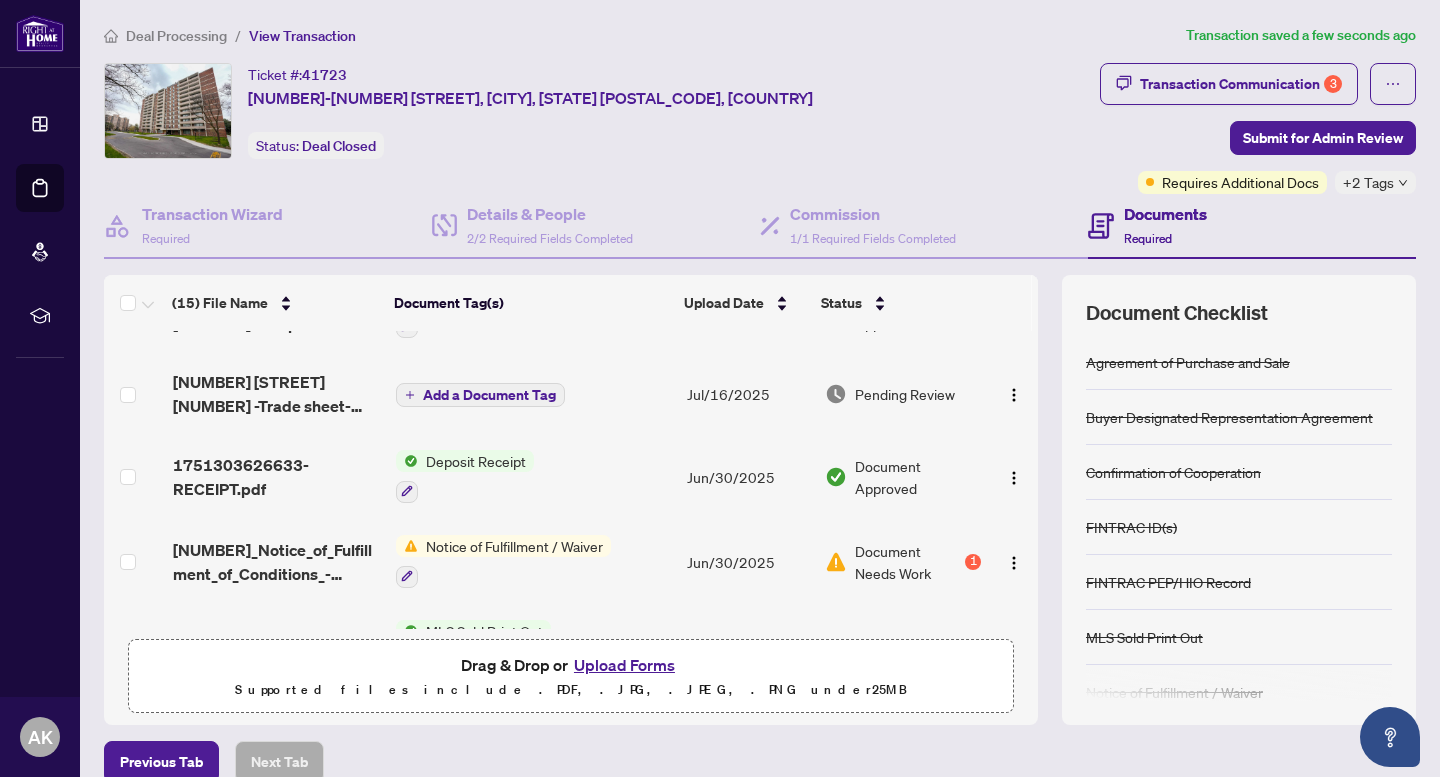 scroll, scrollTop: 322, scrollLeft: 0, axis: vertical 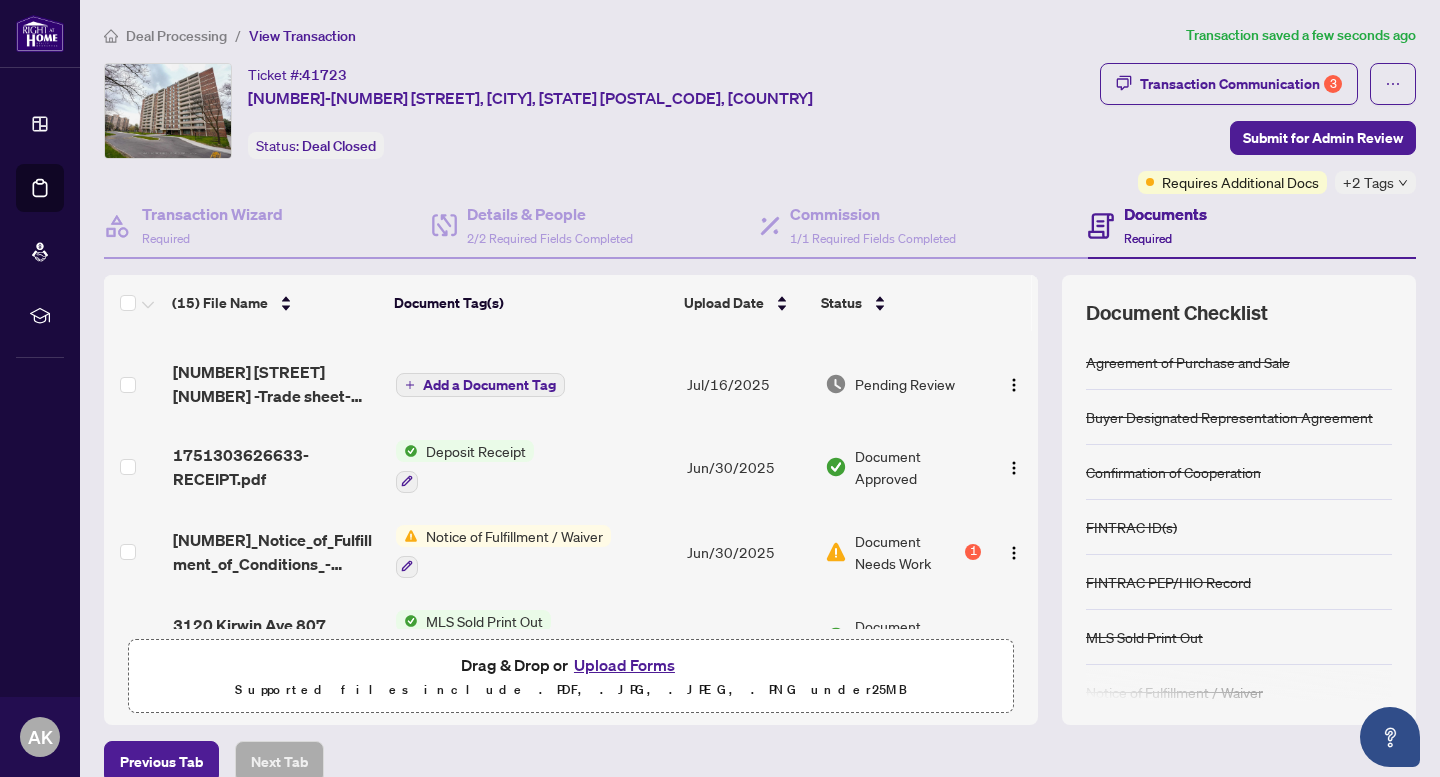 click on "Deposit Receipt" at bounding box center (476, 451) 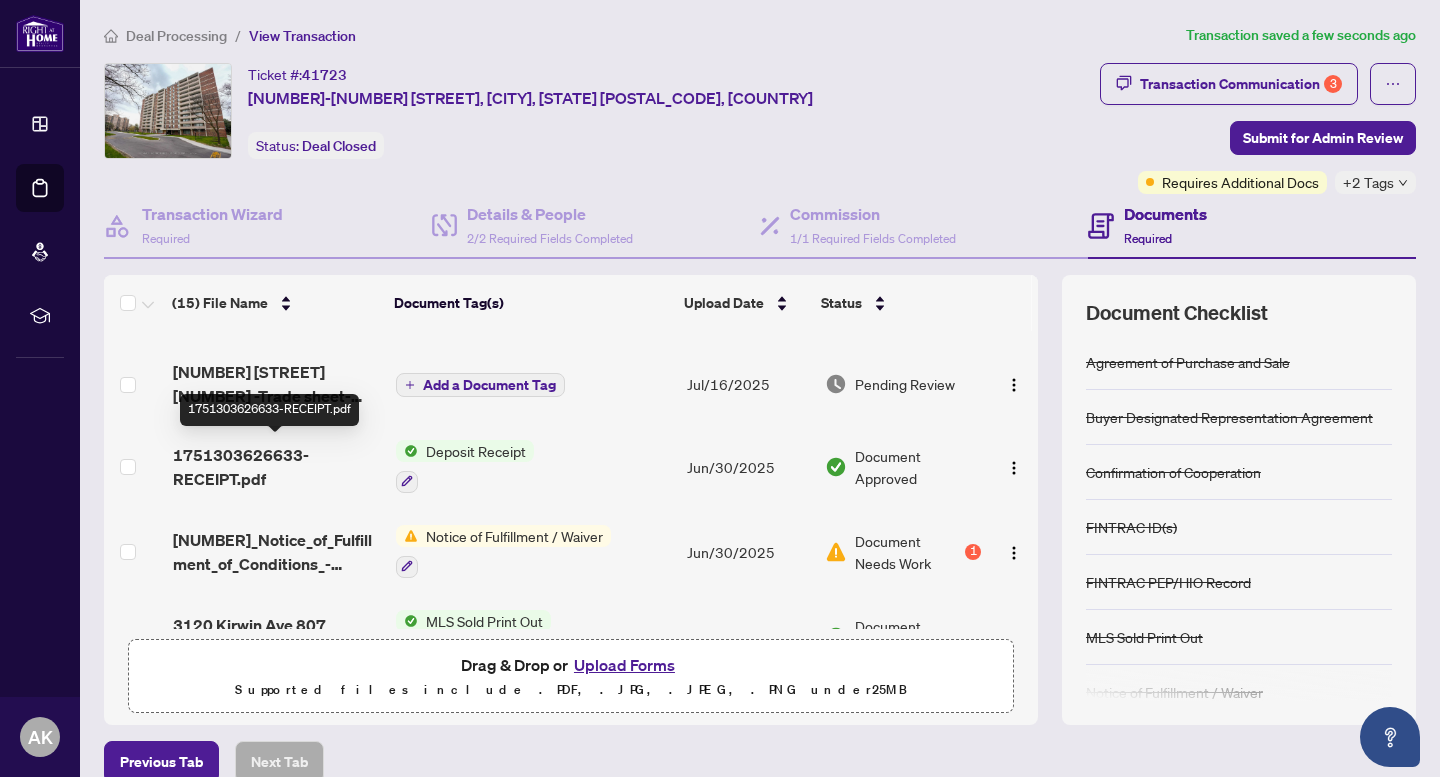 click on "1751303626633-RECEIPT.pdf" at bounding box center [276, 467] 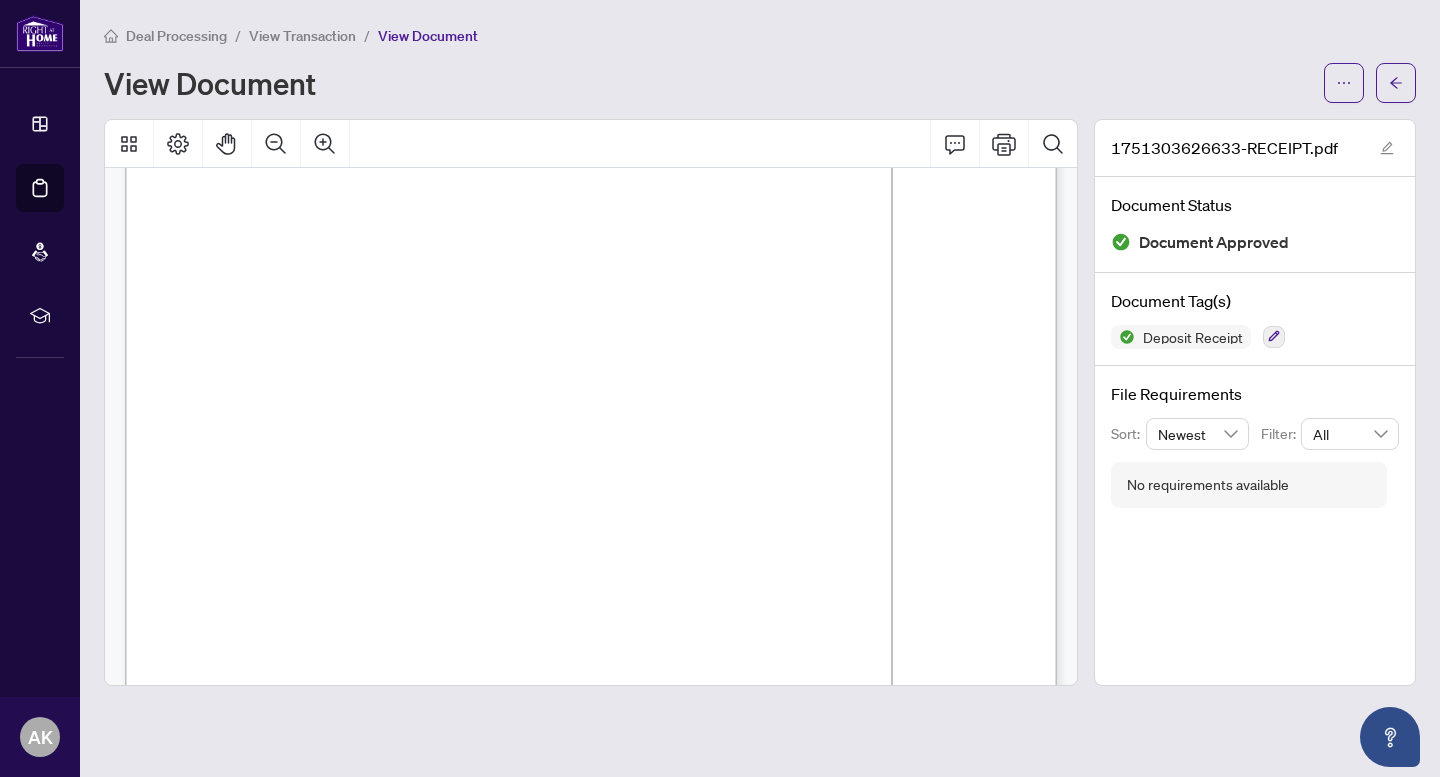 scroll, scrollTop: 0, scrollLeft: 0, axis: both 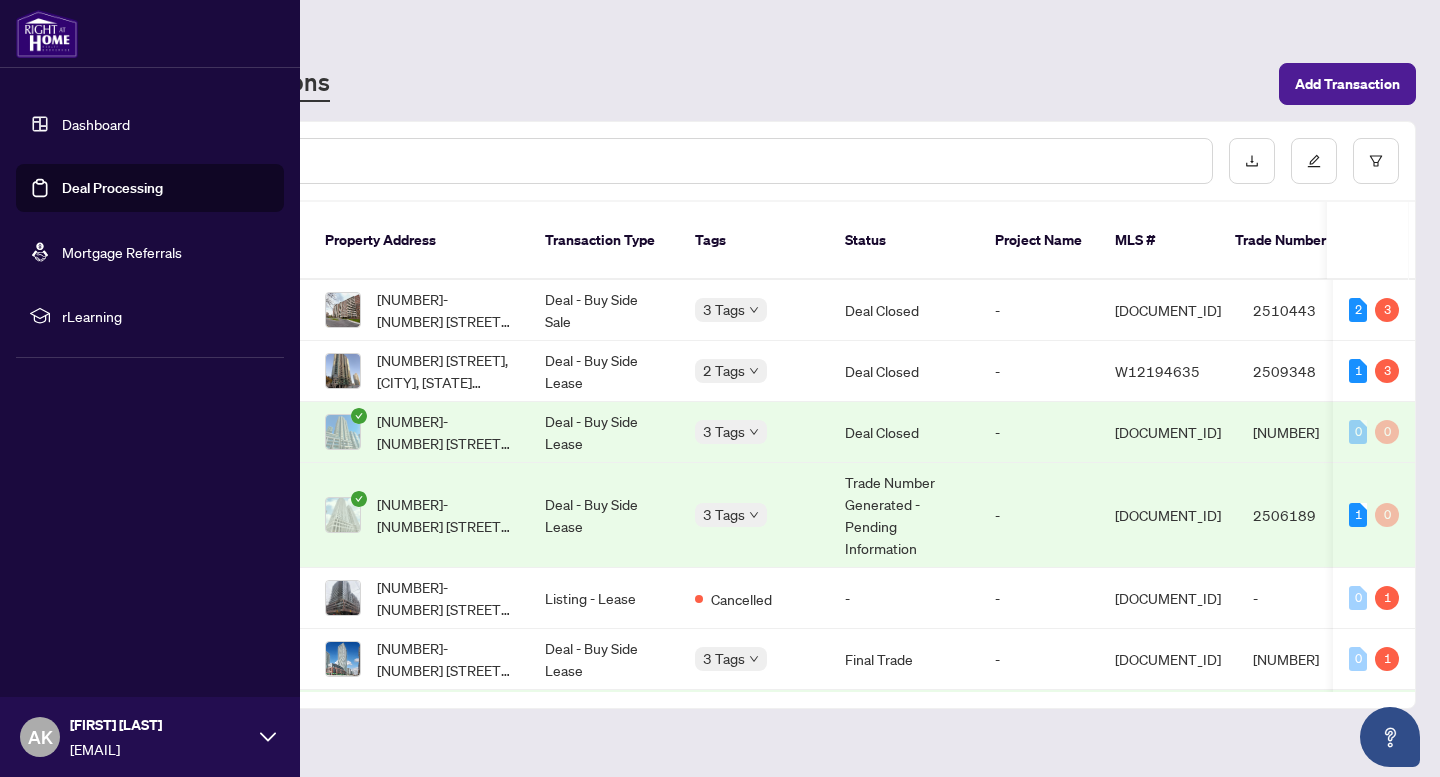 click on "Dashboard" at bounding box center [96, 124] 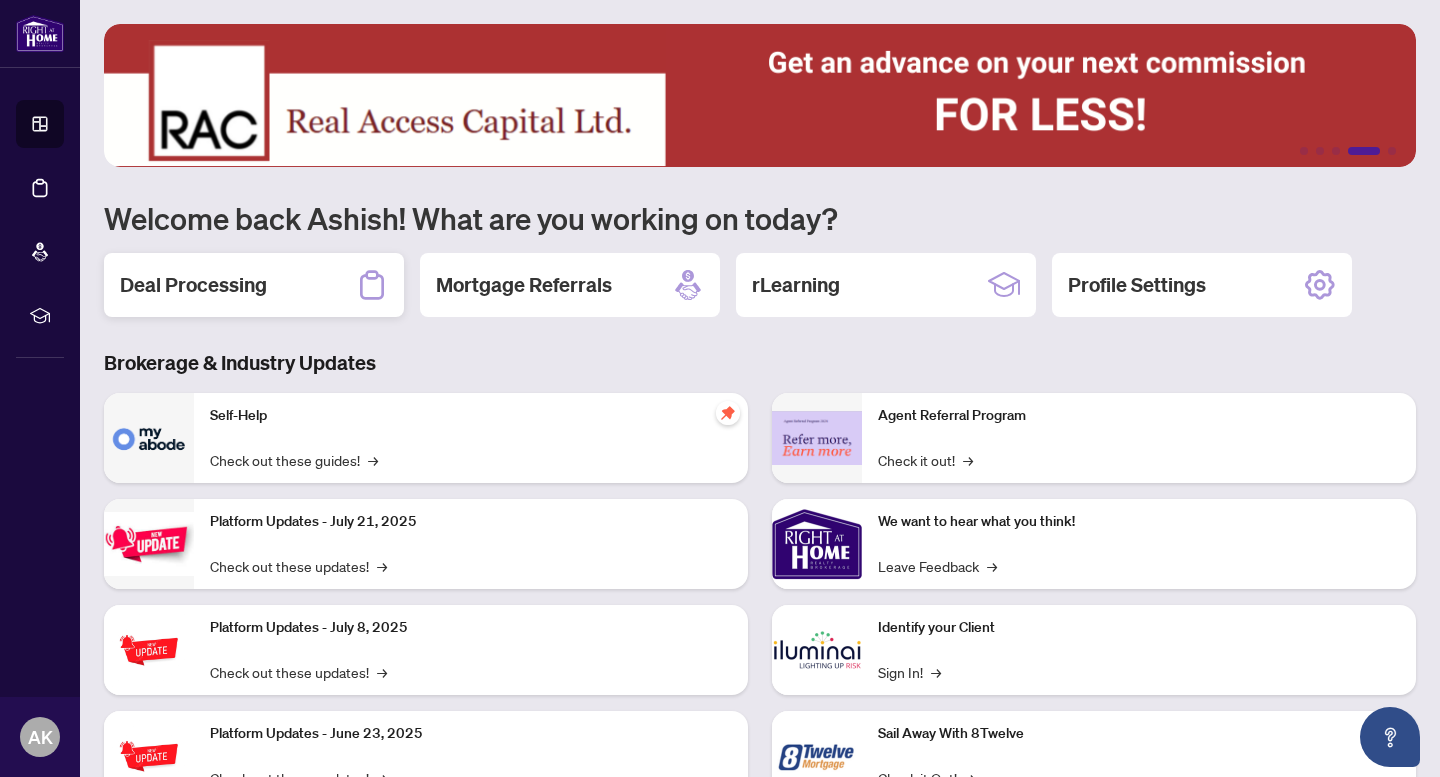click on "Deal Processing" at bounding box center [193, 285] 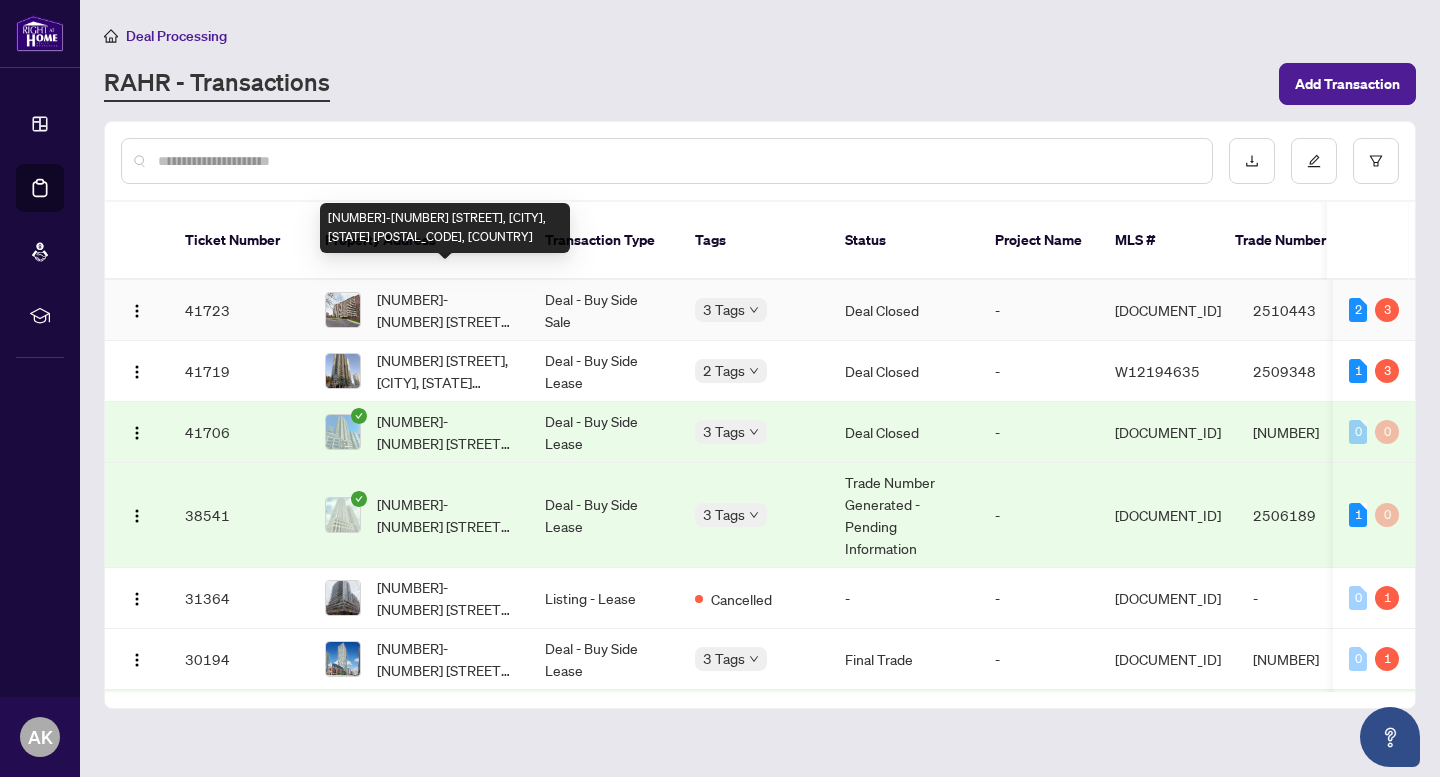 click on "[NUMBER]-[NUMBER] [STREET], [CITY], [STATE] [POSTAL_CODE], [COUNTRY]" at bounding box center [445, 310] 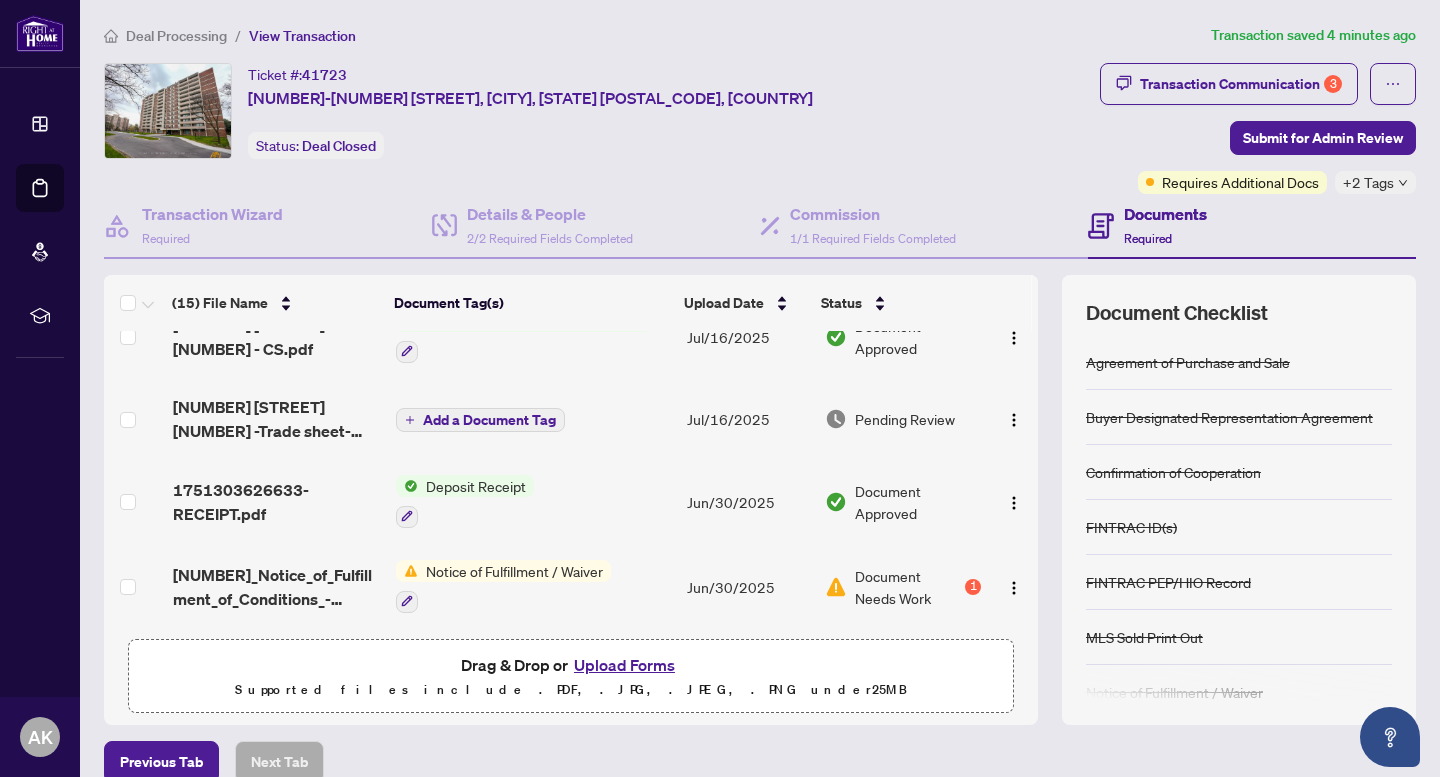scroll, scrollTop: 299, scrollLeft: 0, axis: vertical 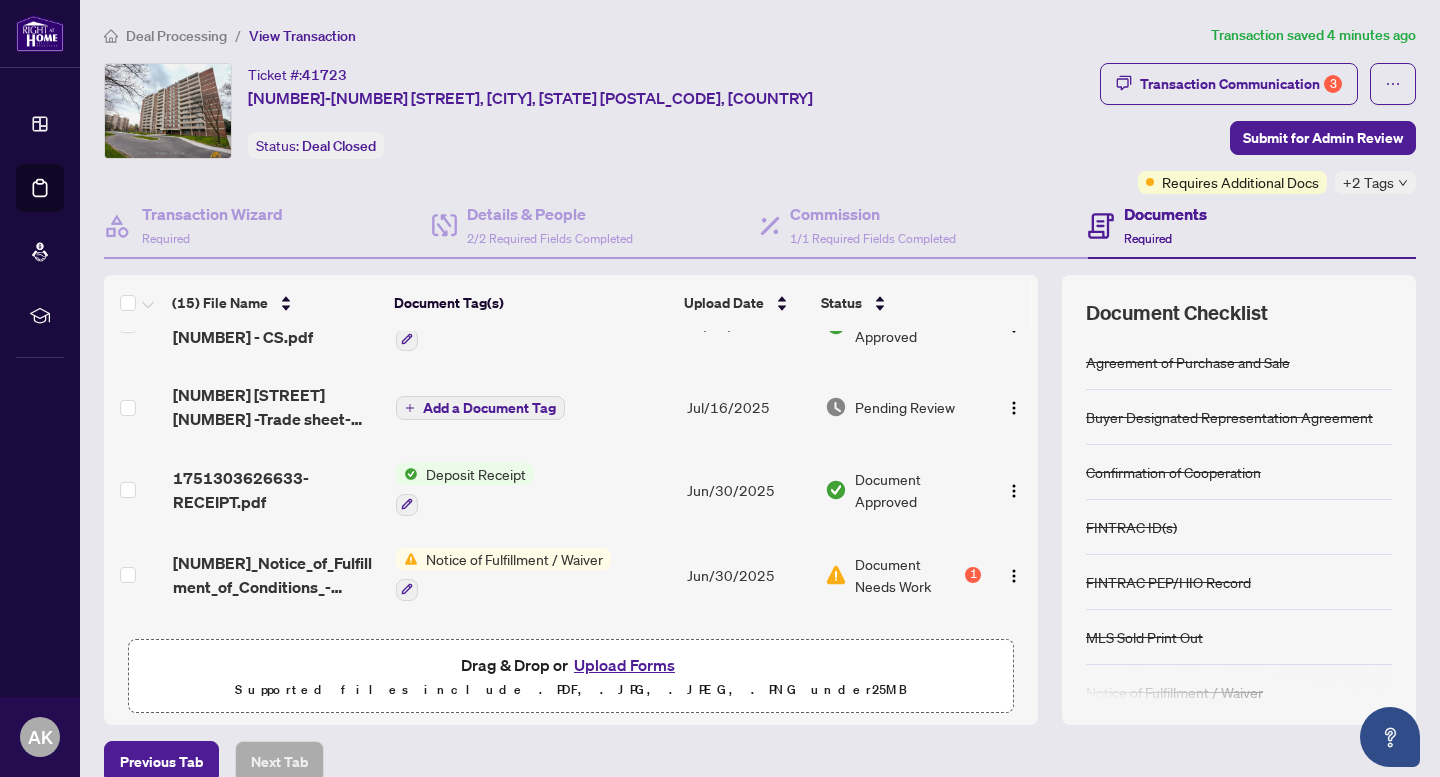 click on "Deposit Receipt" at bounding box center [476, 474] 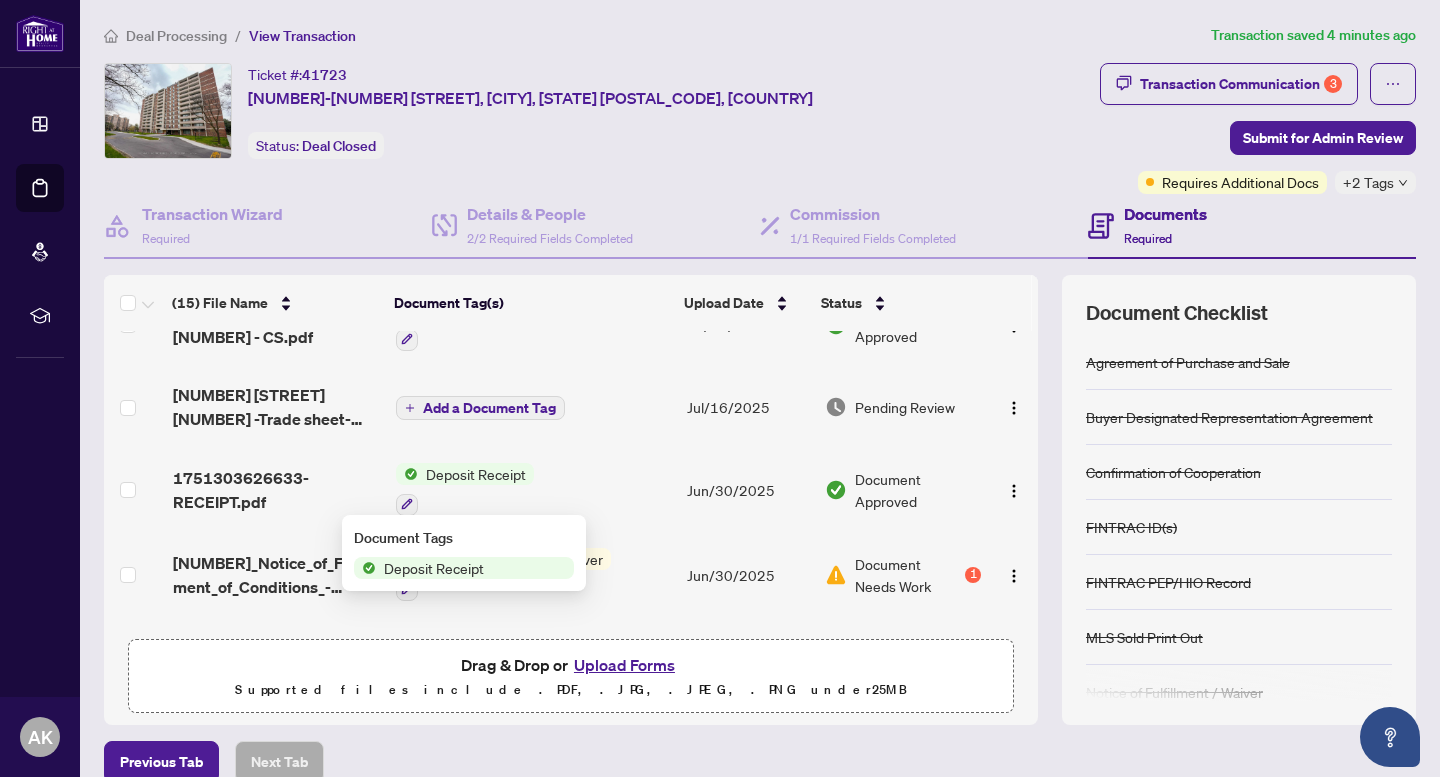 click on "Deposit Receipt" at bounding box center (476, 474) 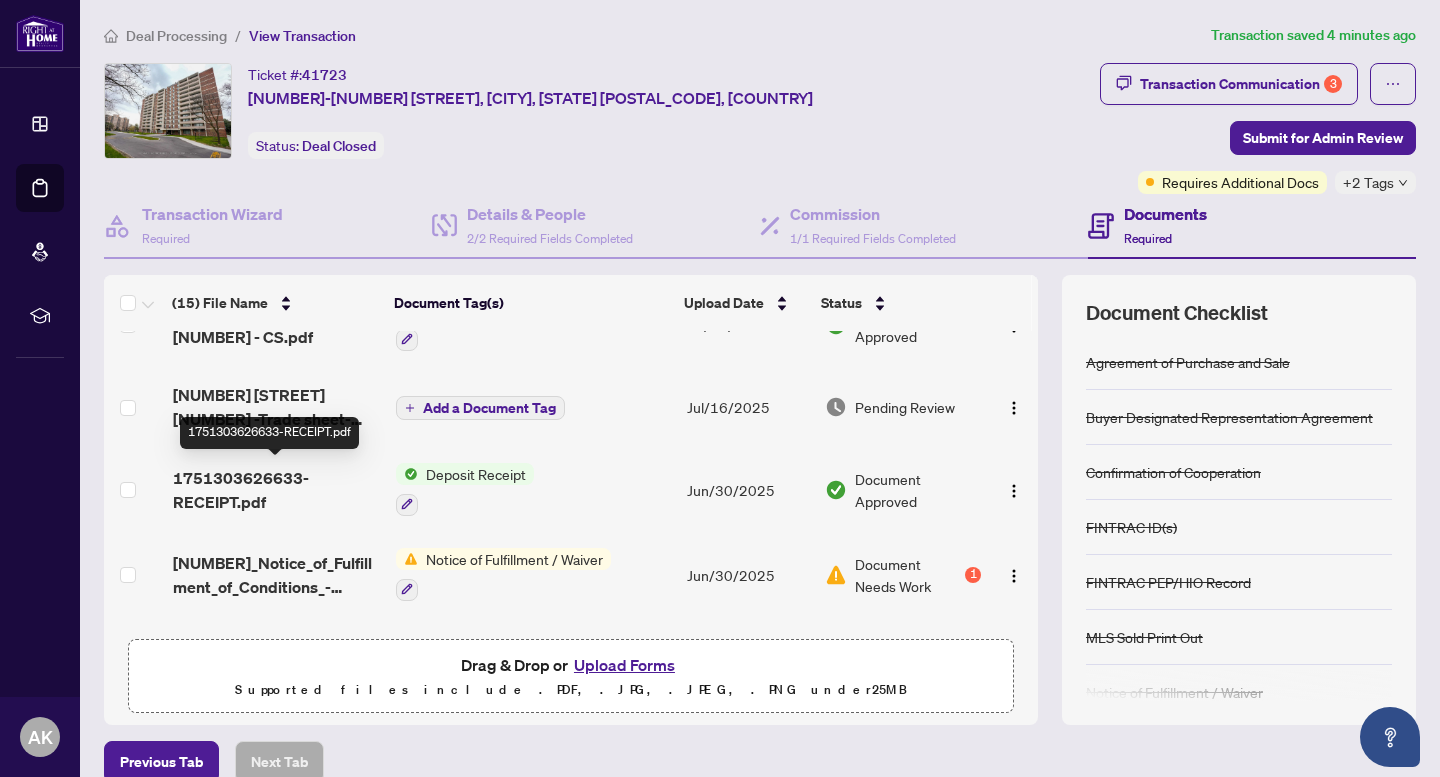 click on "1751303626633-RECEIPT.pdf" at bounding box center (276, 490) 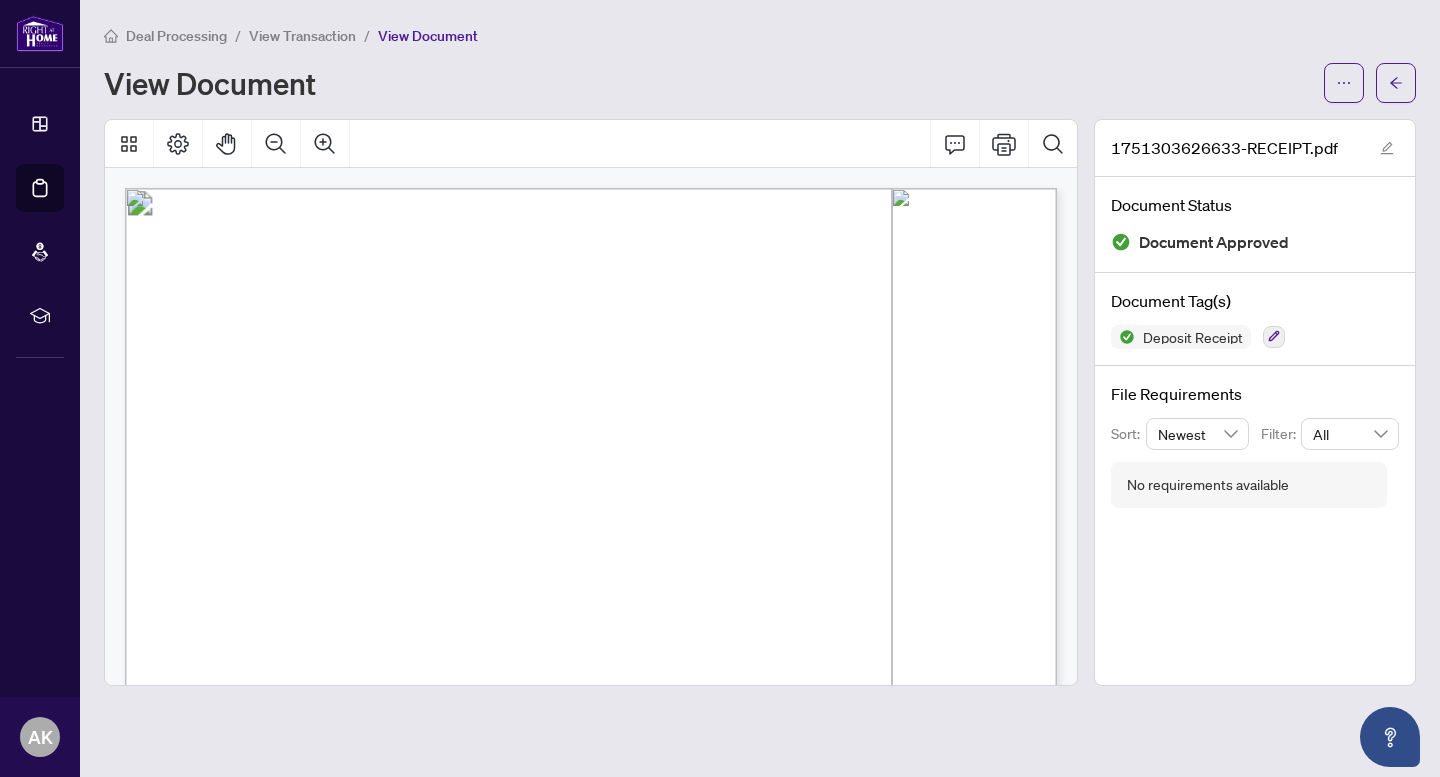 scroll, scrollTop: 21, scrollLeft: 0, axis: vertical 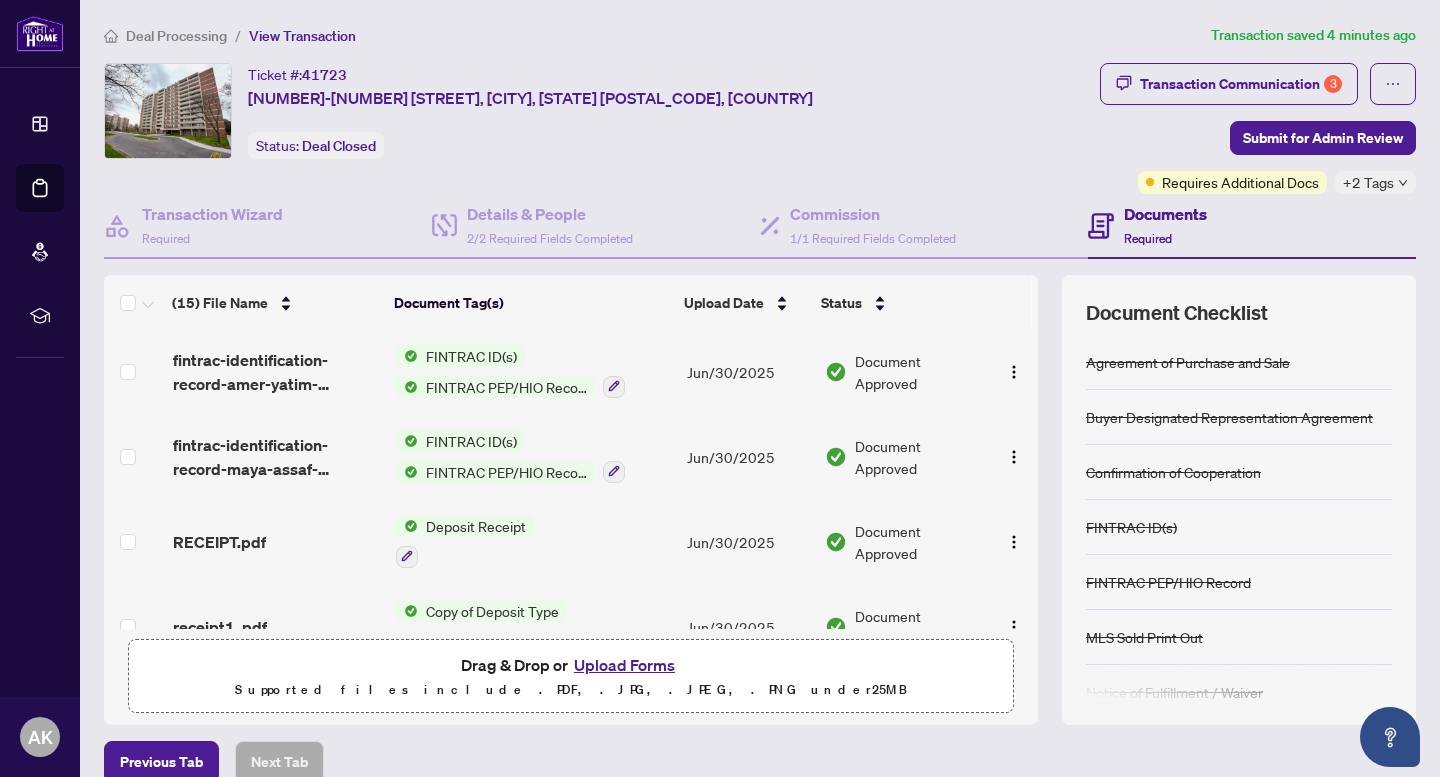click on "Deposit Receipt" at bounding box center [476, 526] 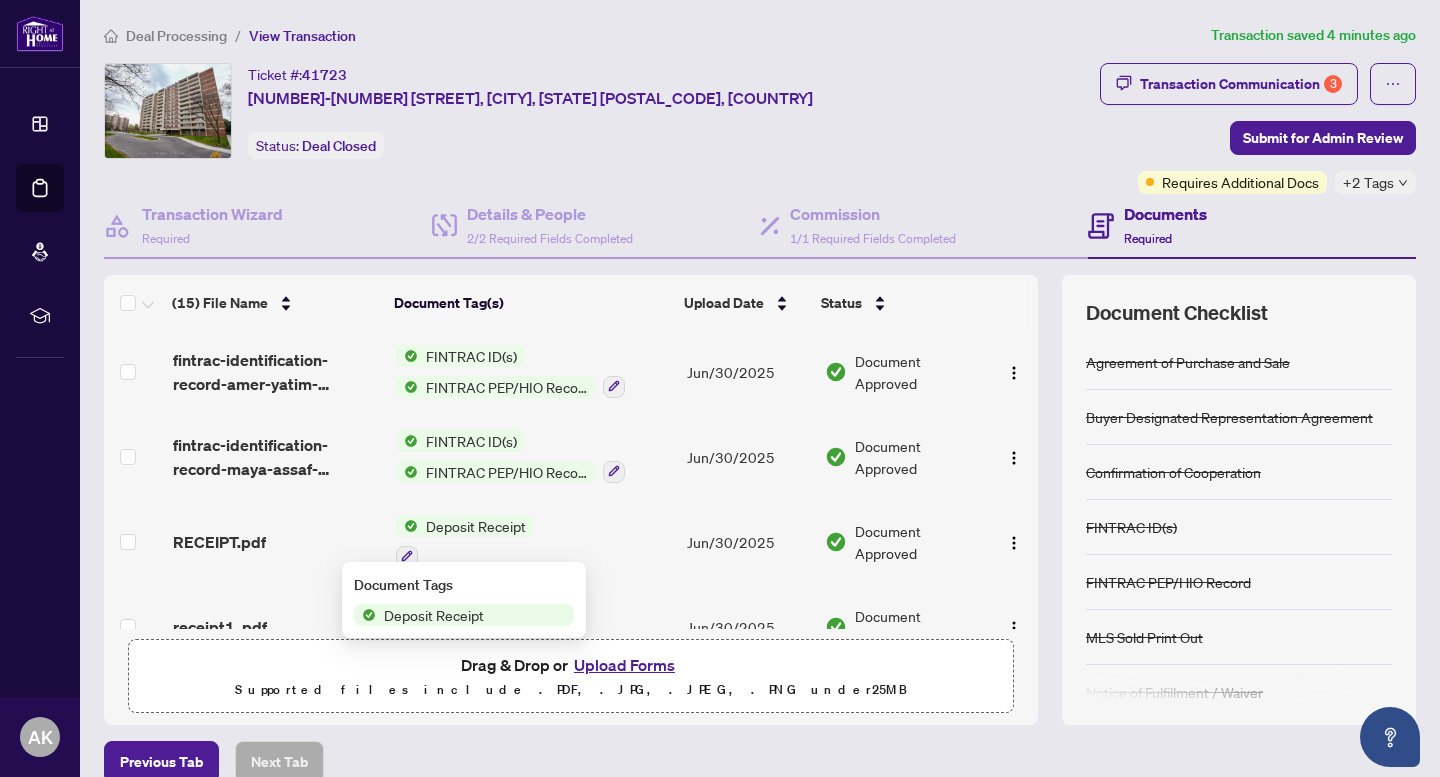 click on "Deposit Receipt" at bounding box center [476, 526] 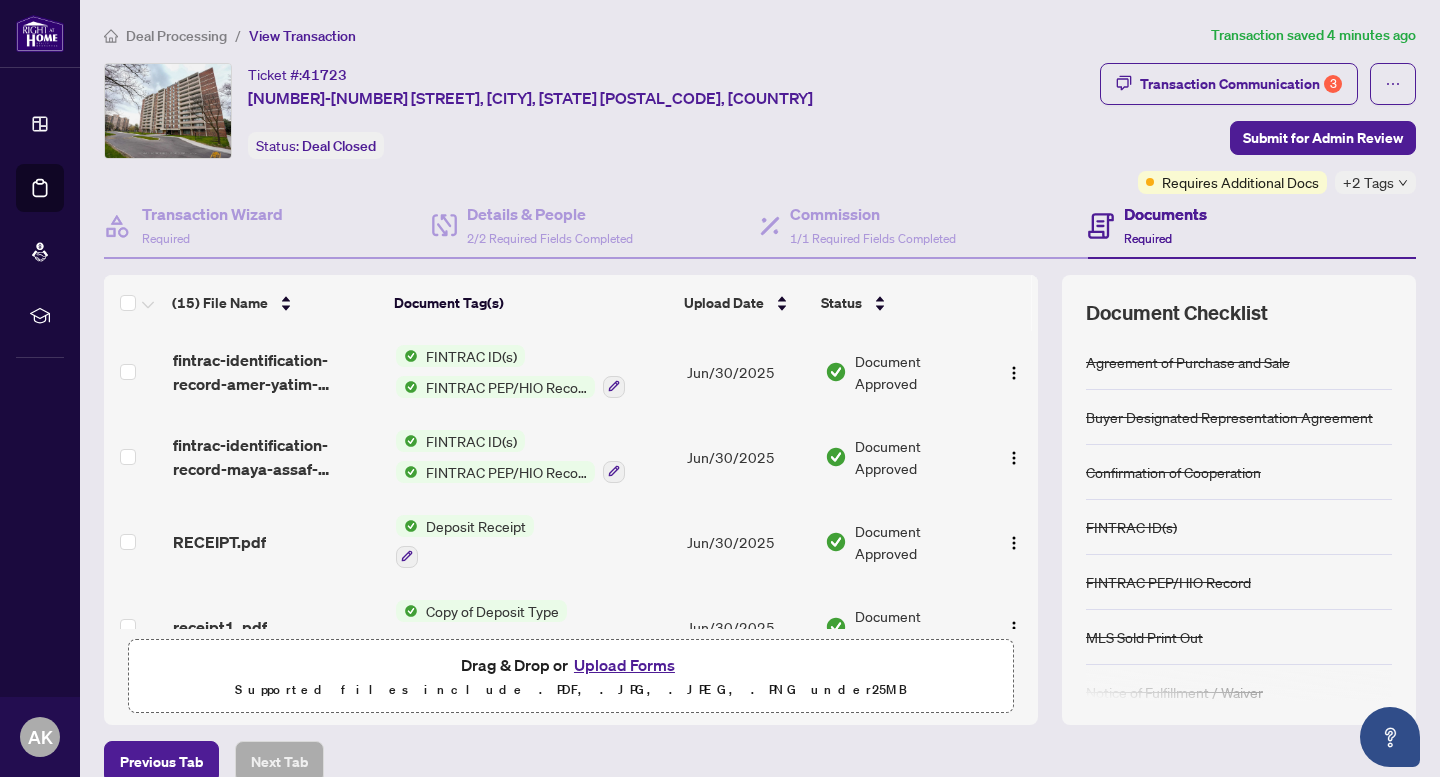 click on "Copy of Deposit Type" at bounding box center [492, 611] 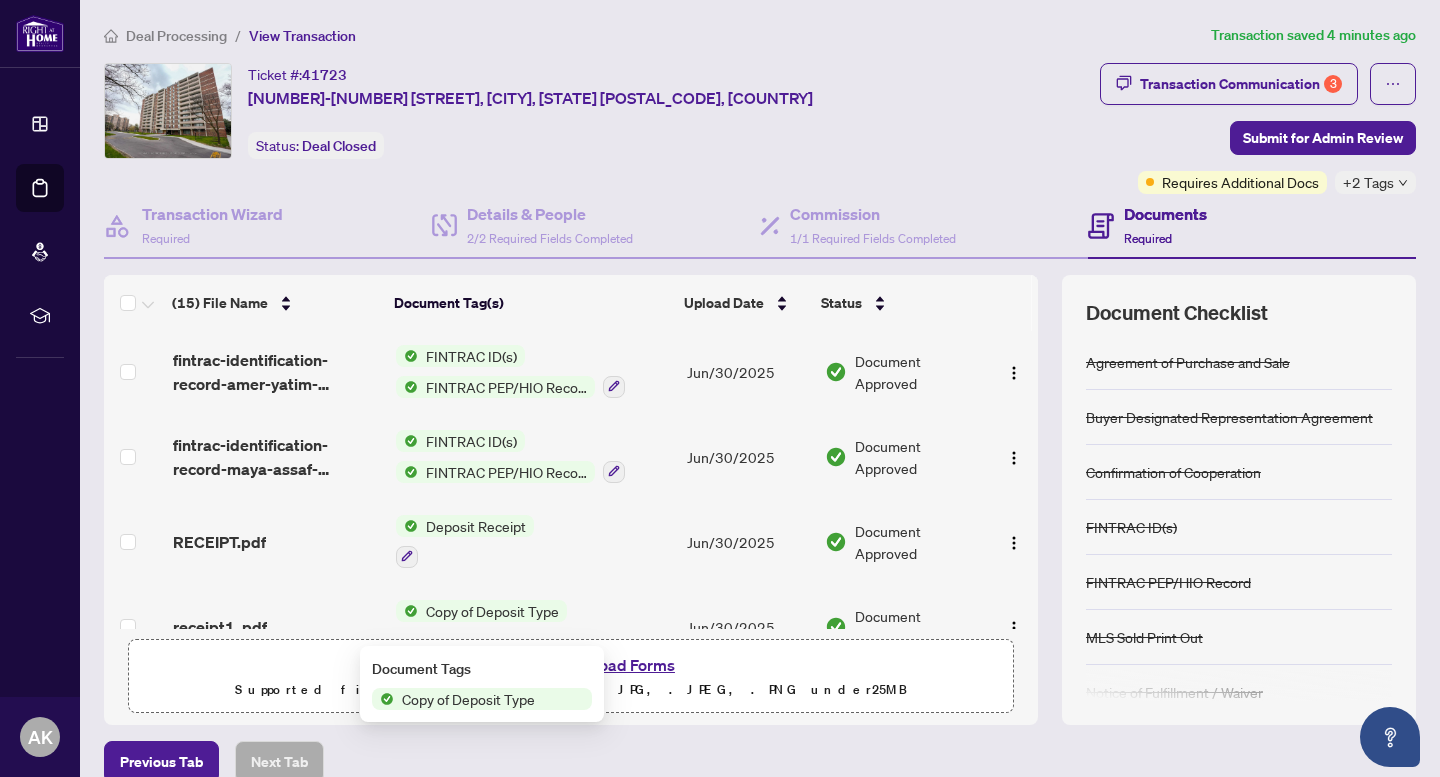 click on "Copy of Deposit Type" at bounding box center (468, 699) 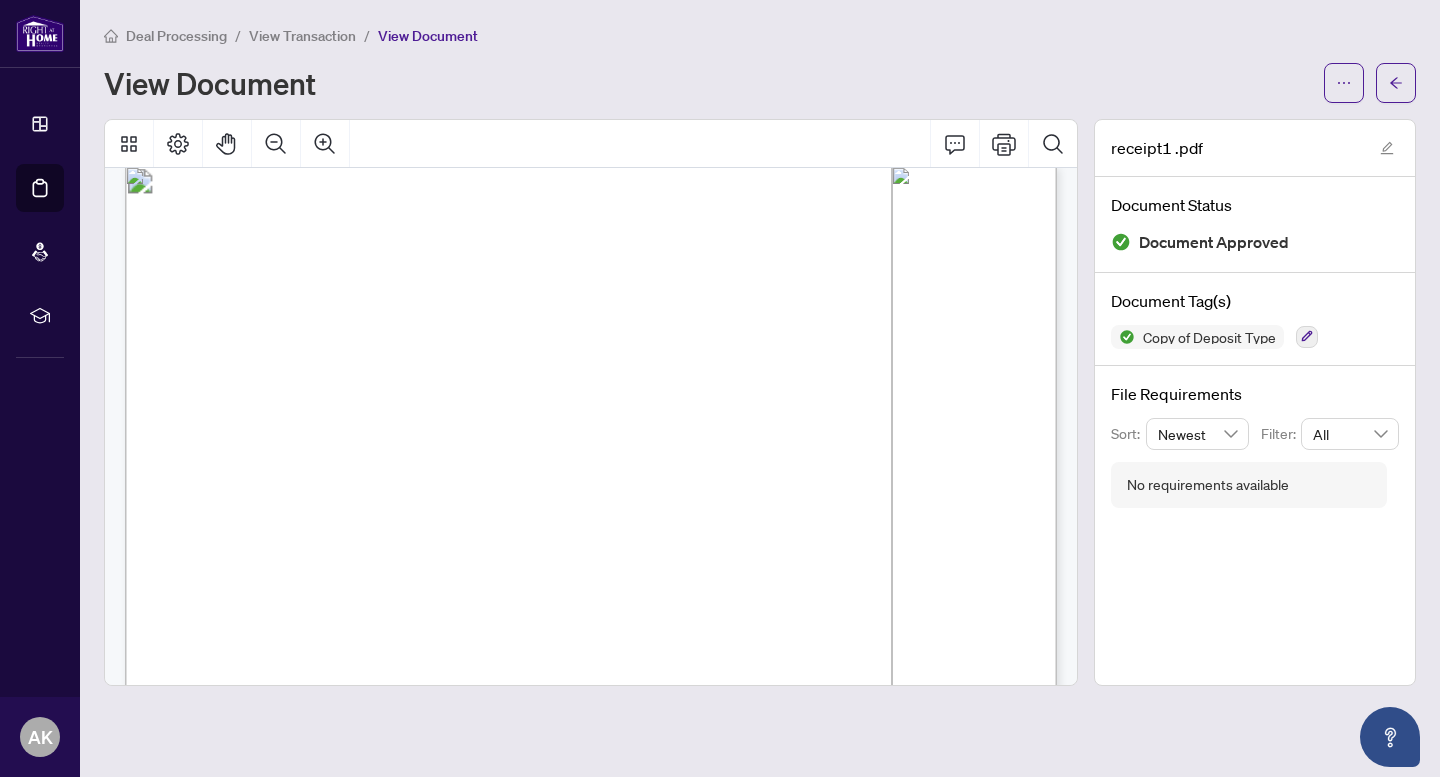 scroll, scrollTop: 0, scrollLeft: 0, axis: both 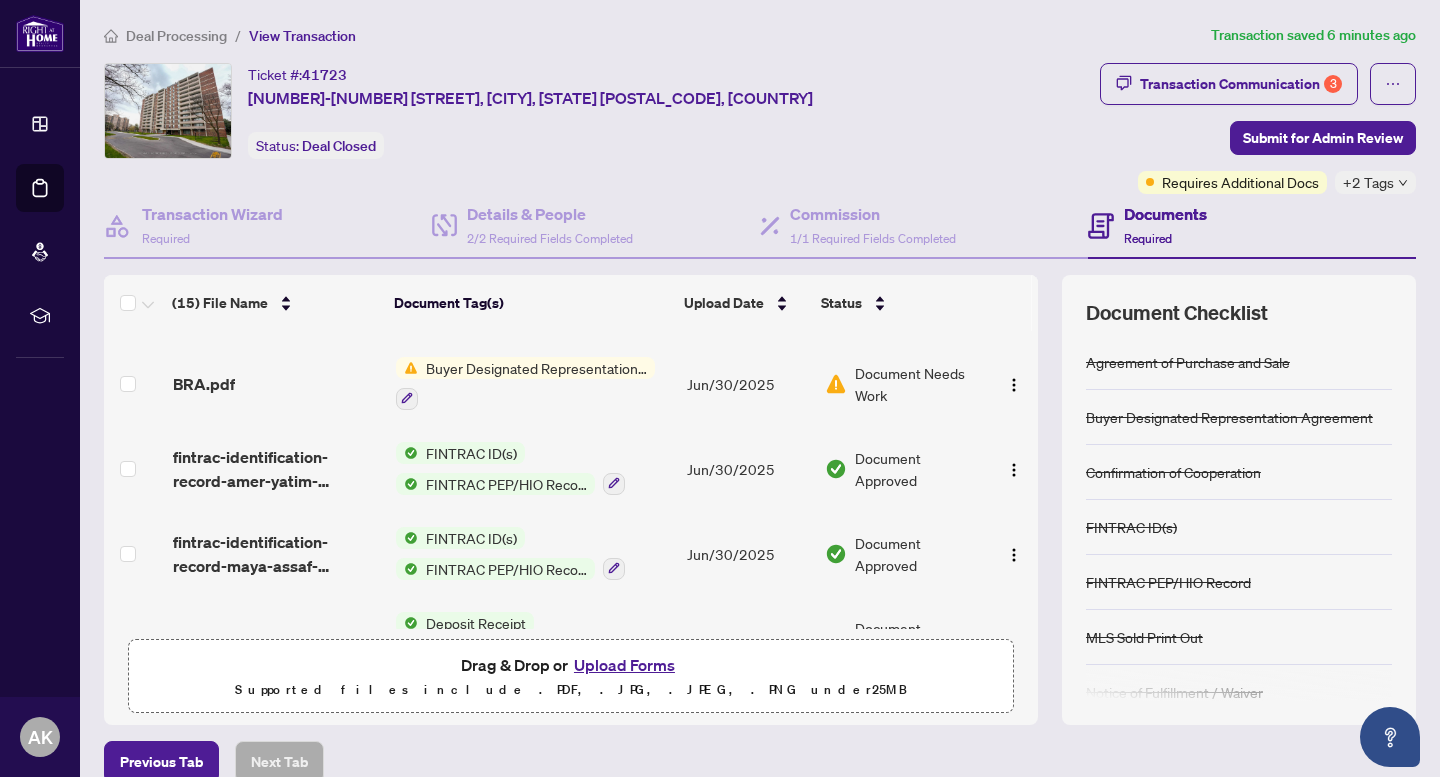 click on "FINTRAC PEP/HIO Record" at bounding box center (506, 484) 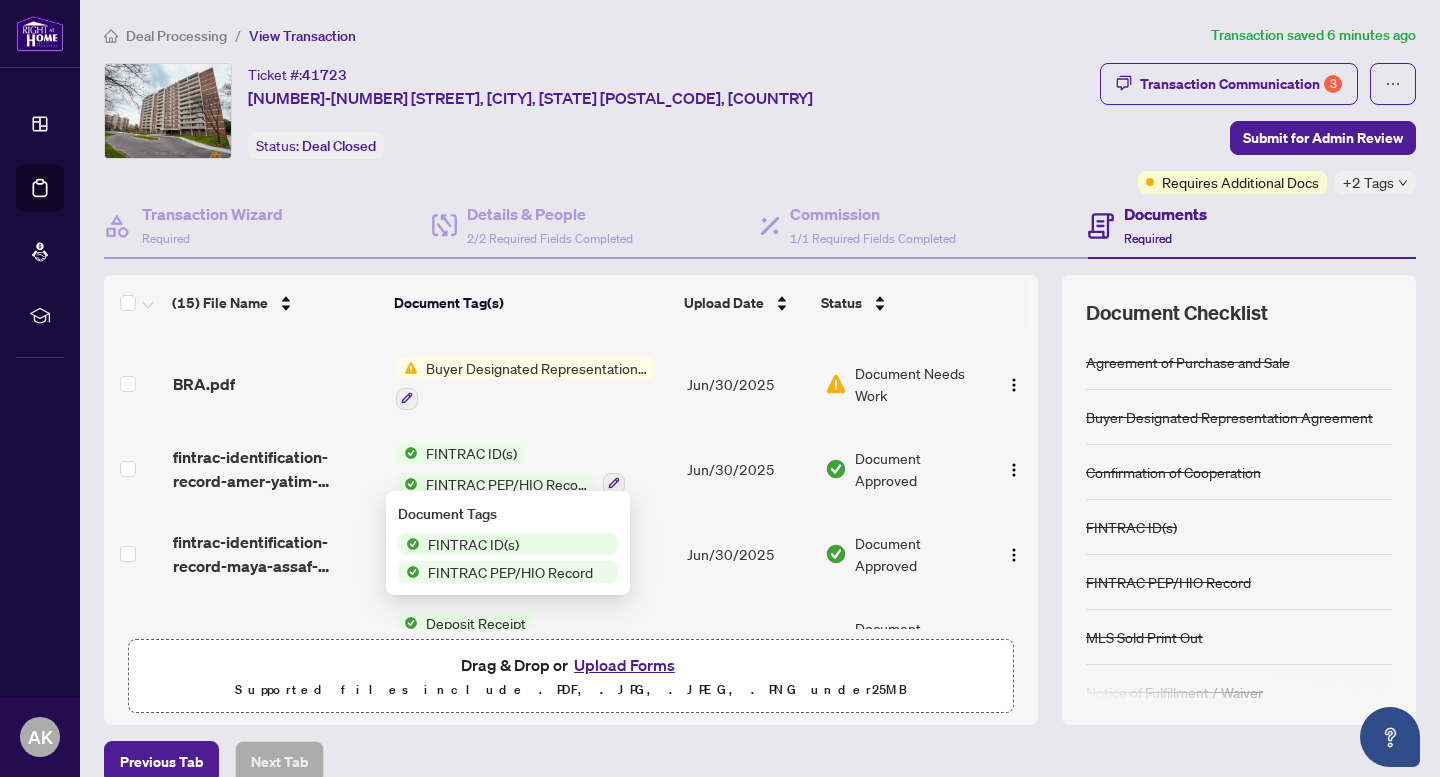 click on "FINTRAC PEP/HIO Record" at bounding box center [510, 572] 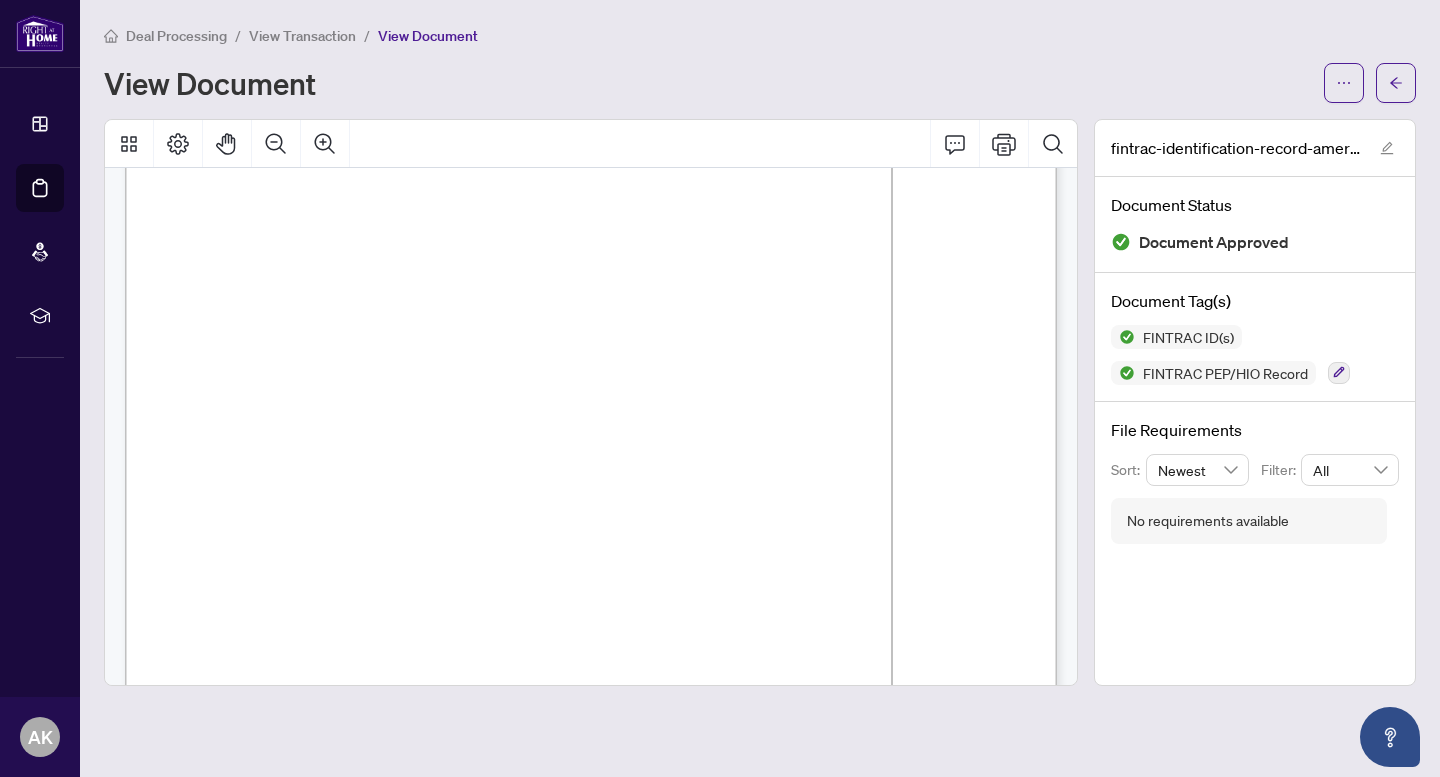scroll, scrollTop: 163, scrollLeft: 0, axis: vertical 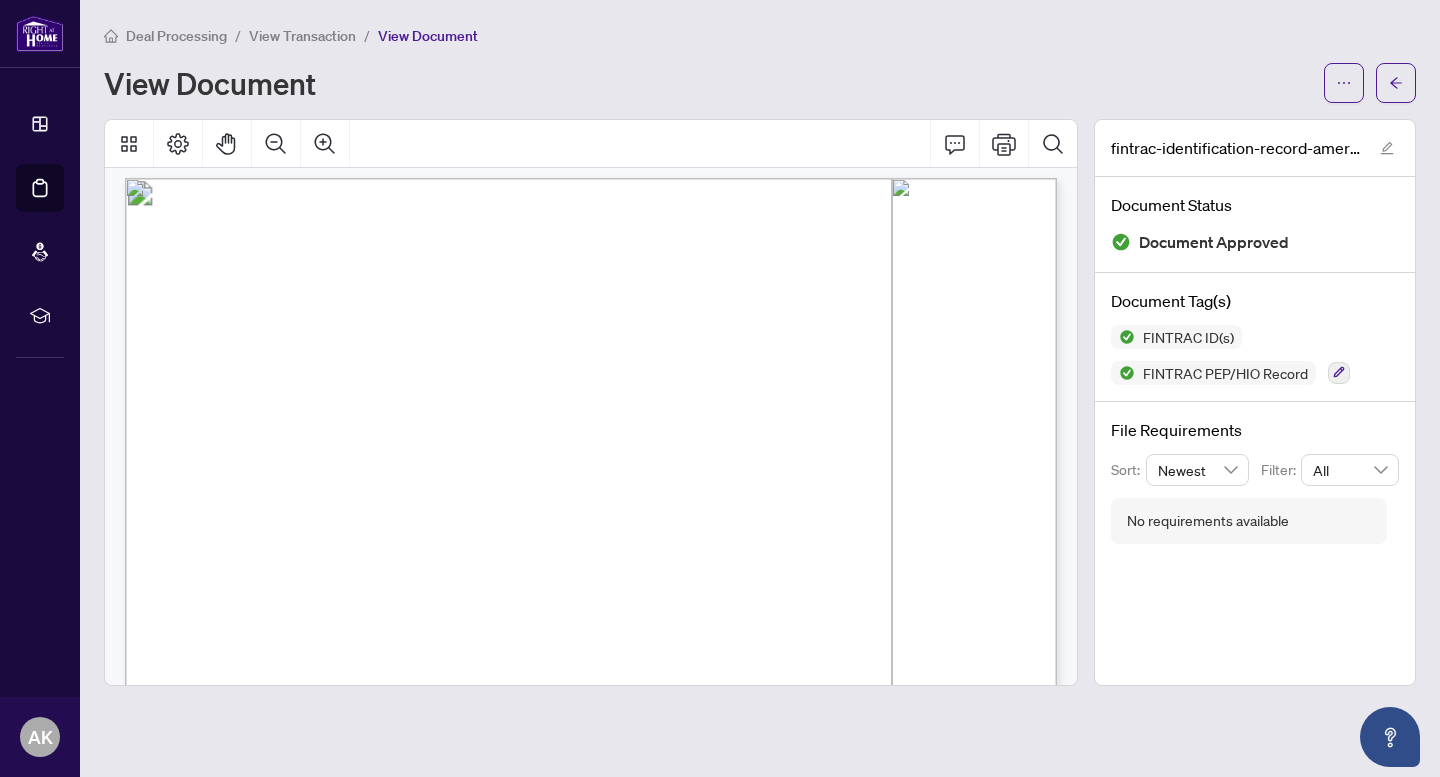 drag, startPoint x: 509, startPoint y: 427, endPoint x: 594, endPoint y: 427, distance: 85 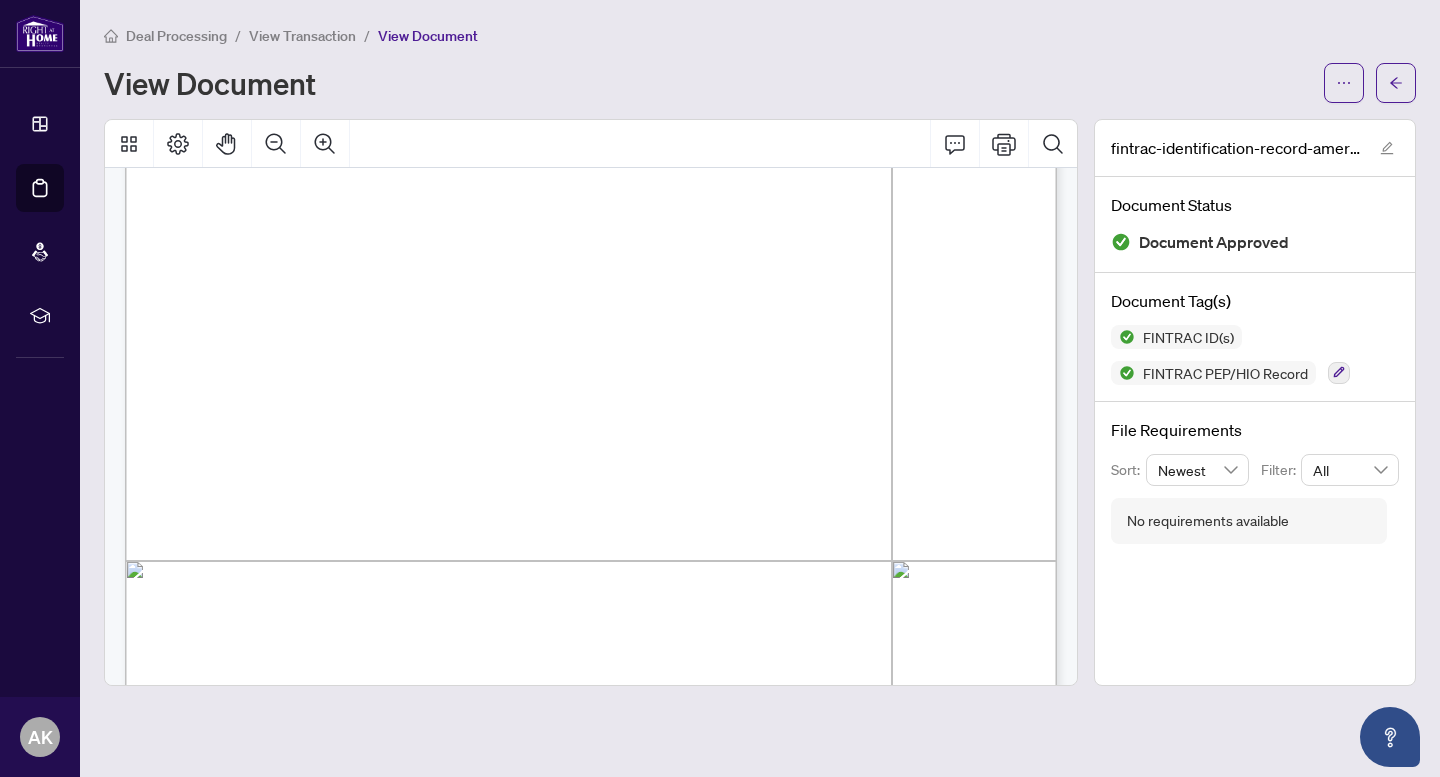 scroll, scrollTop: 378, scrollLeft: 0, axis: vertical 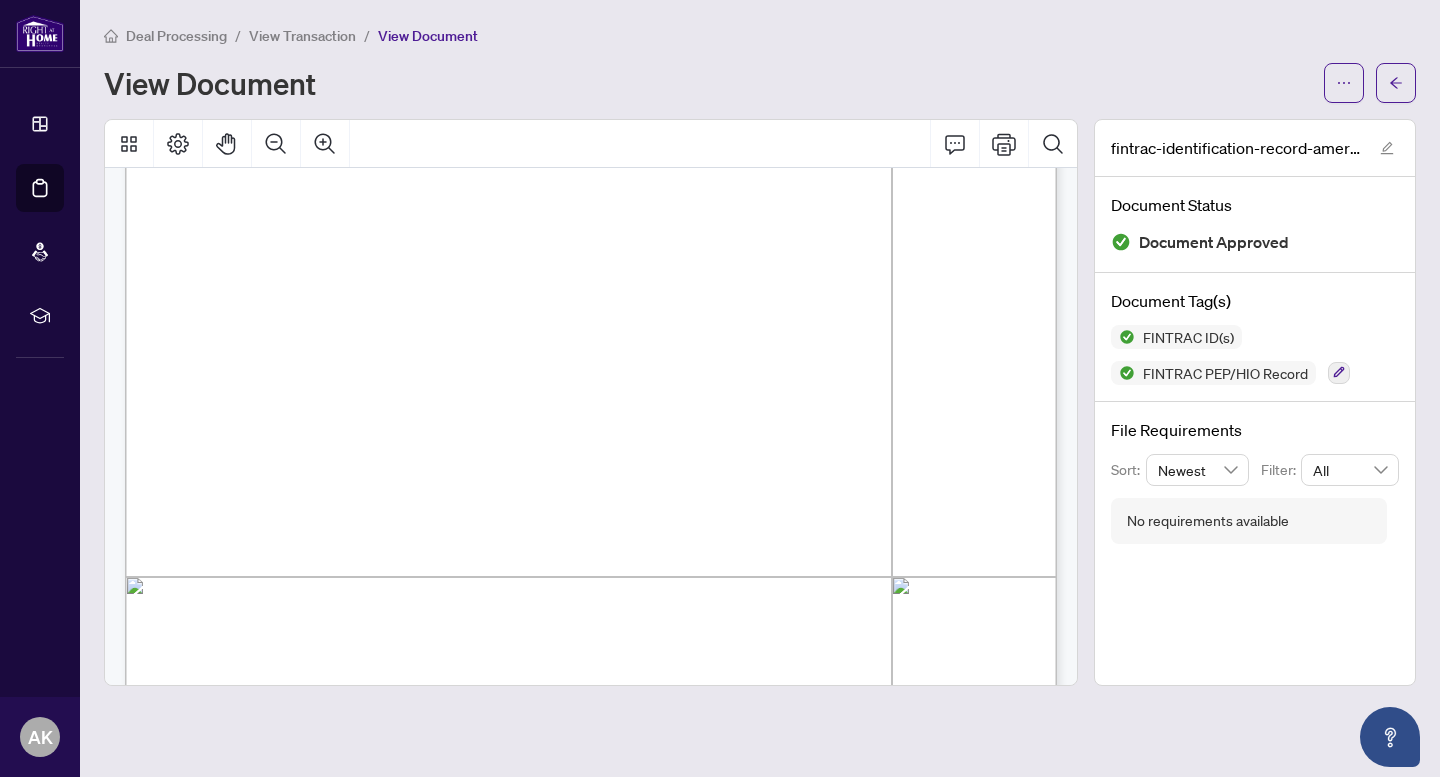 drag, startPoint x: 634, startPoint y: 360, endPoint x: 757, endPoint y: 353, distance: 123.19903 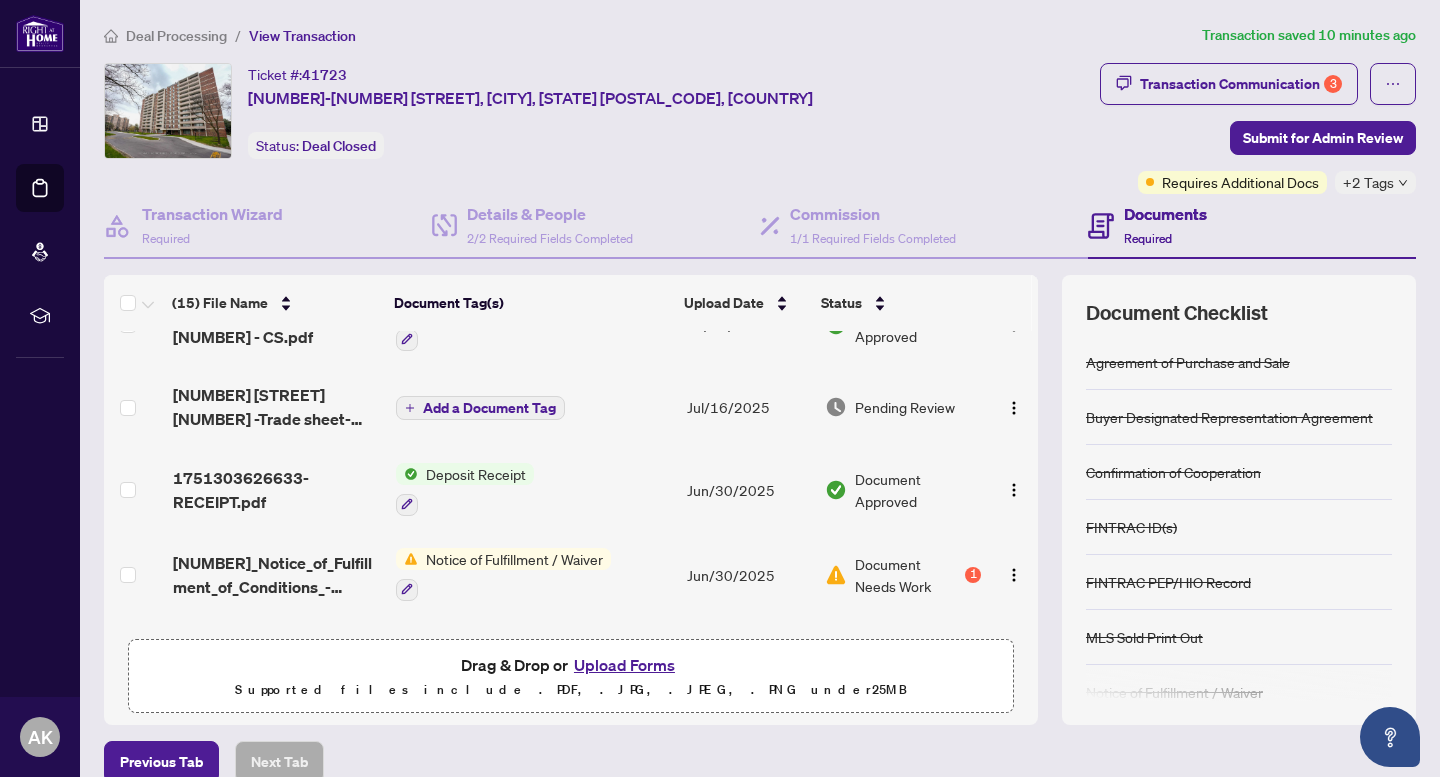 scroll, scrollTop: 348, scrollLeft: 0, axis: vertical 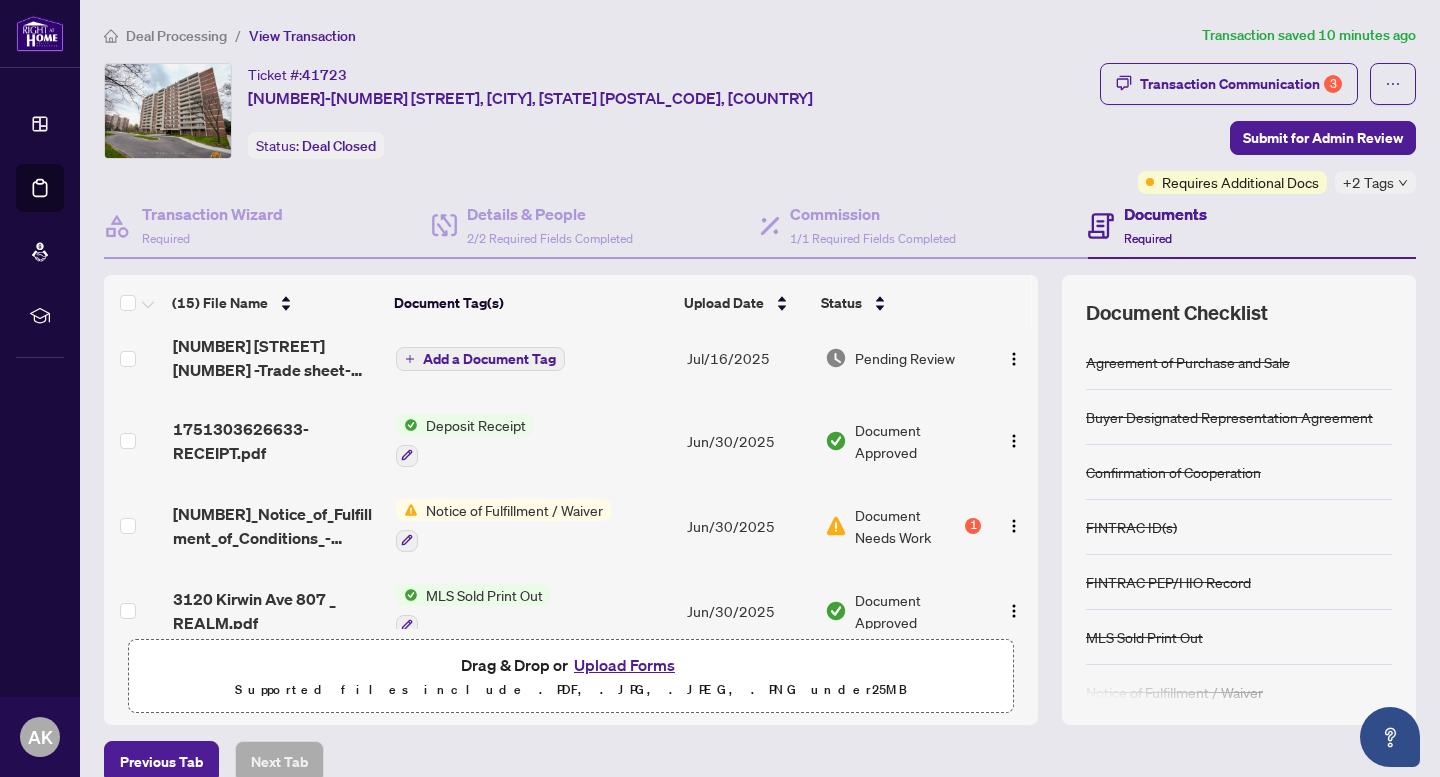 click on "Deposit Receipt" at bounding box center [465, 440] 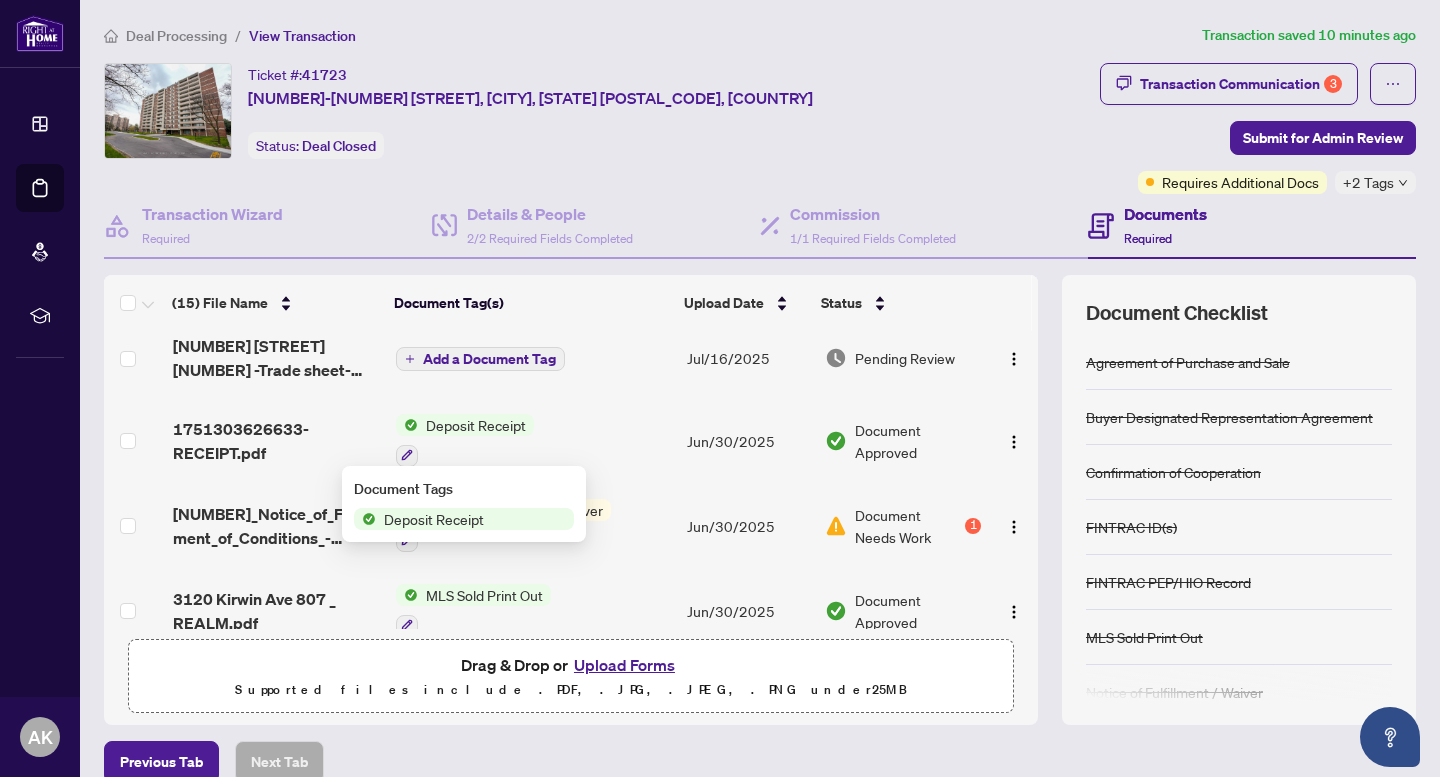 click on "Deposit Receipt" at bounding box center [476, 425] 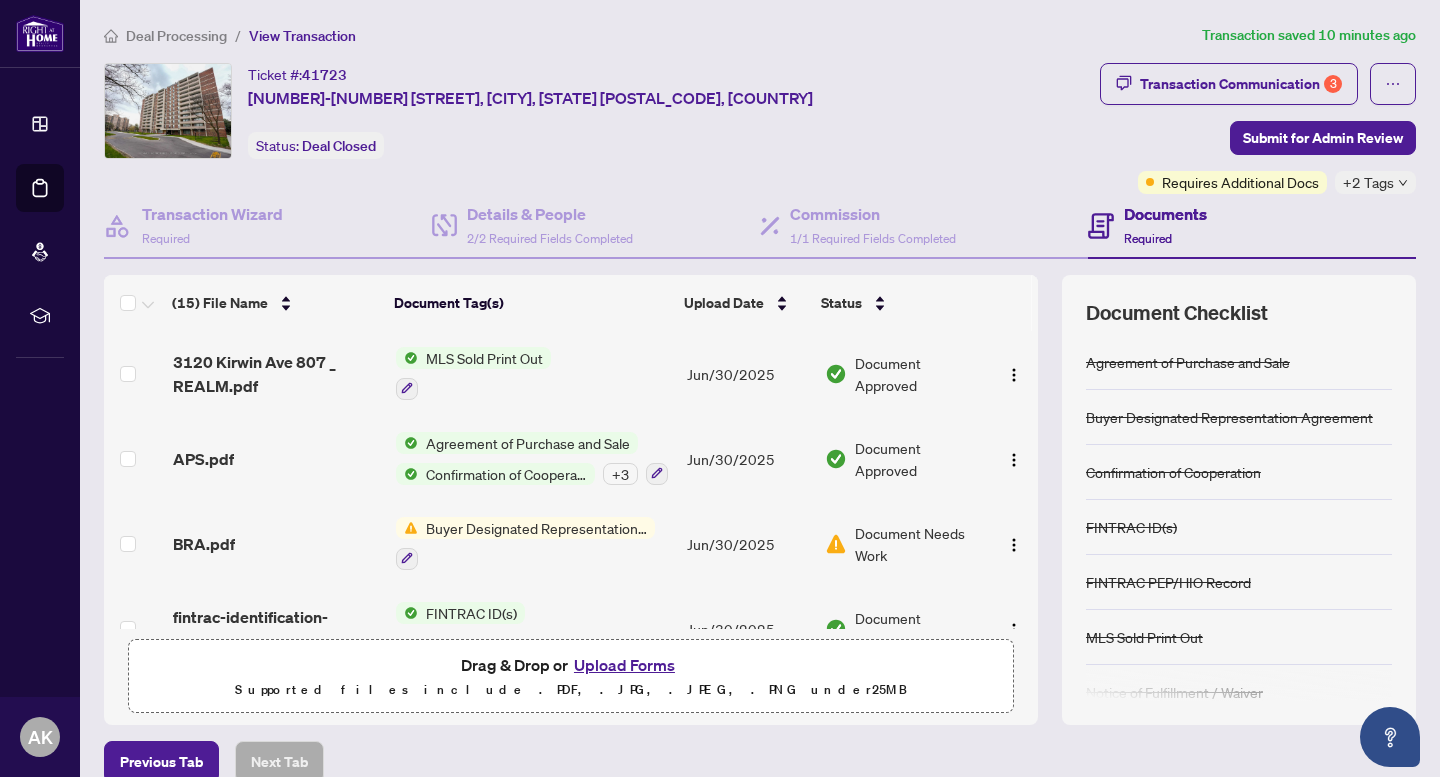scroll, scrollTop: 422, scrollLeft: 0, axis: vertical 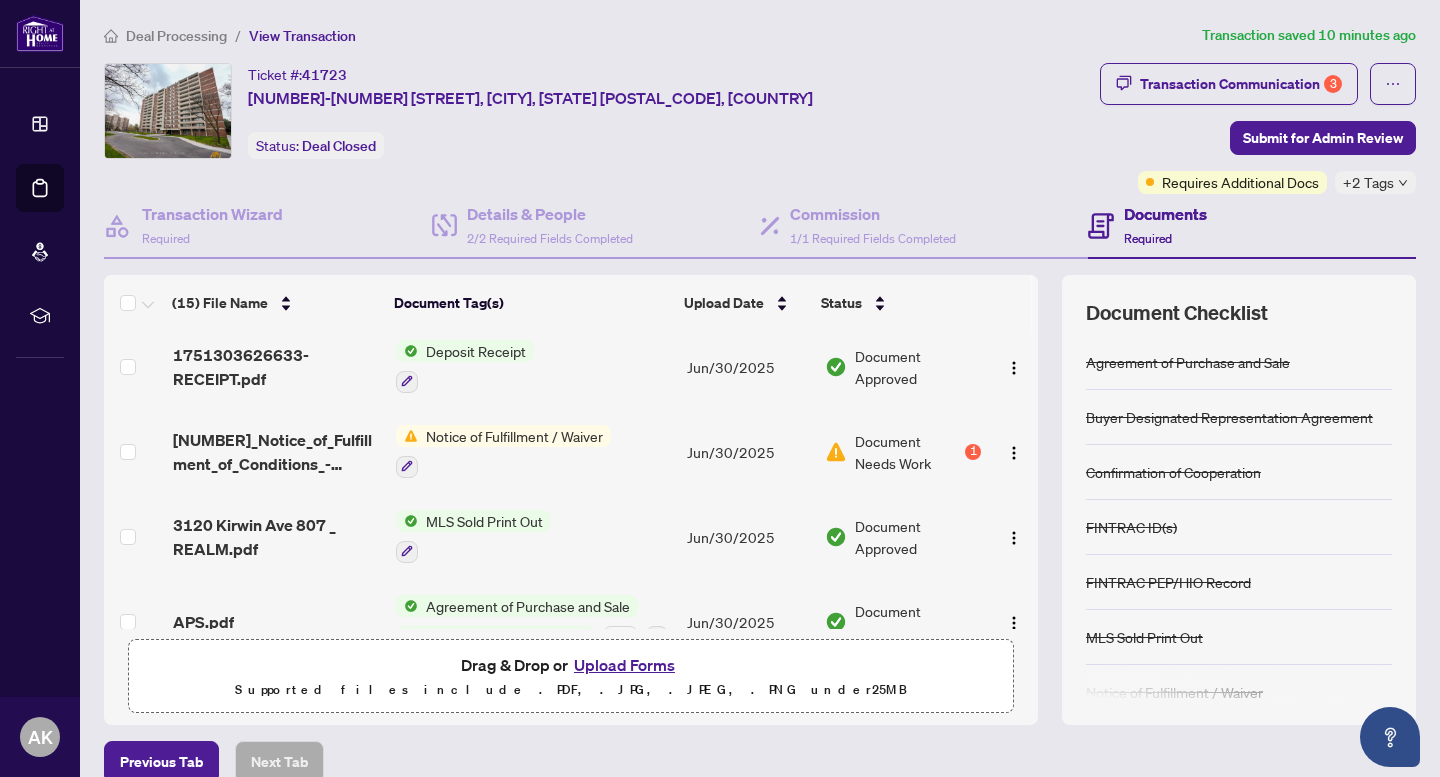 click on "Deposit Receipt" at bounding box center [476, 351] 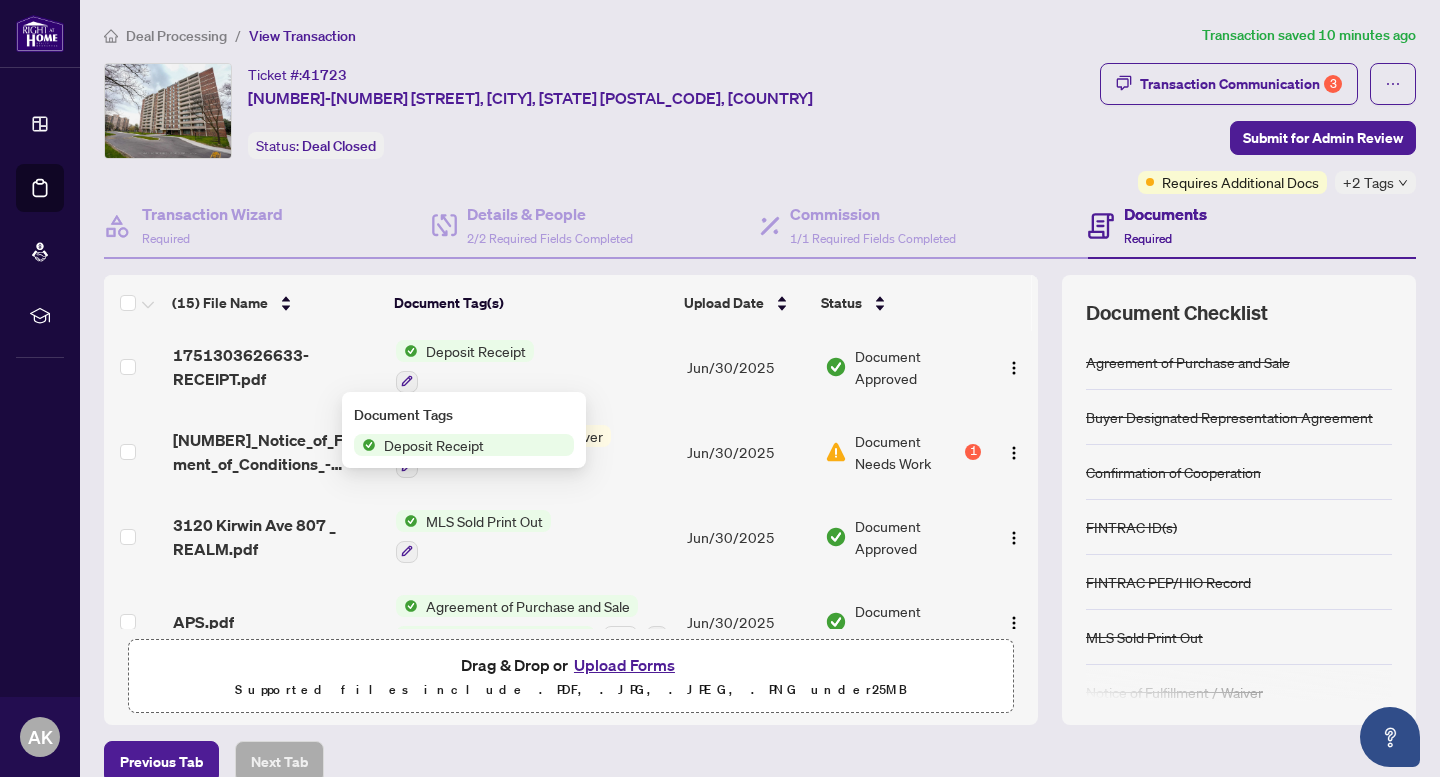 click on "Deposit Receipt" at bounding box center (434, 445) 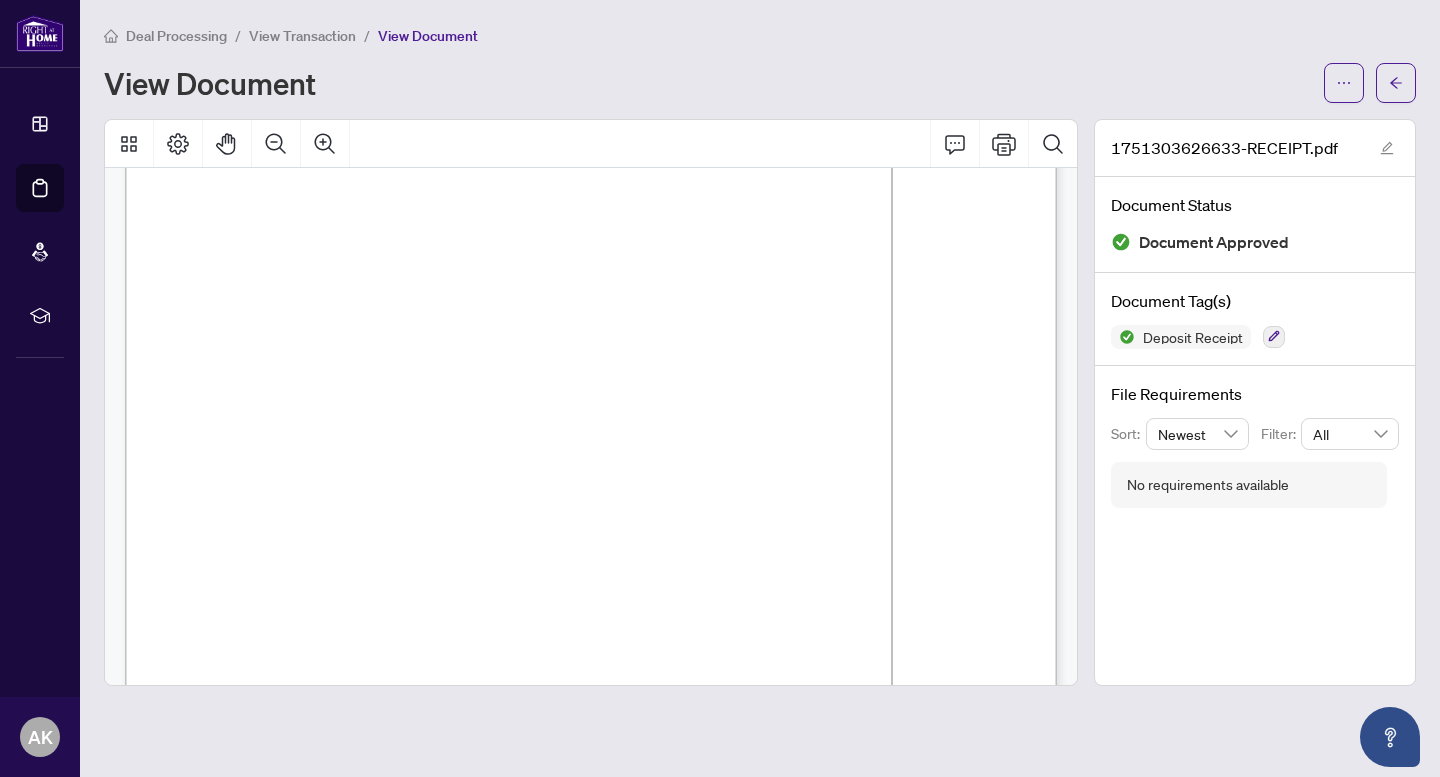 scroll, scrollTop: 189, scrollLeft: 0, axis: vertical 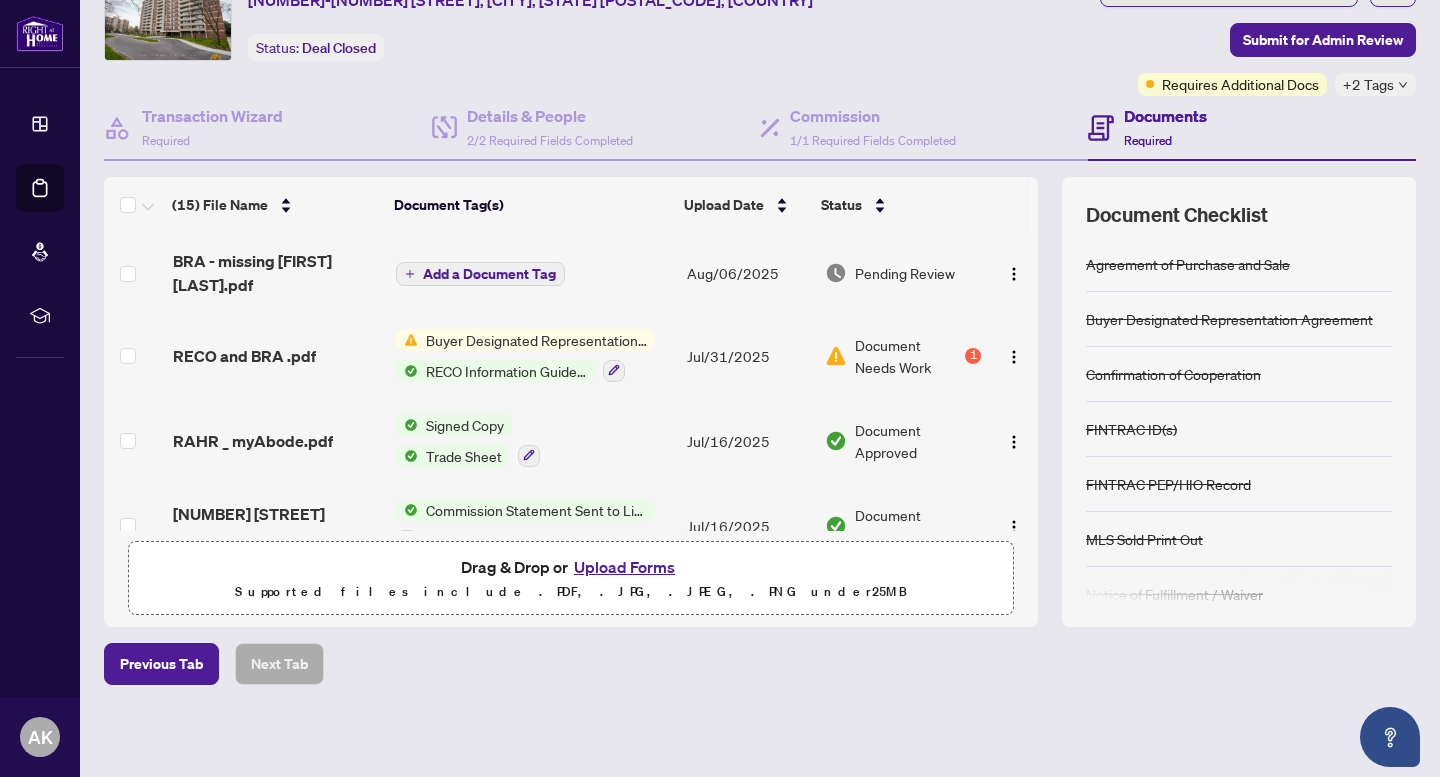 click on "Upload Forms" at bounding box center (624, 567) 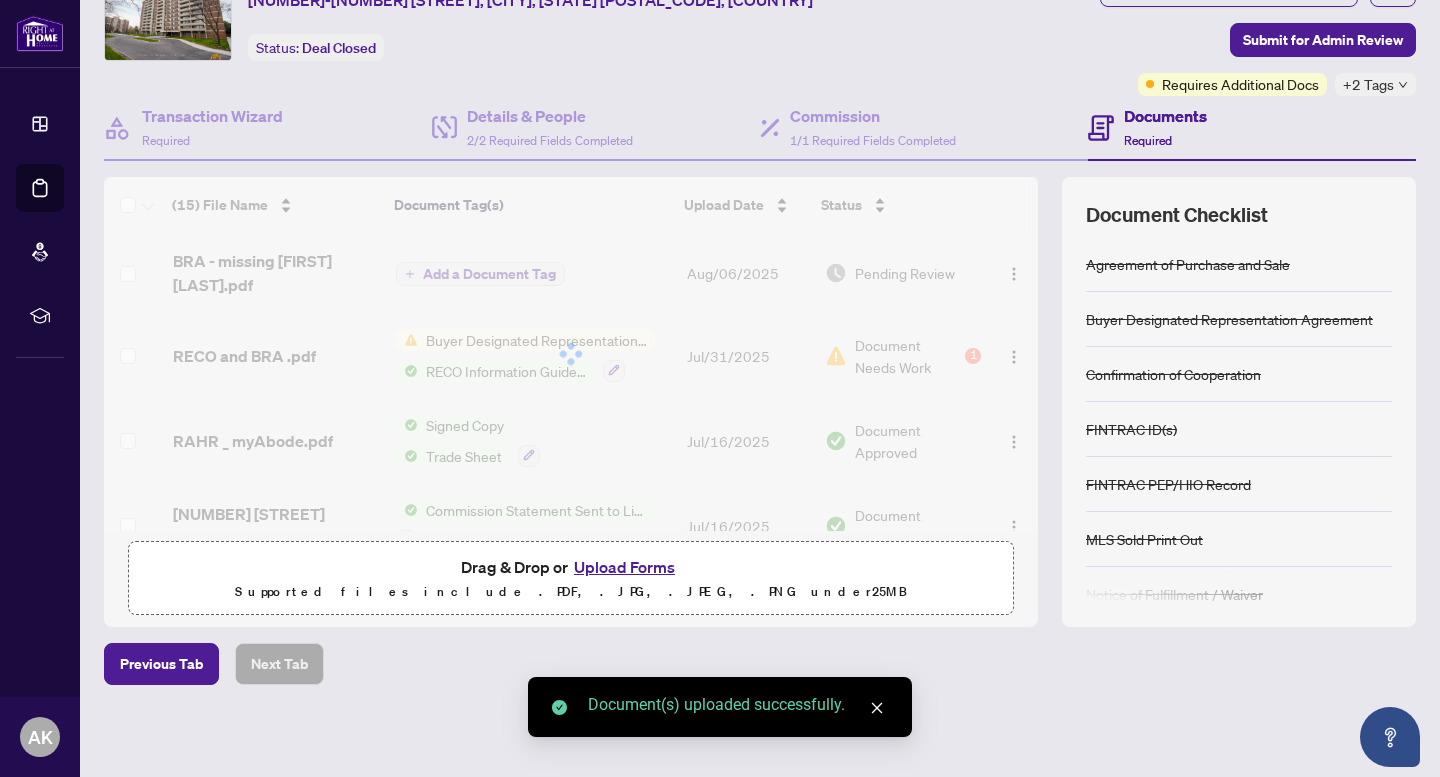 scroll, scrollTop: 0, scrollLeft: 0, axis: both 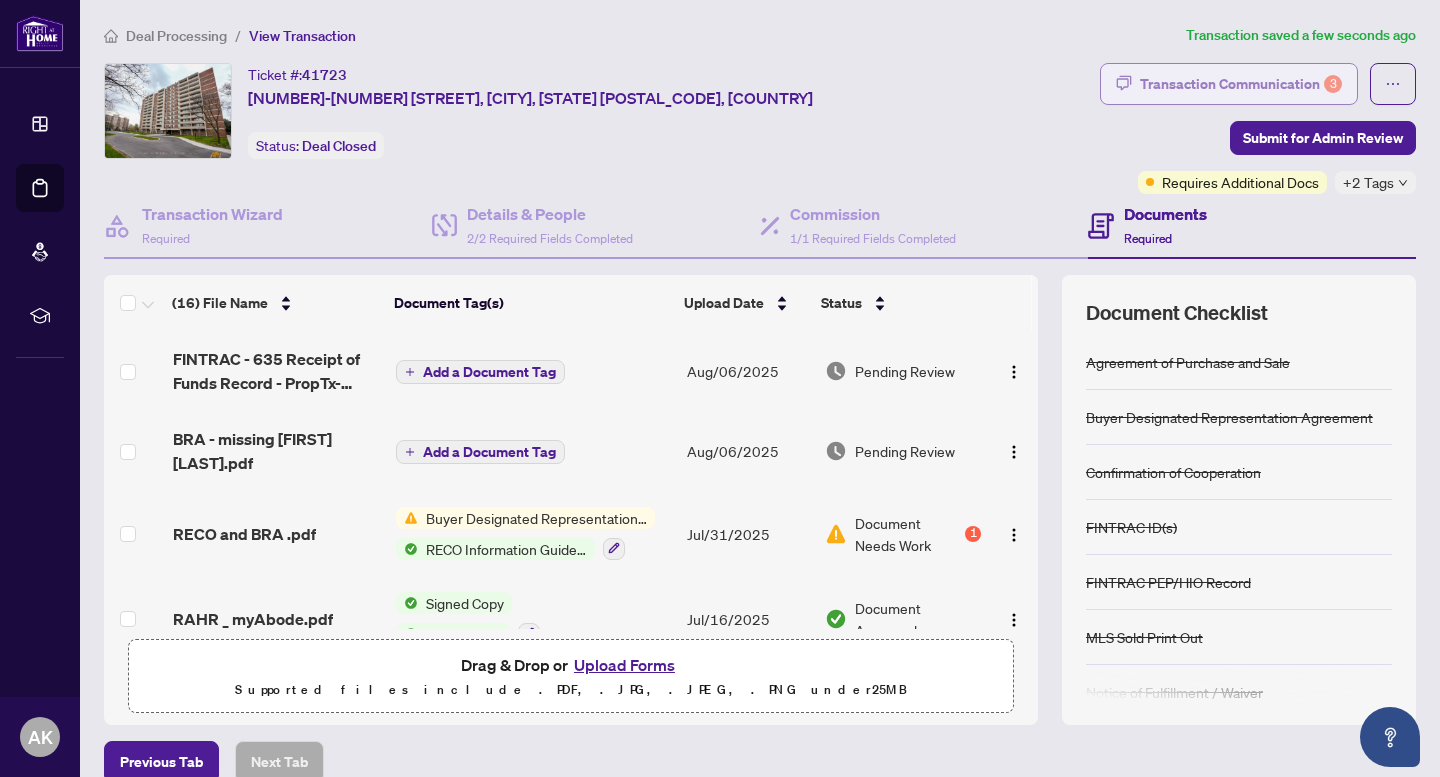click on "Transaction Communication 3" at bounding box center [1241, 84] 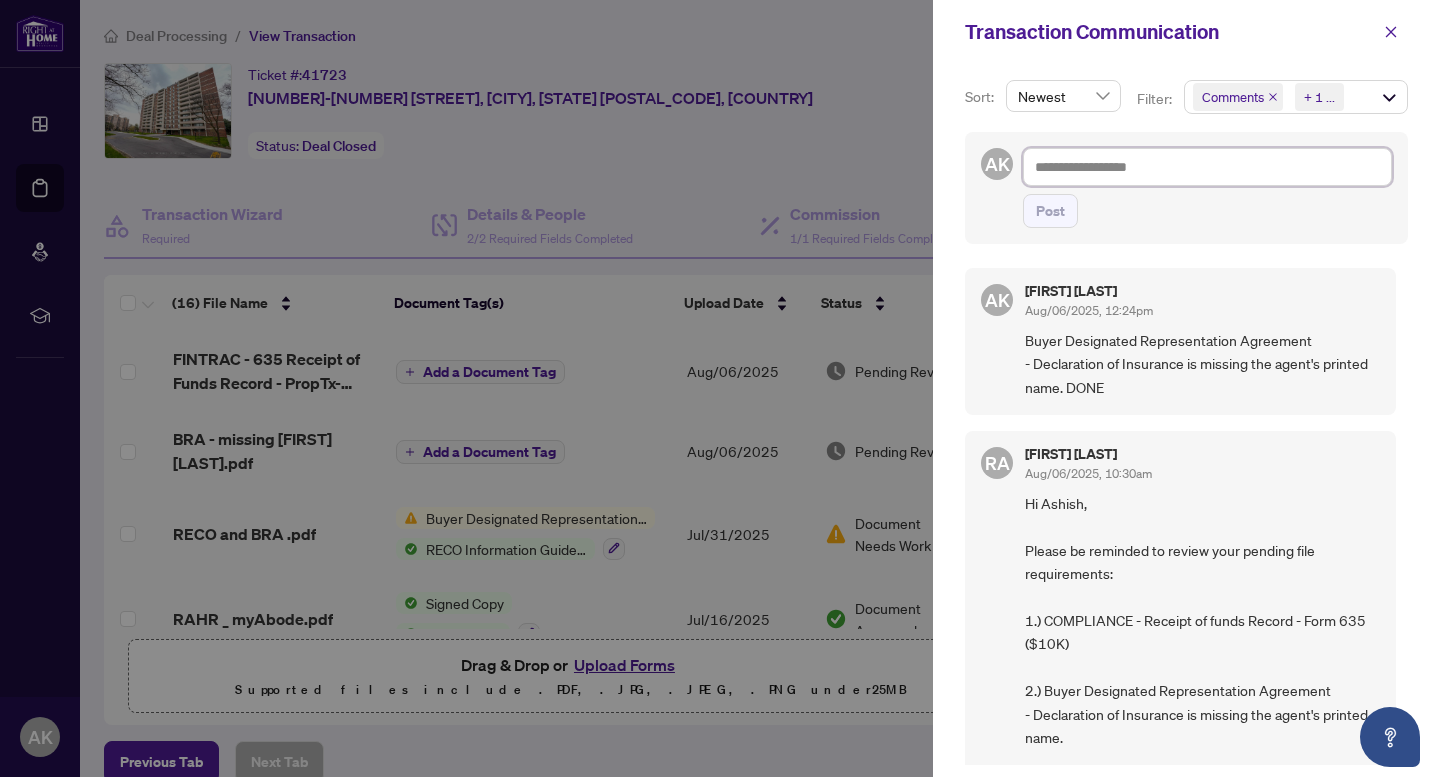 click at bounding box center [1207, 167] 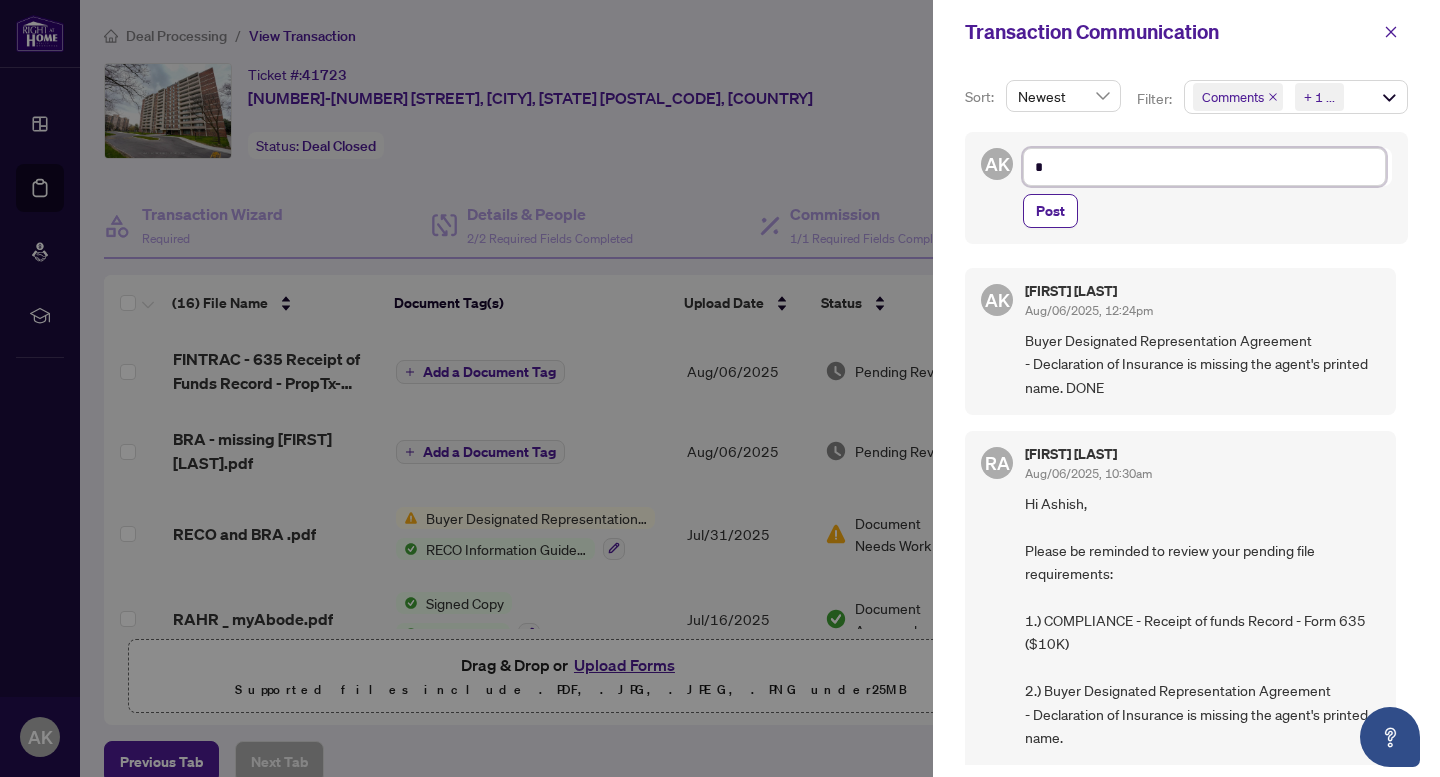type on "**" 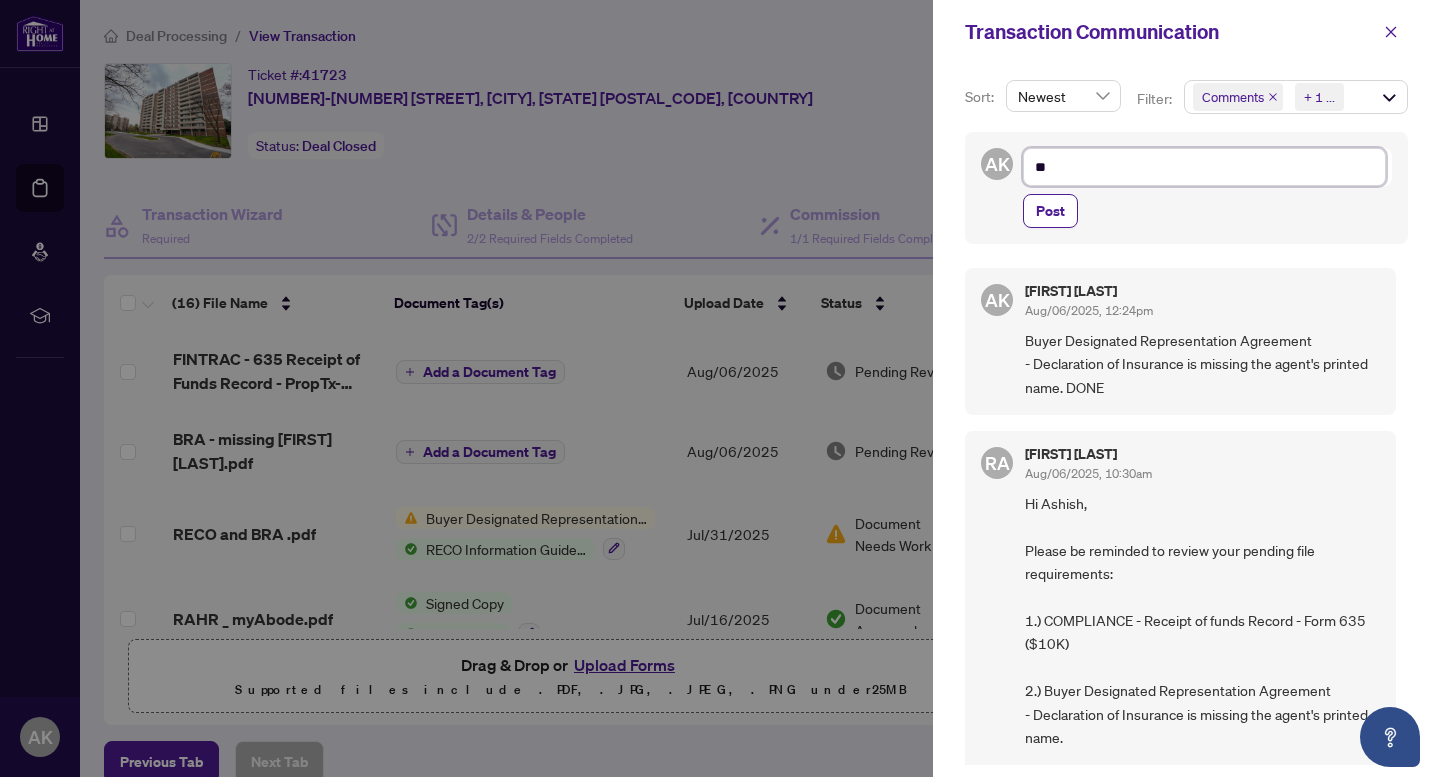 type on "***" 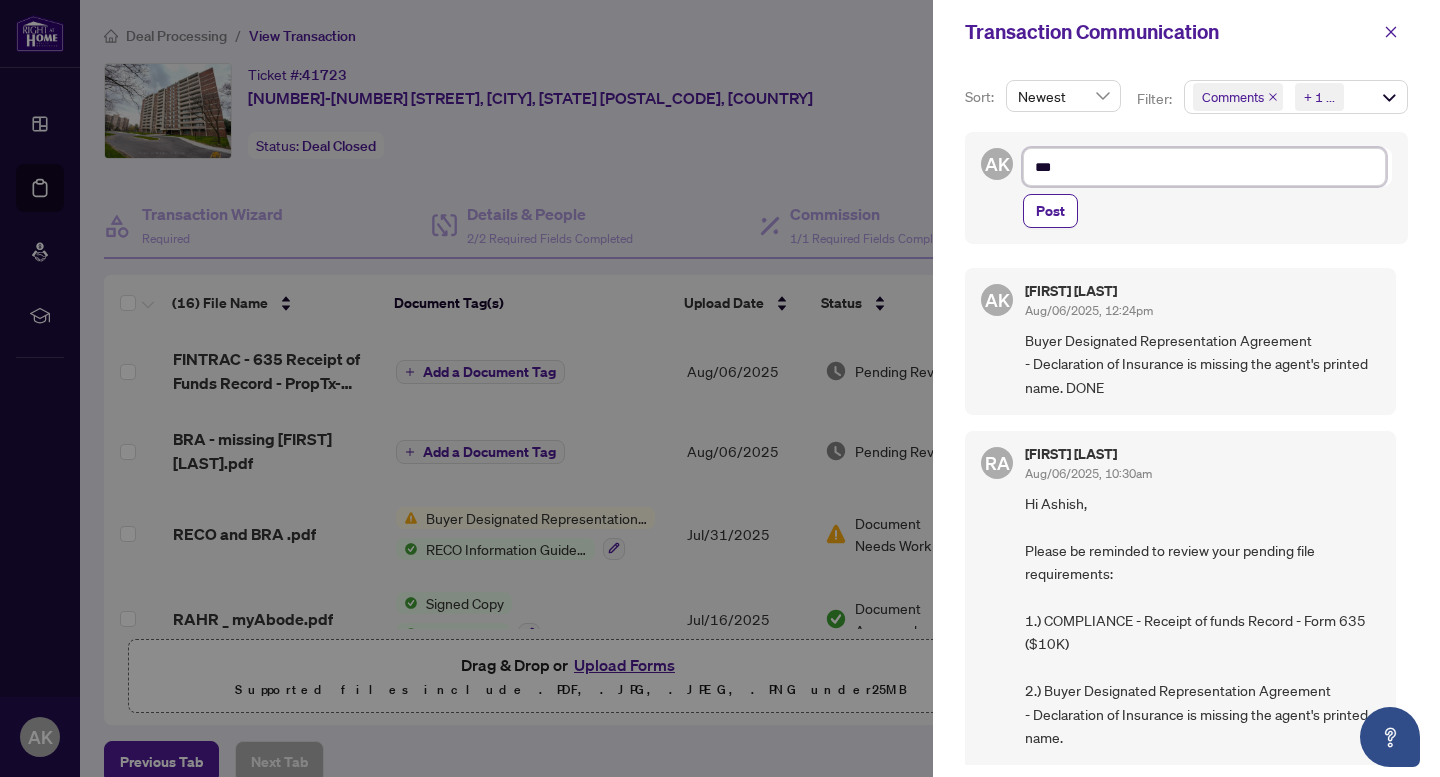 type on "****" 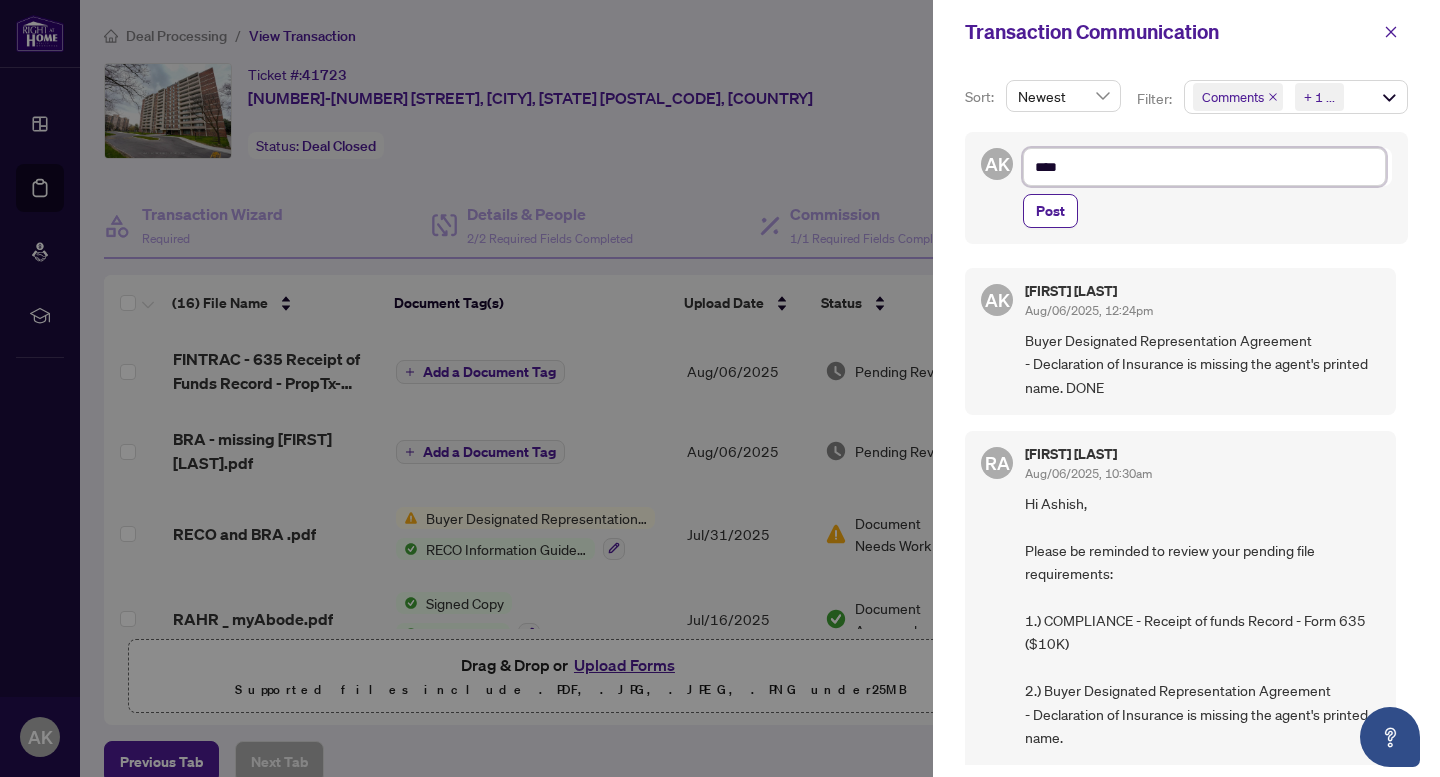 type on "*****" 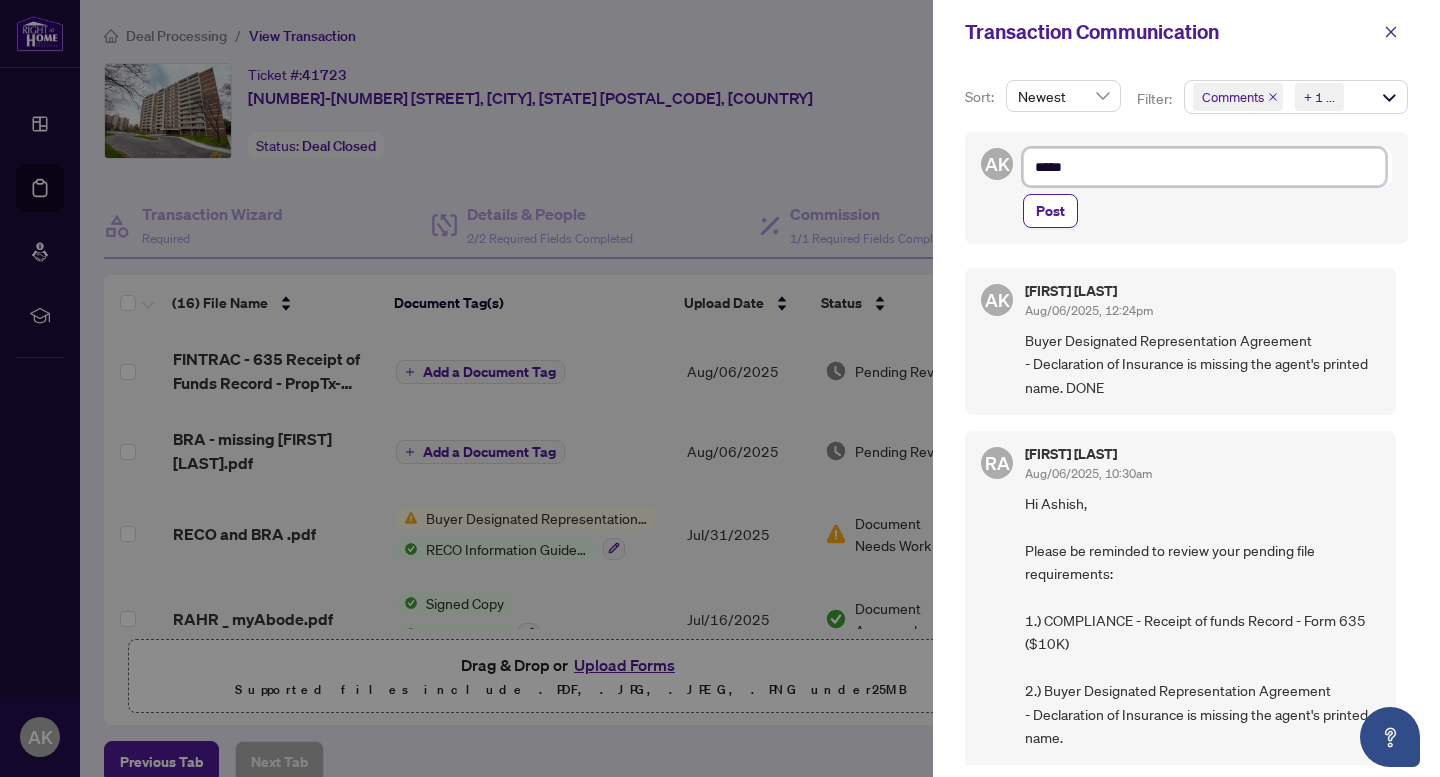 type on "******" 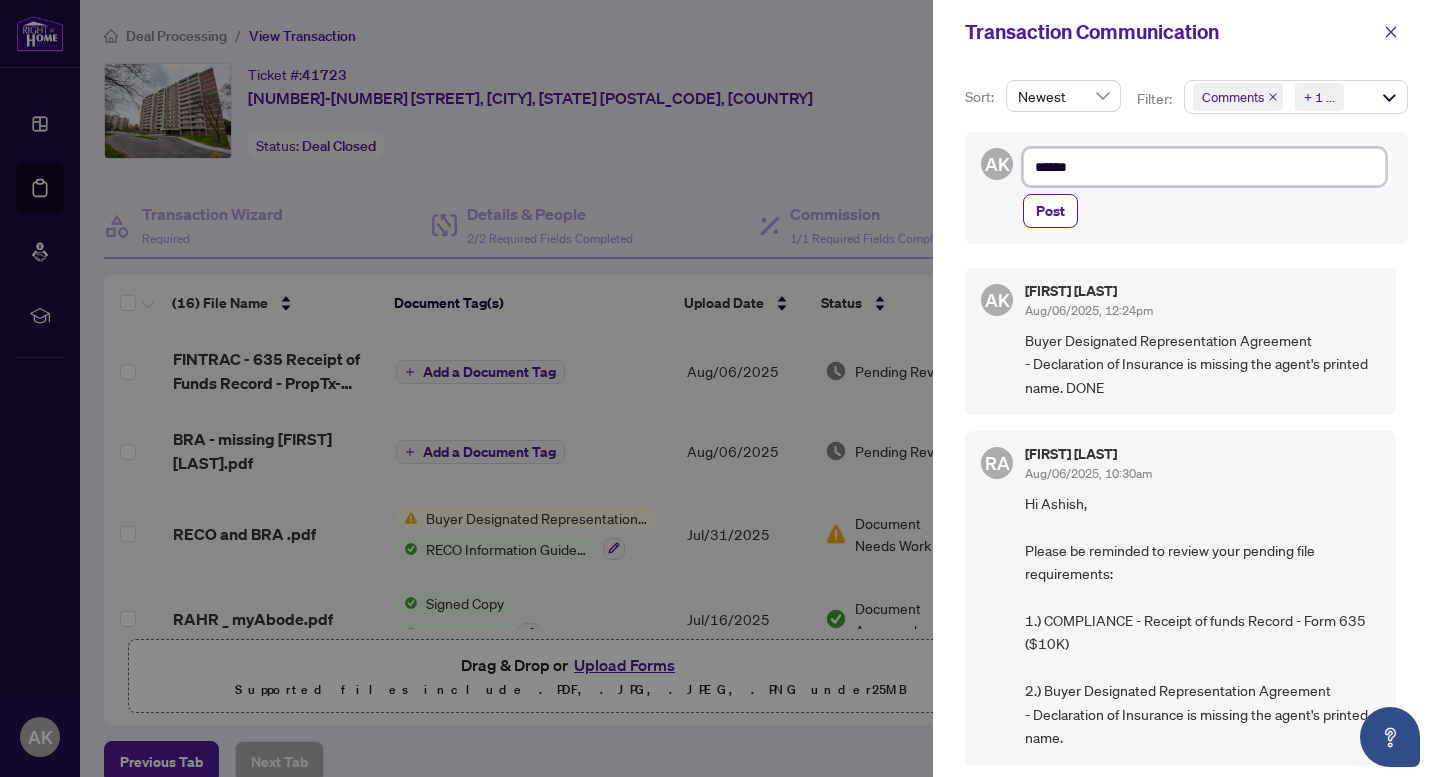 type on "*******" 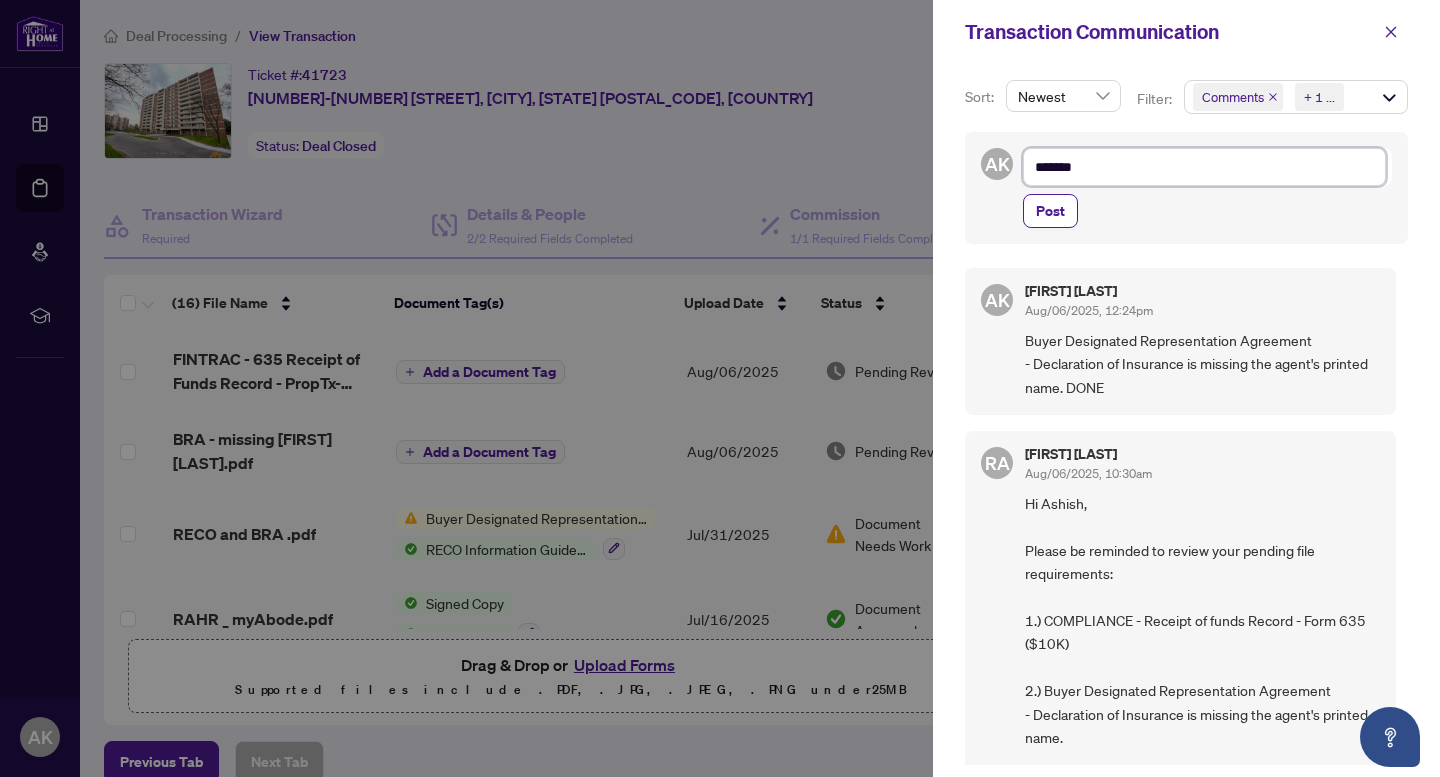 type on "*******" 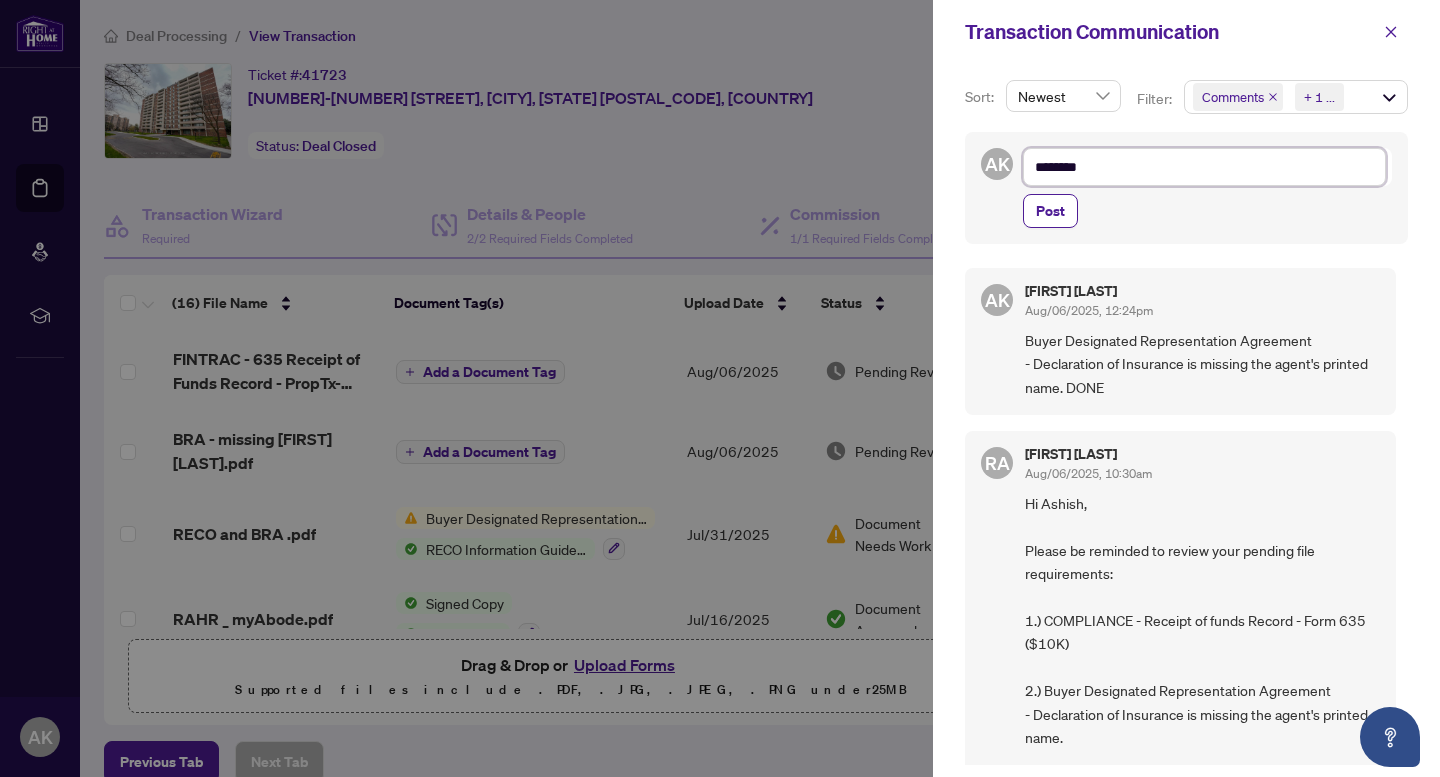 type on "*******" 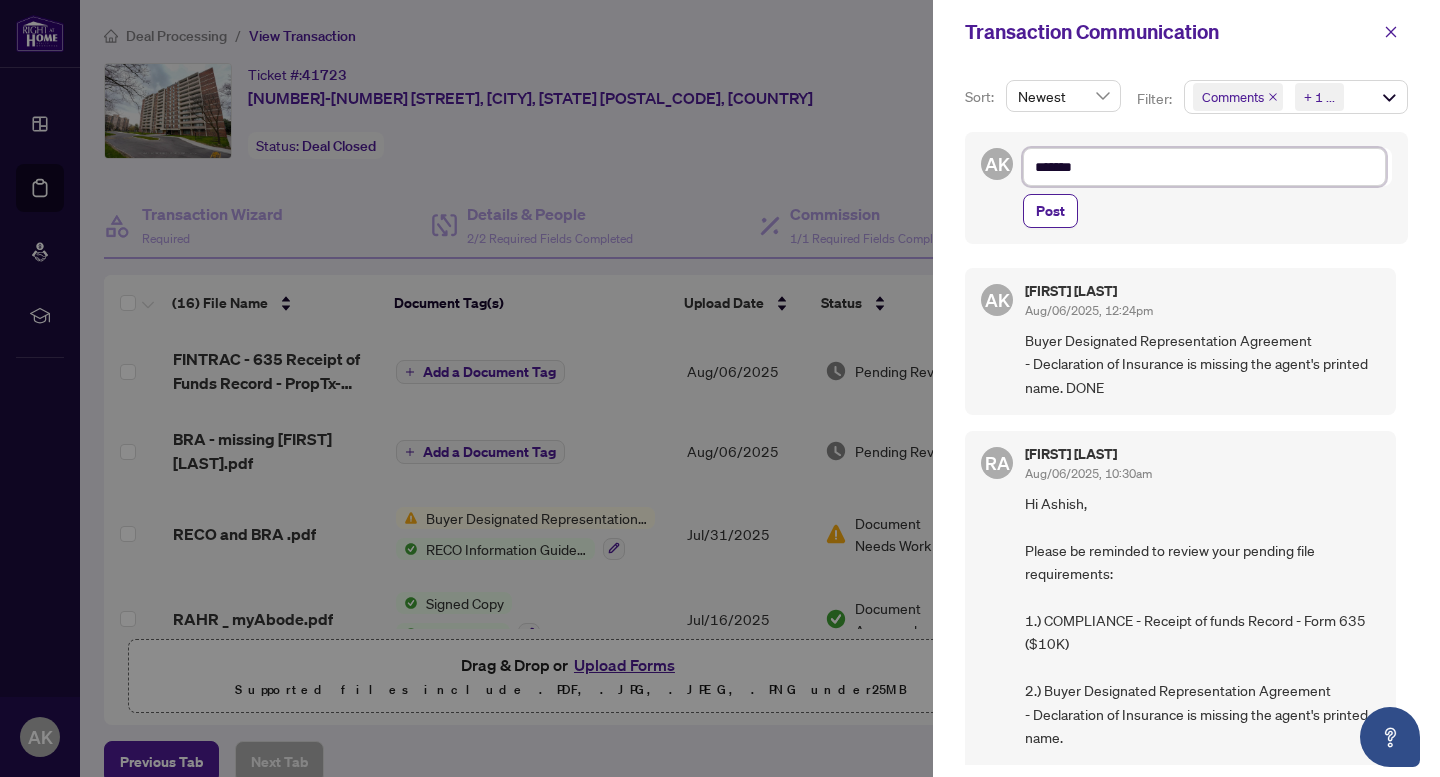 type on "******" 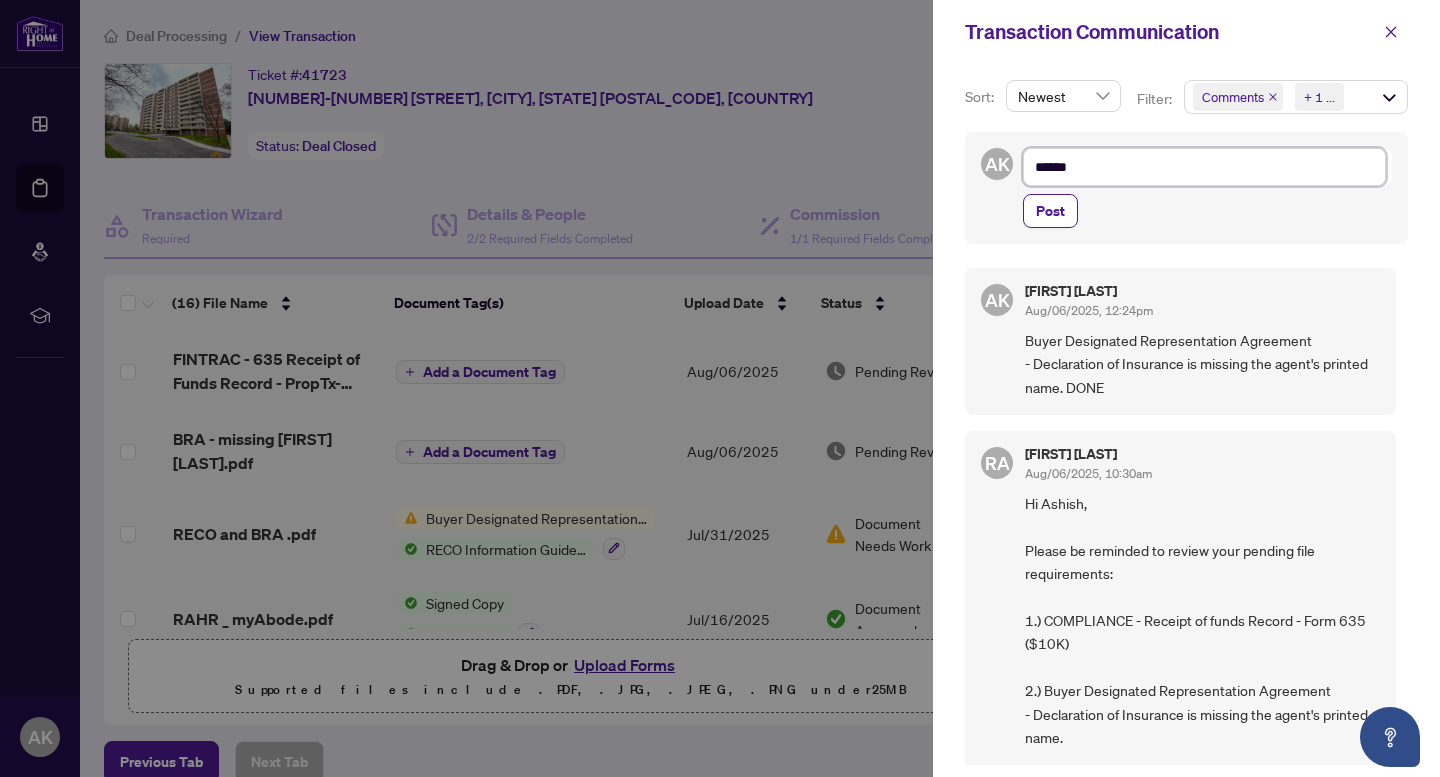 type on "*****" 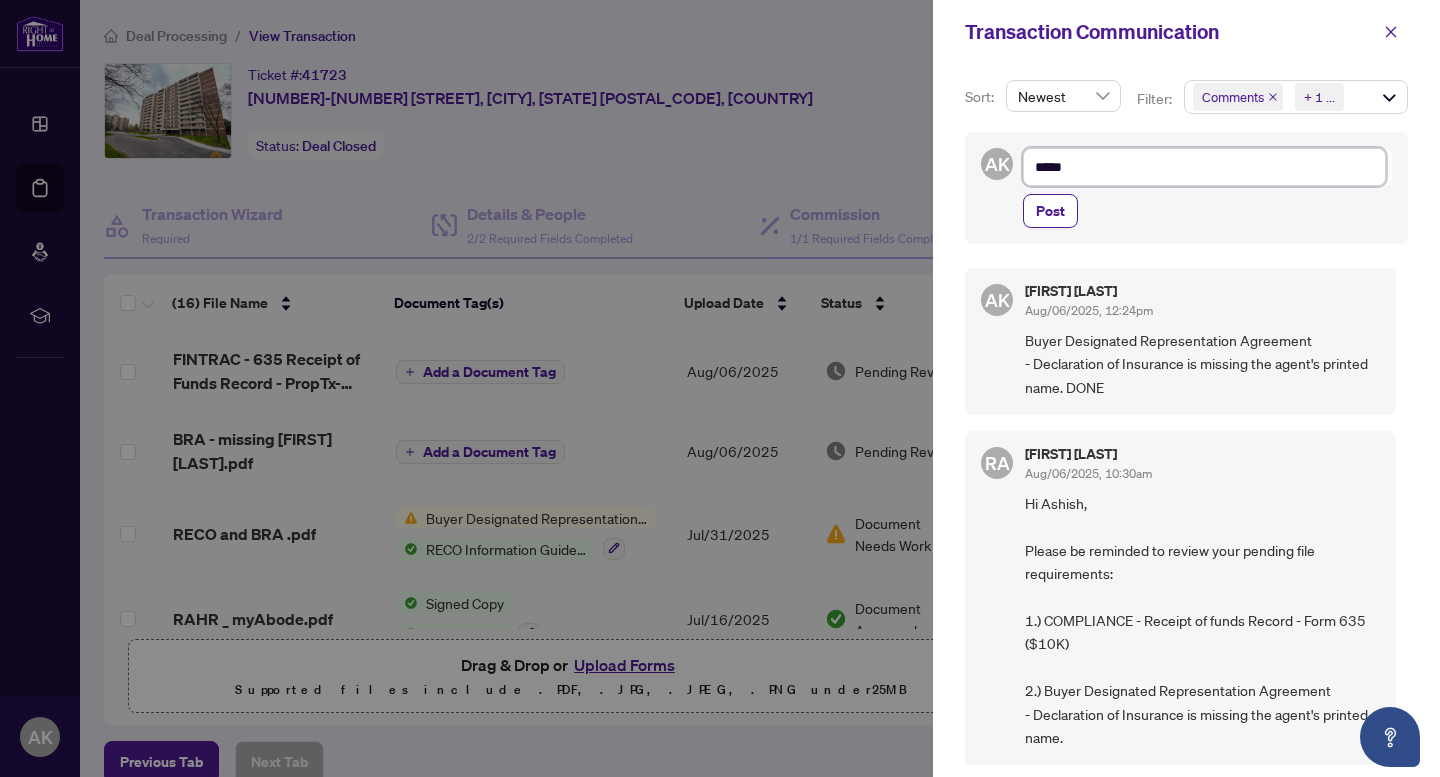 type on "****" 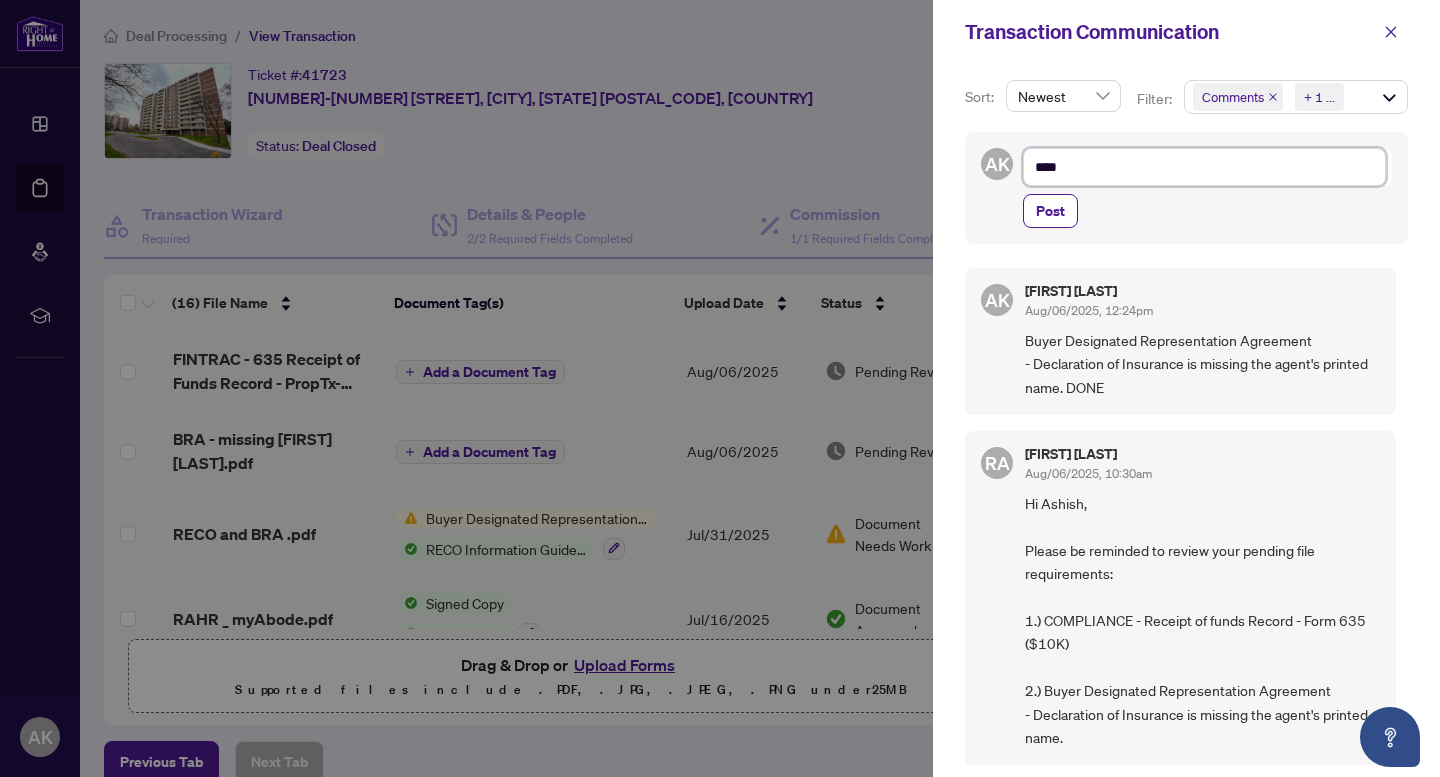 type on "***" 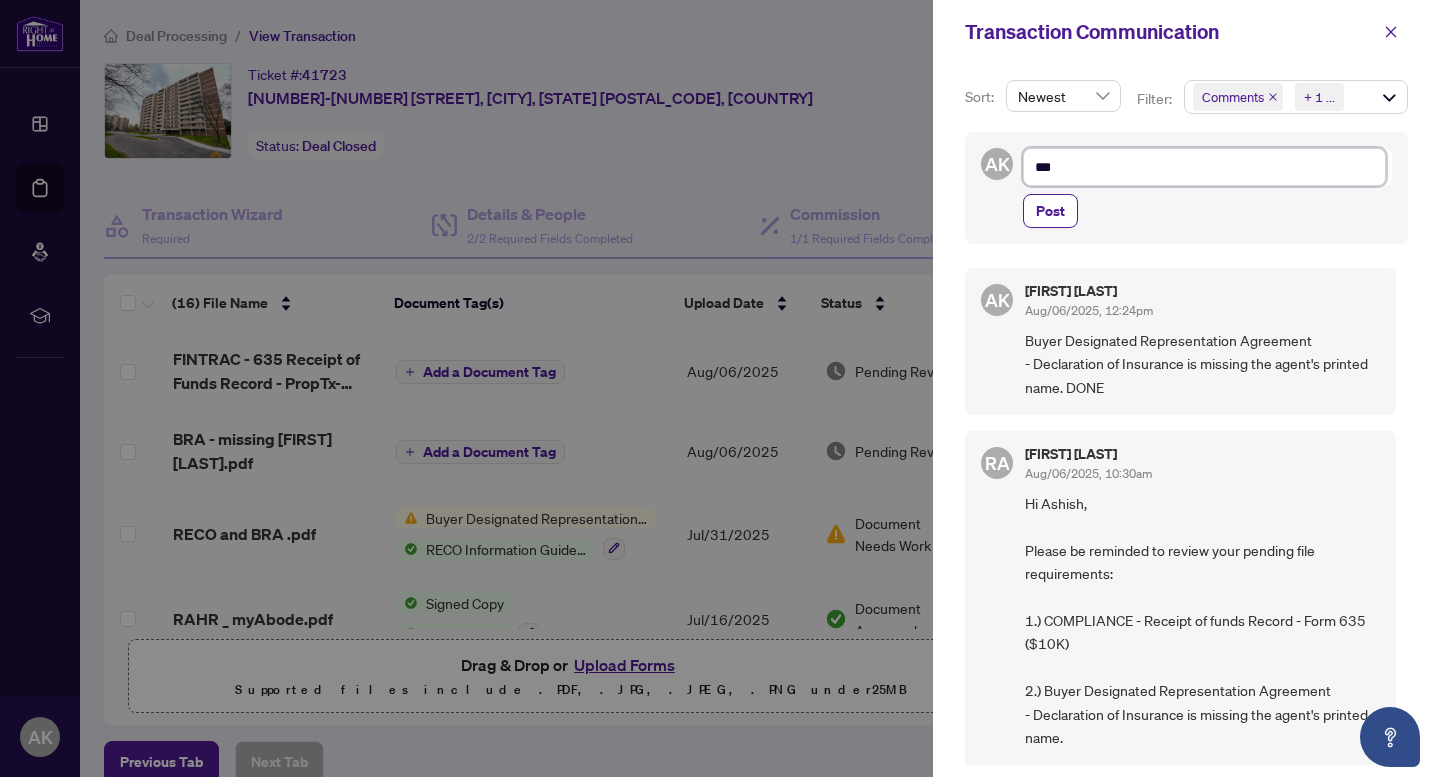 type on "**" 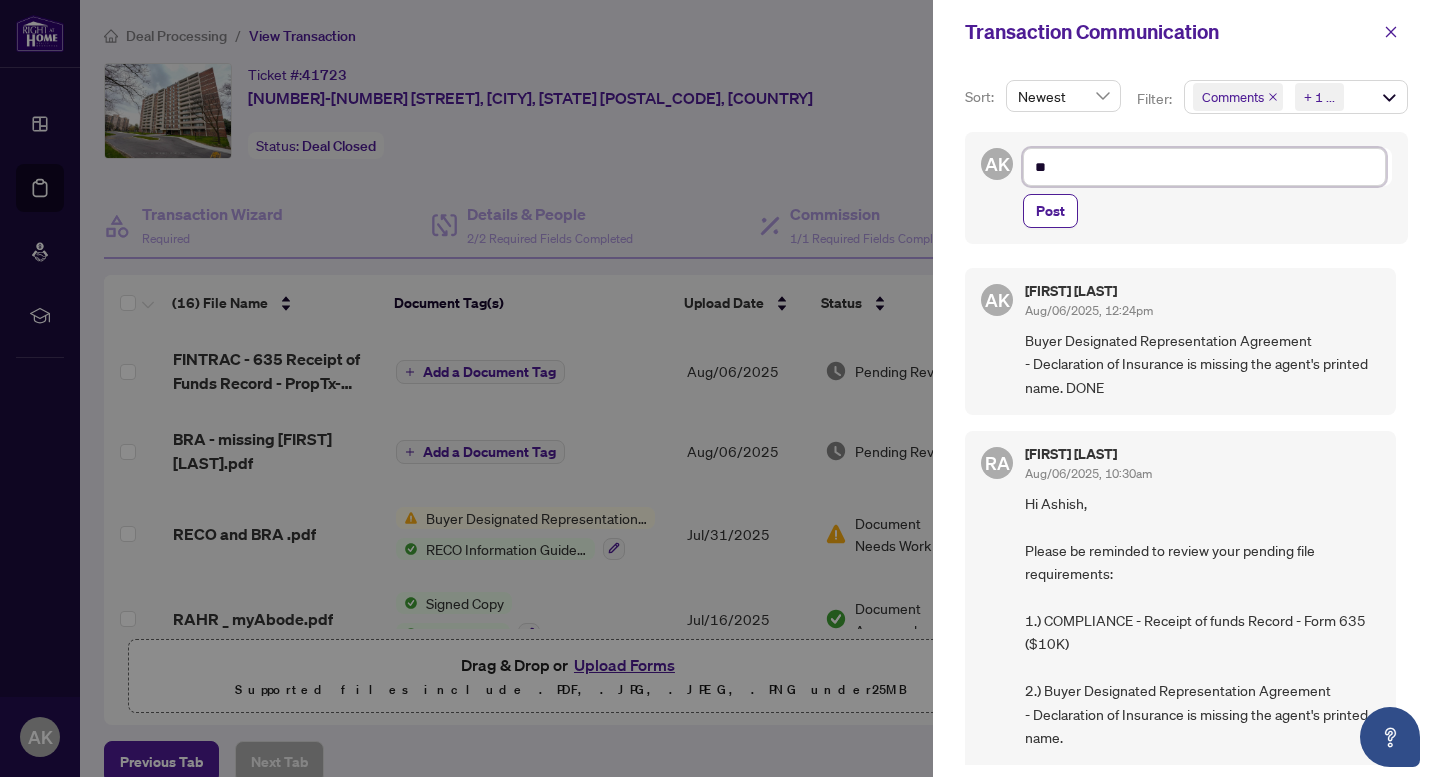 type on "*" 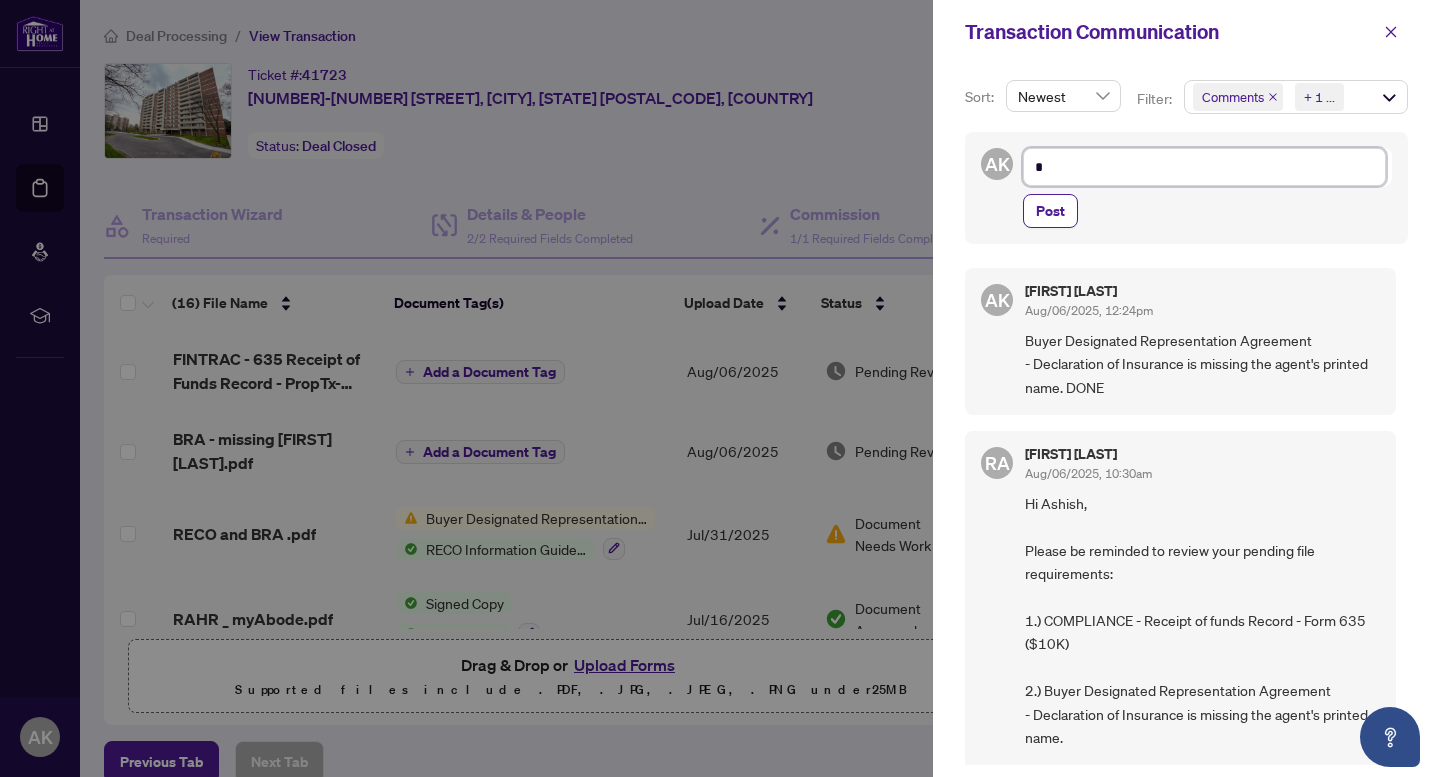 type on "**********" 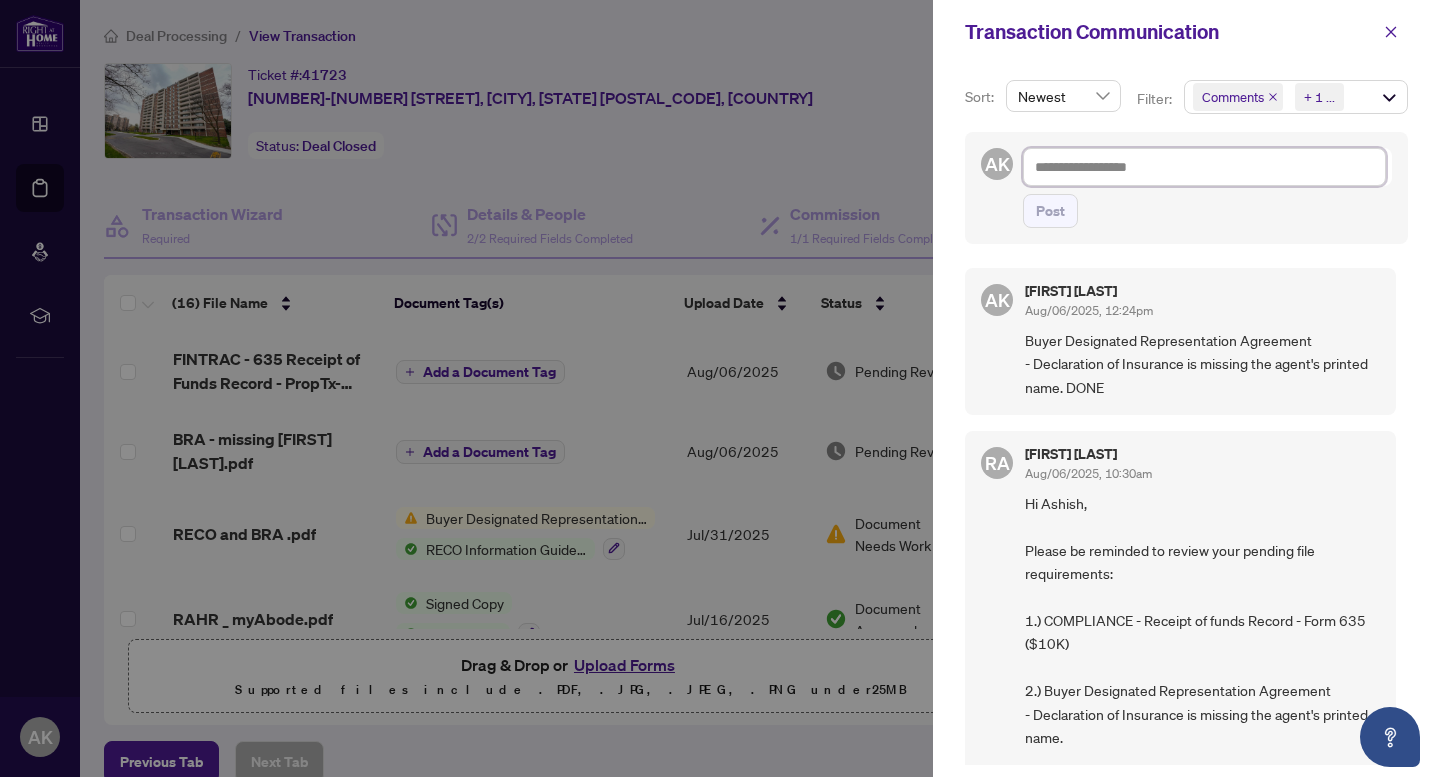 type on "*" 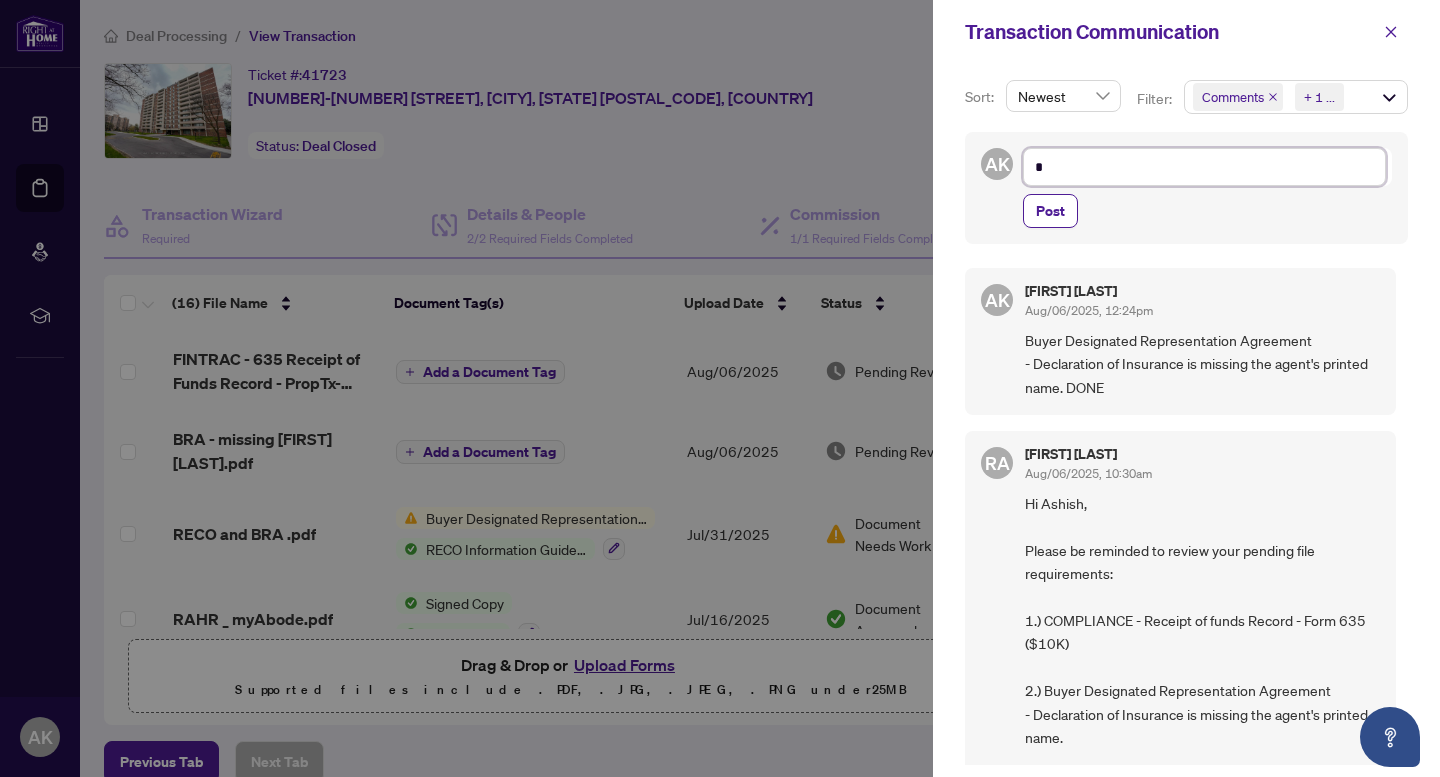 type on "**" 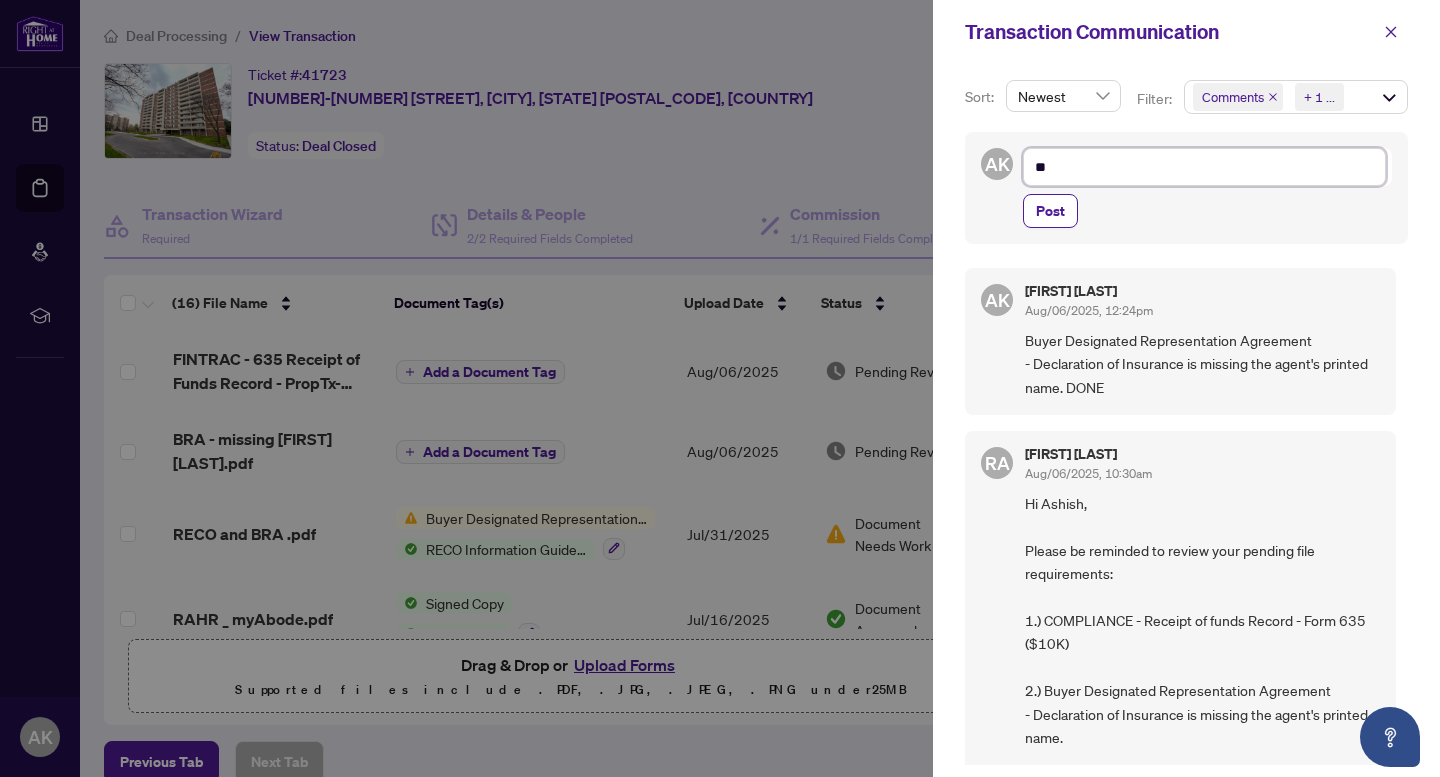 type on "***" 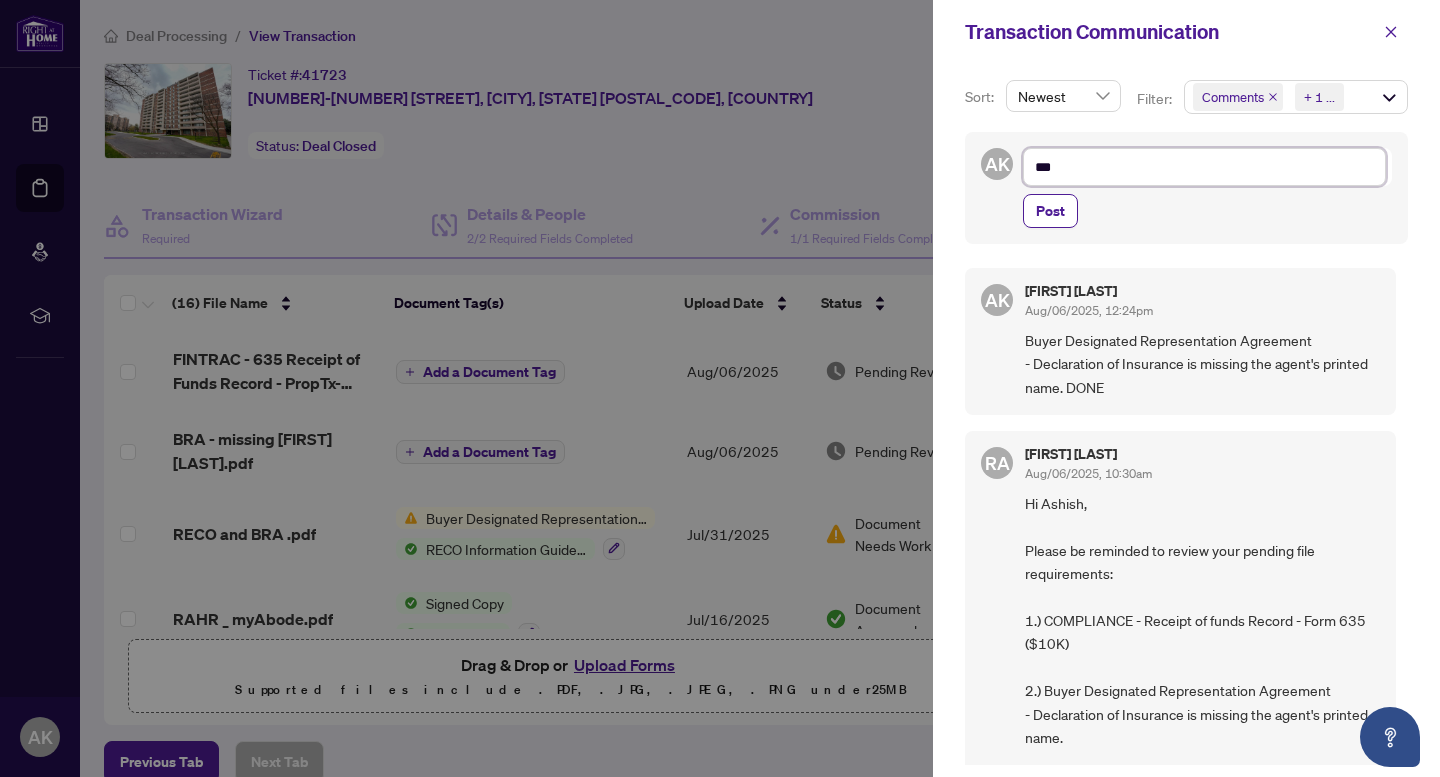 type on "****" 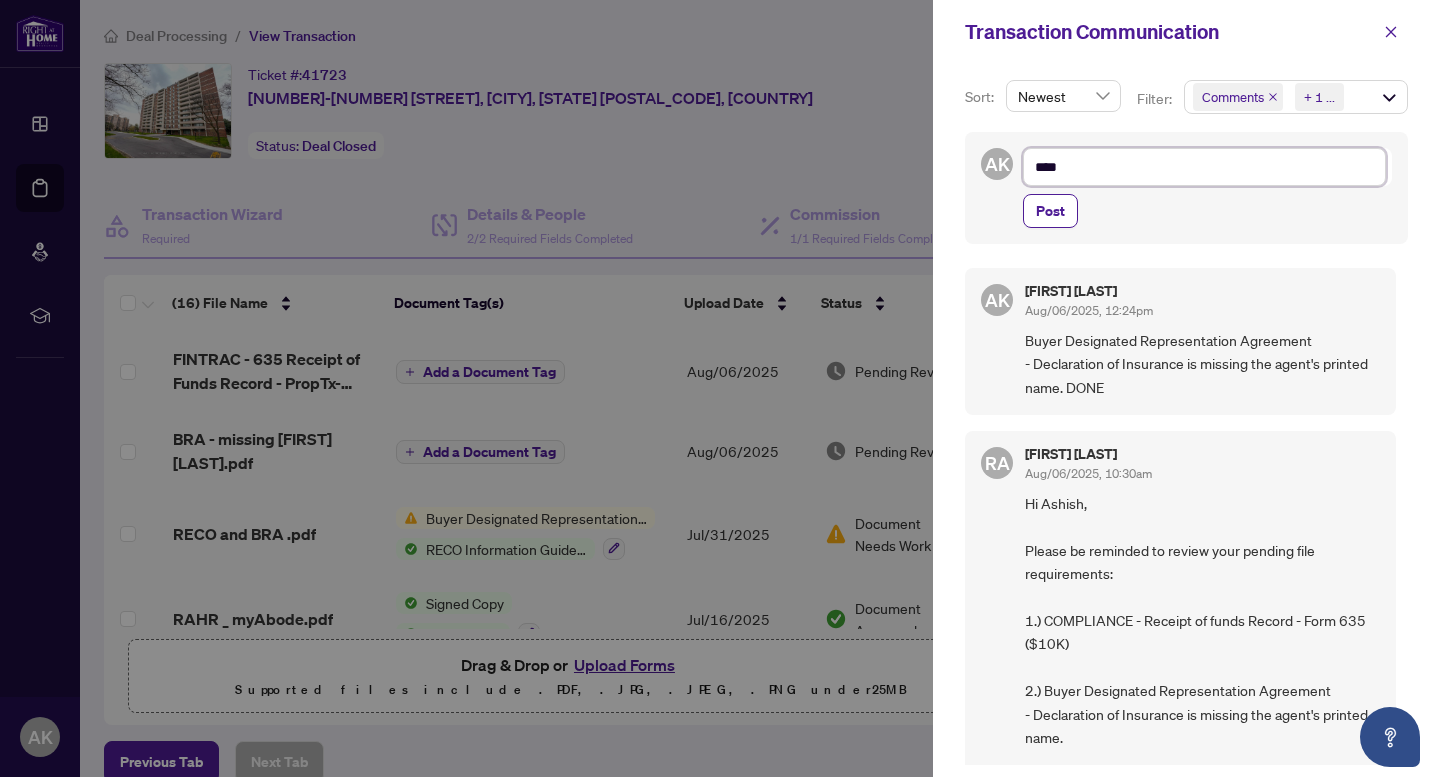 type on "***" 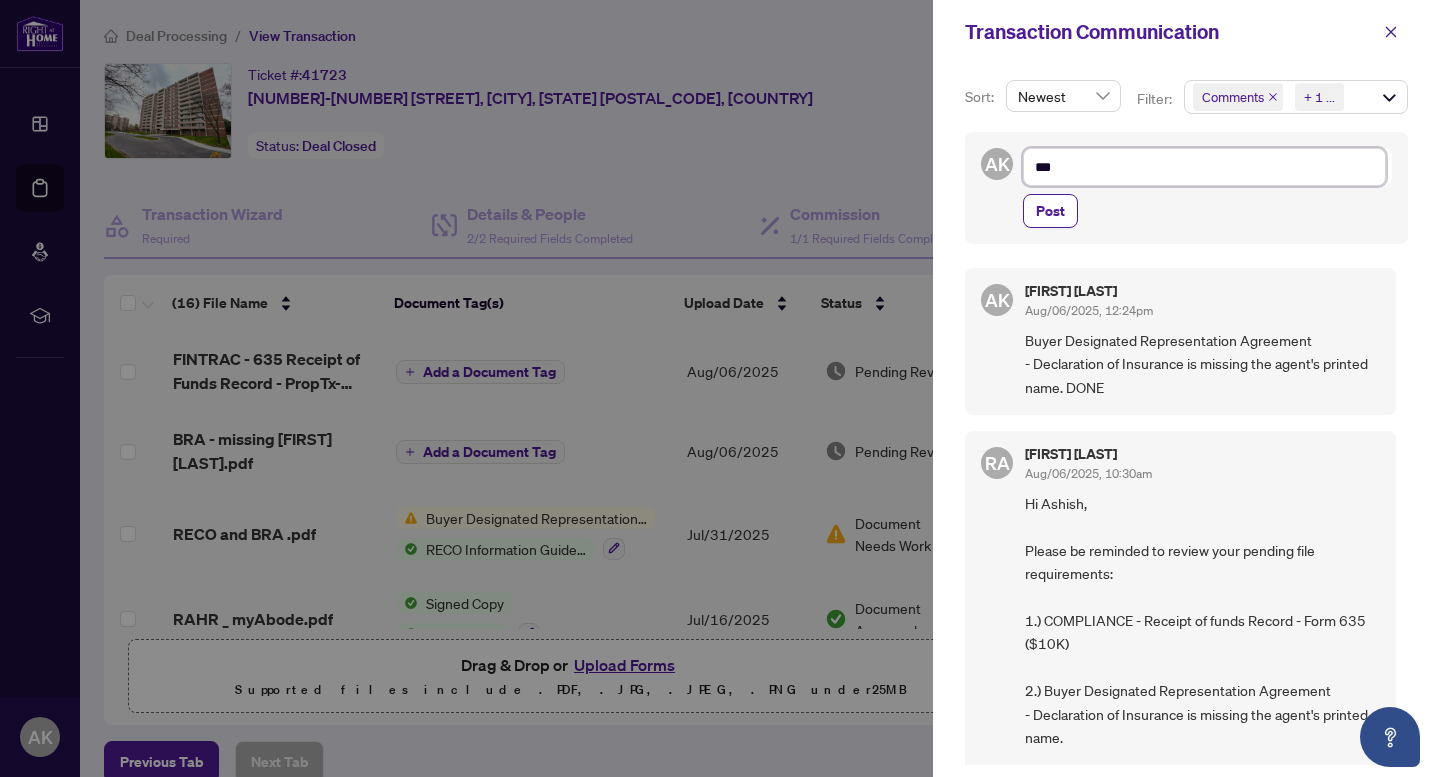type on "****" 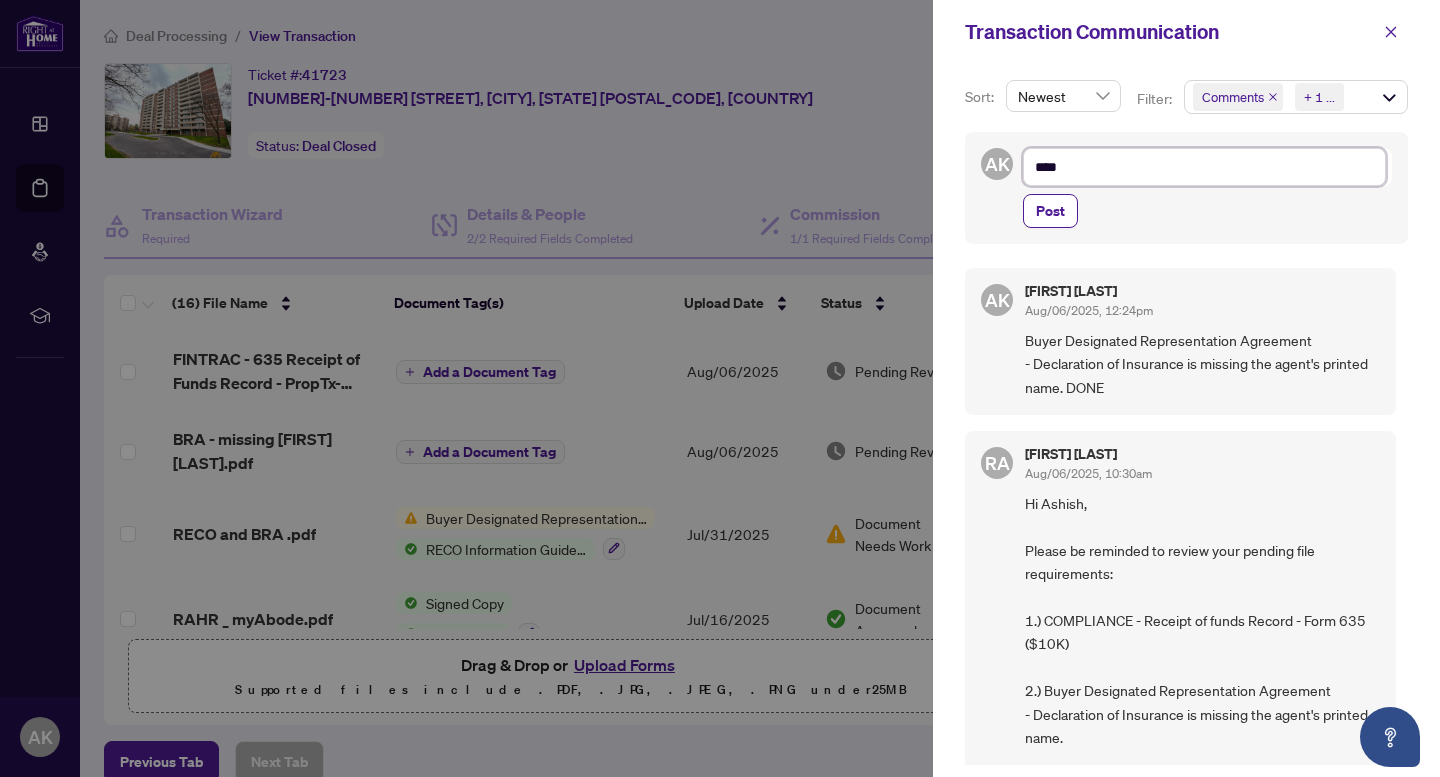 type on "*****" 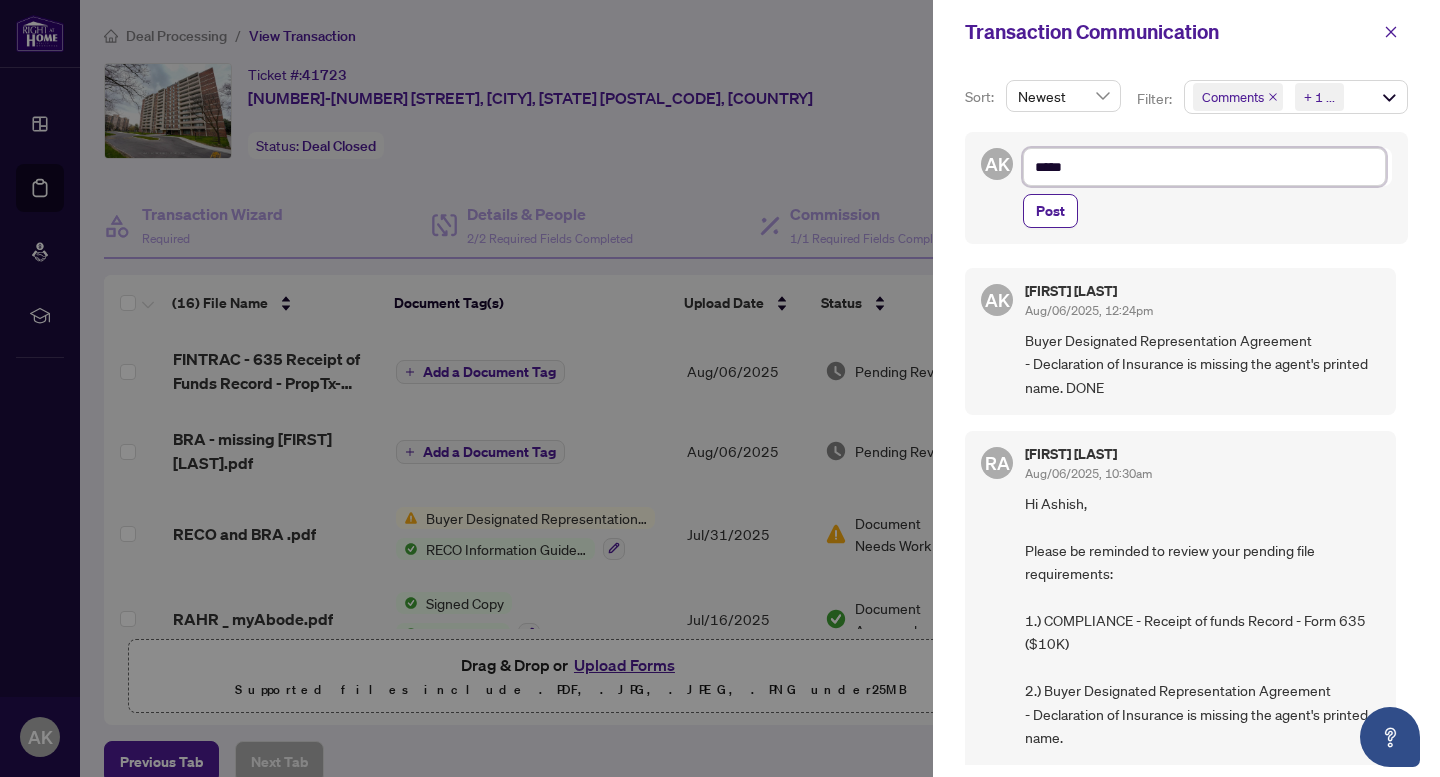 type on "*****" 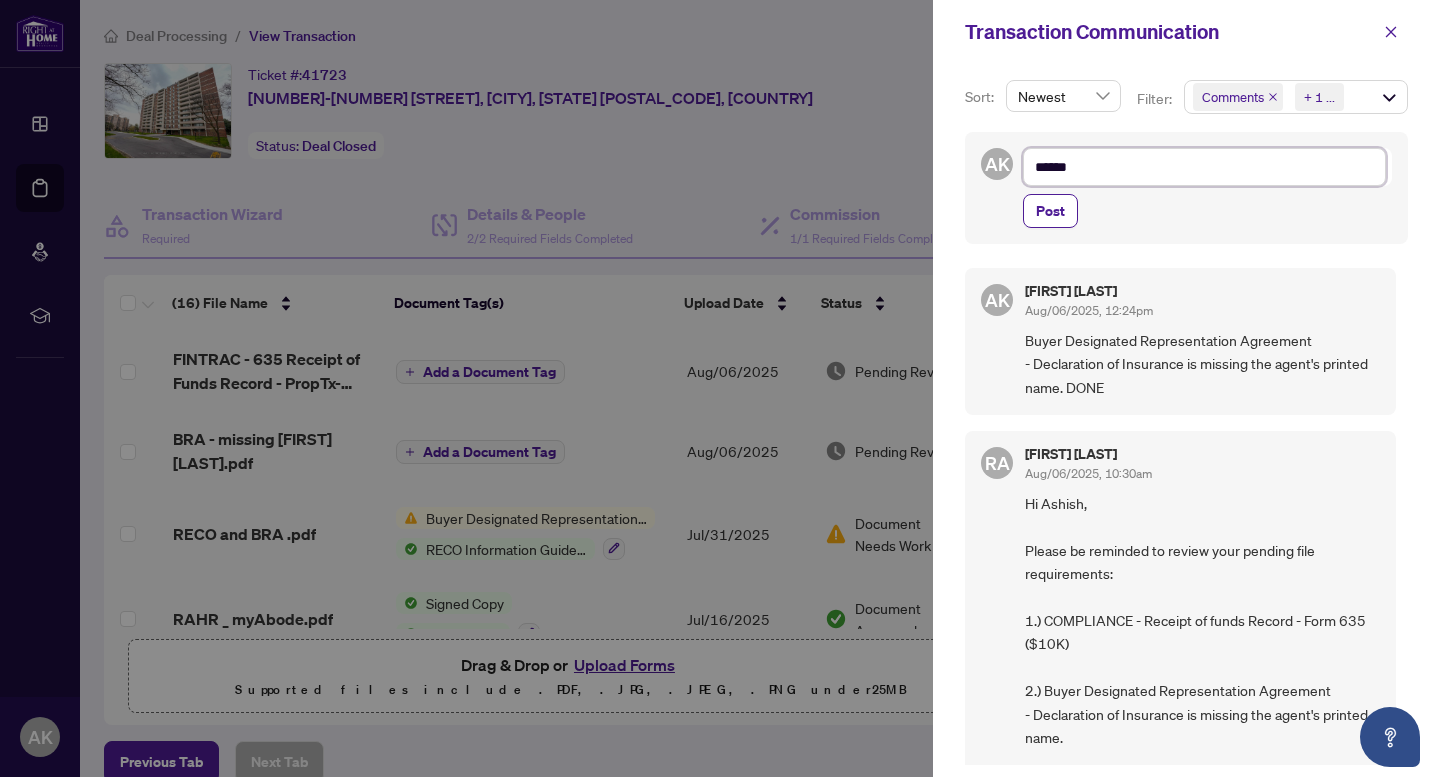 type on "*******" 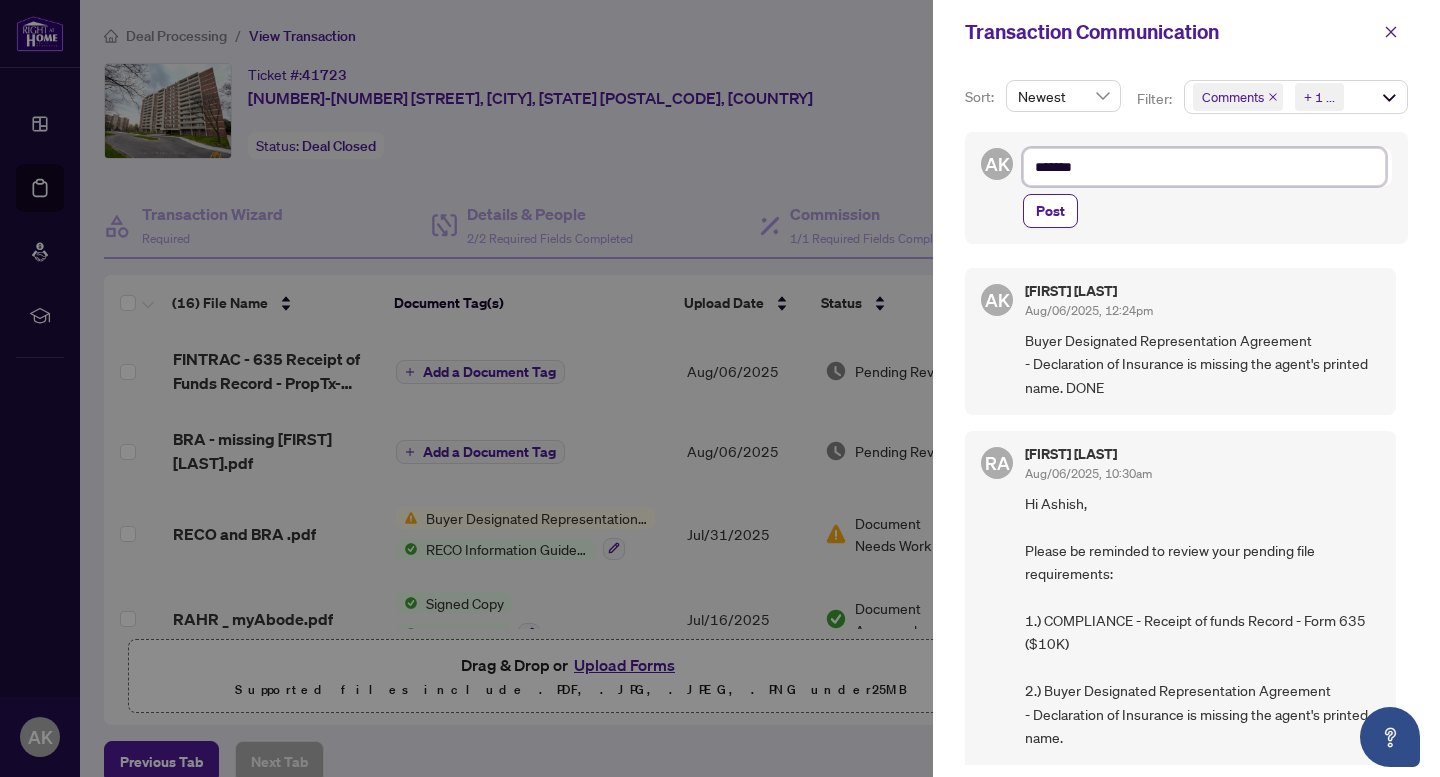 type on "********" 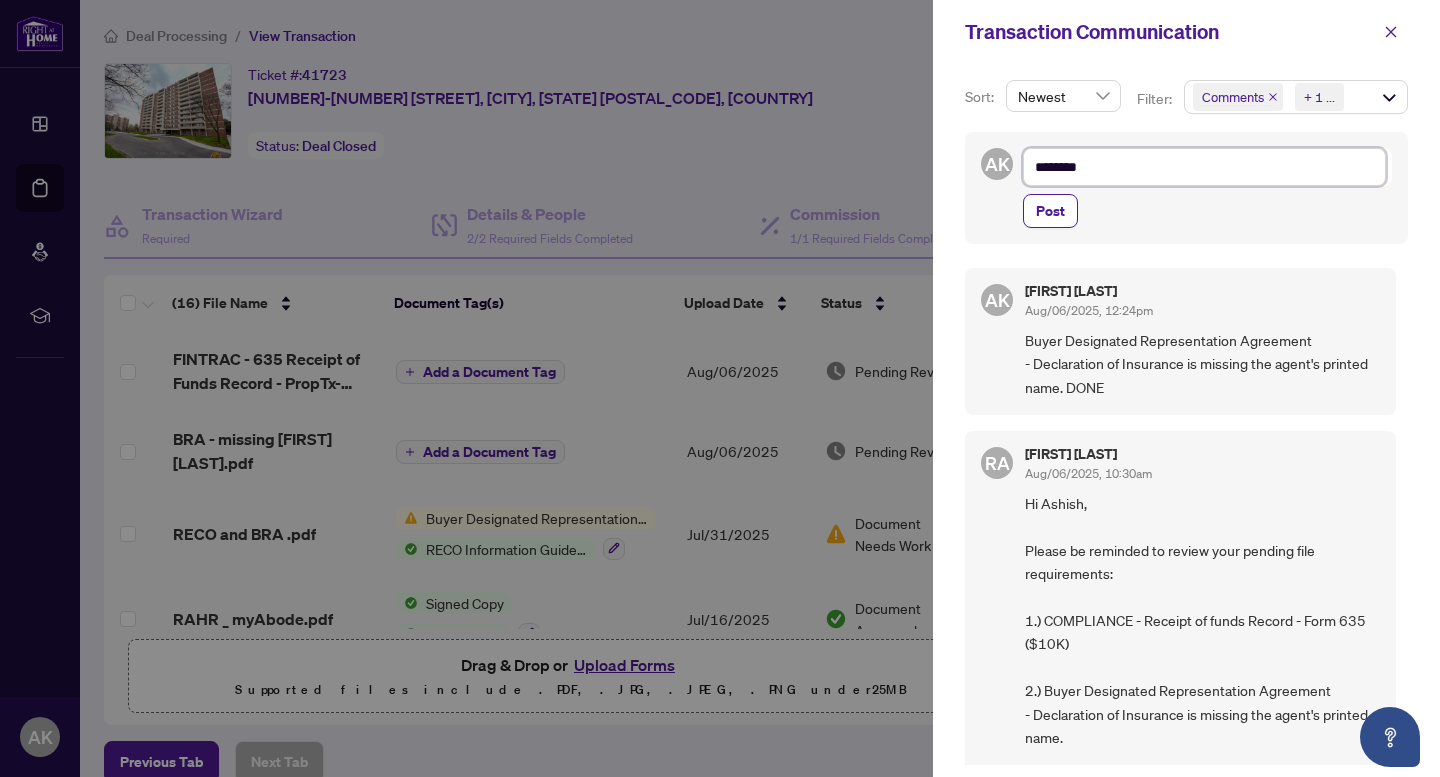 type on "*******" 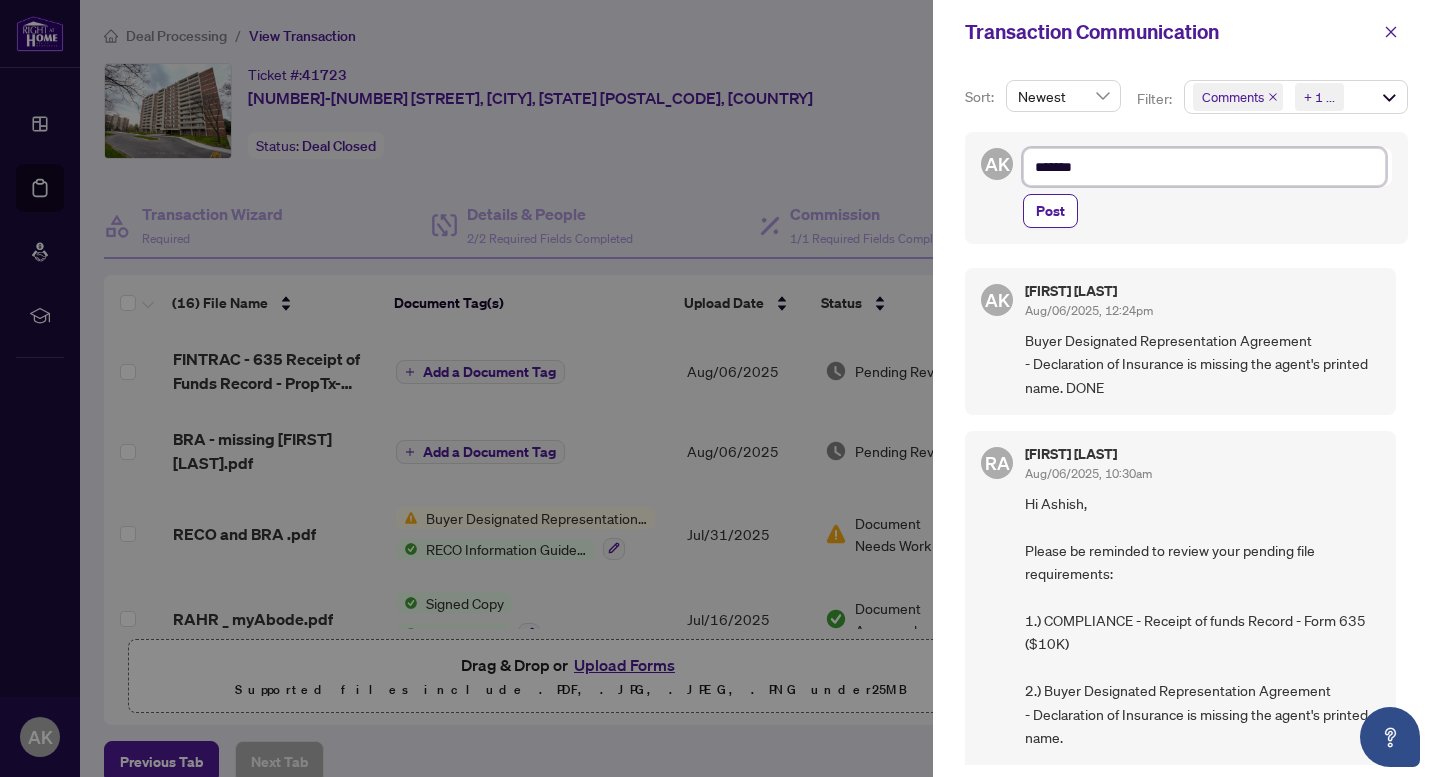 type on "*****" 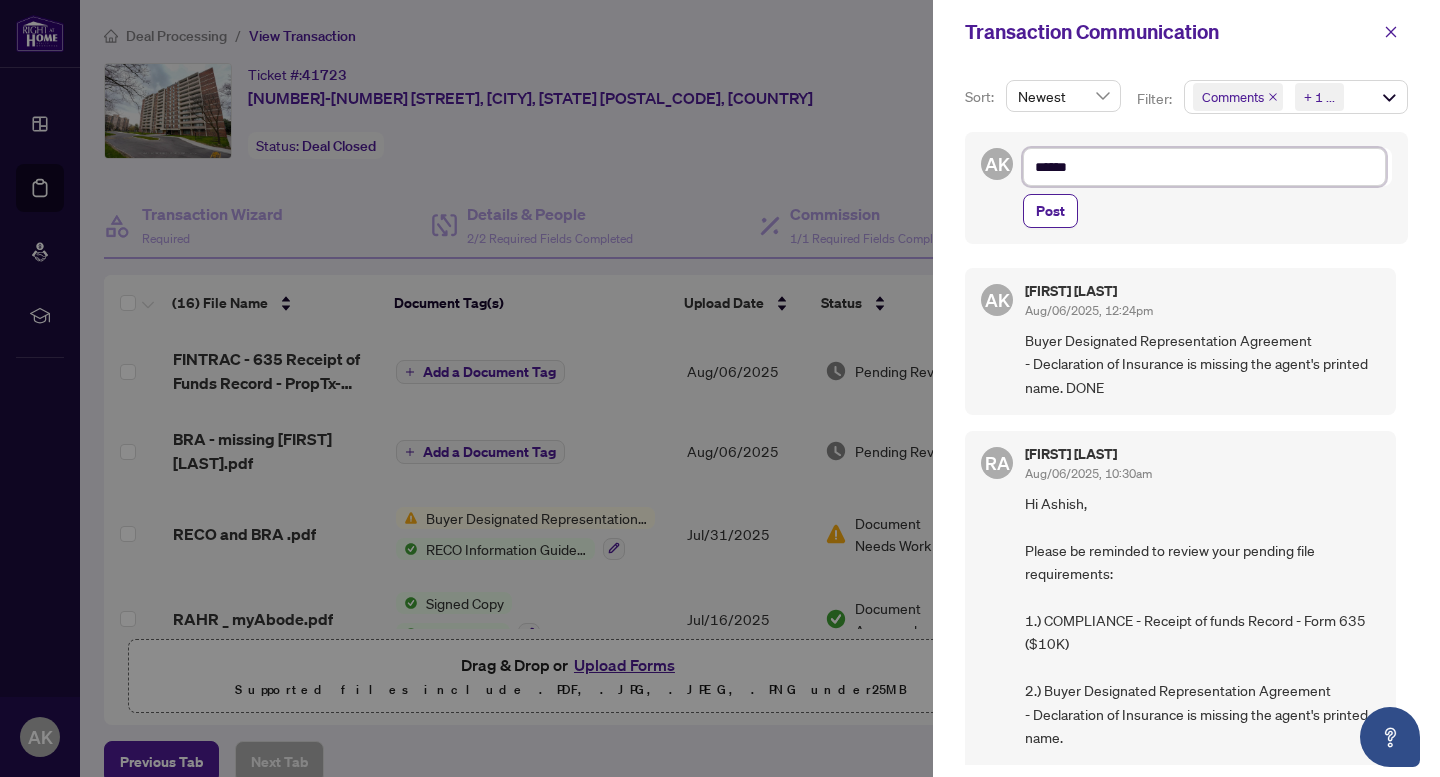 type on "*****" 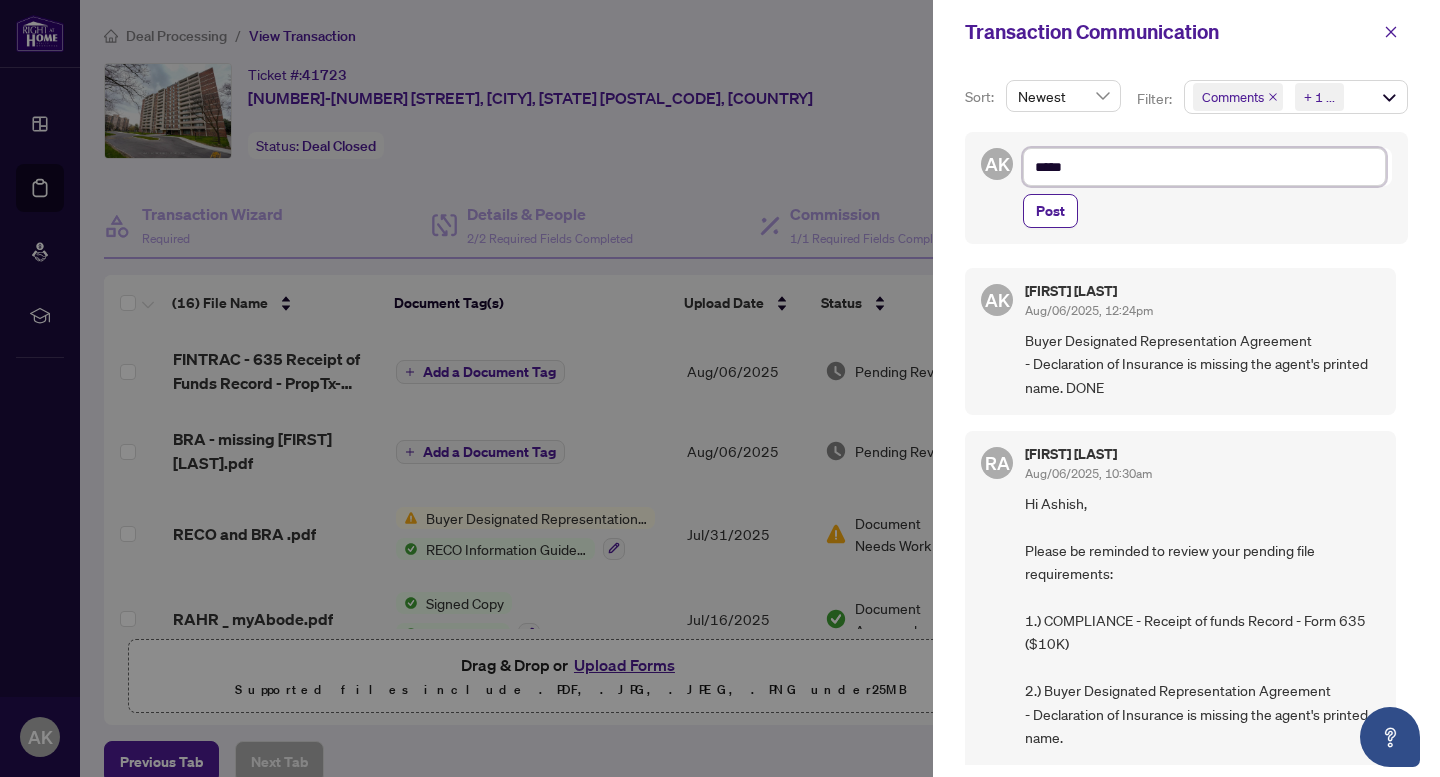 type on "****" 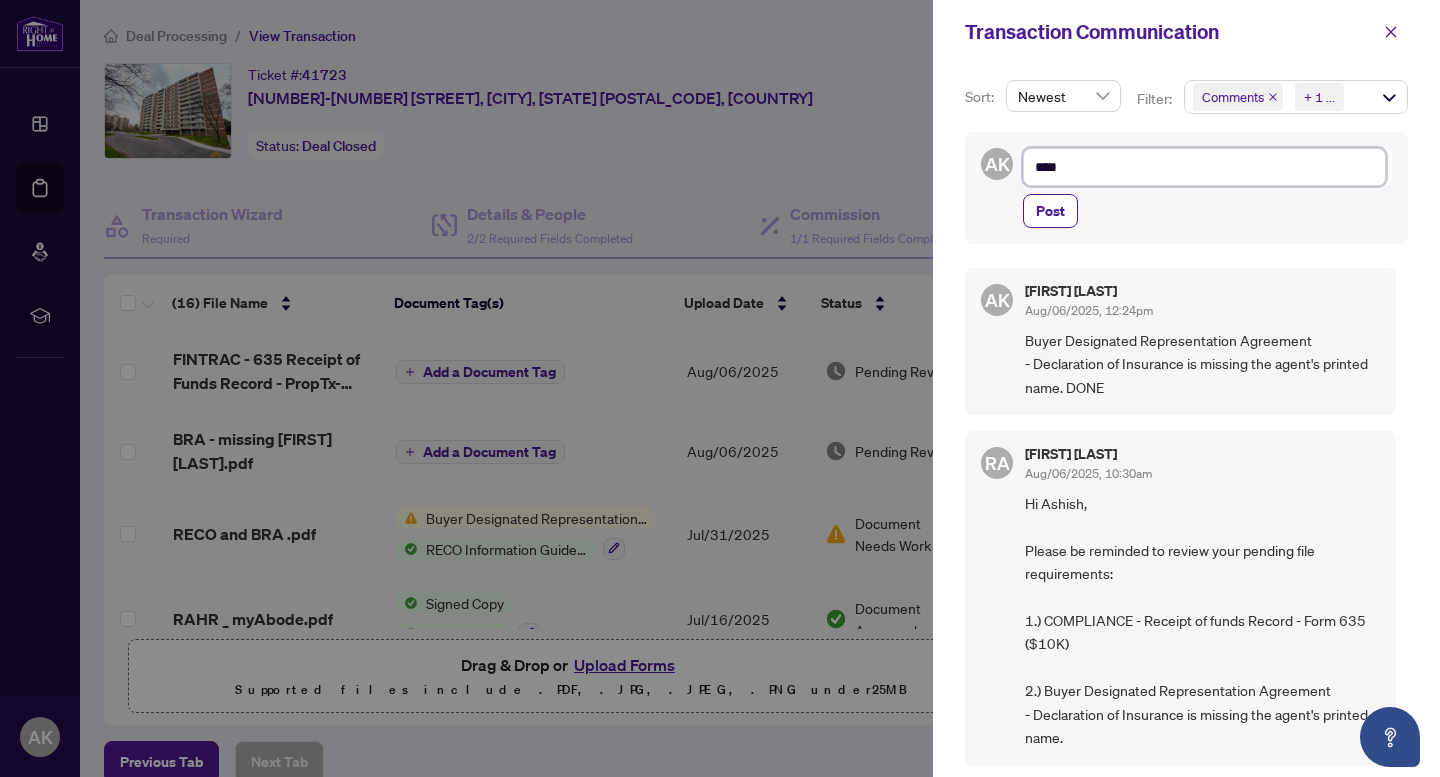 type on "***" 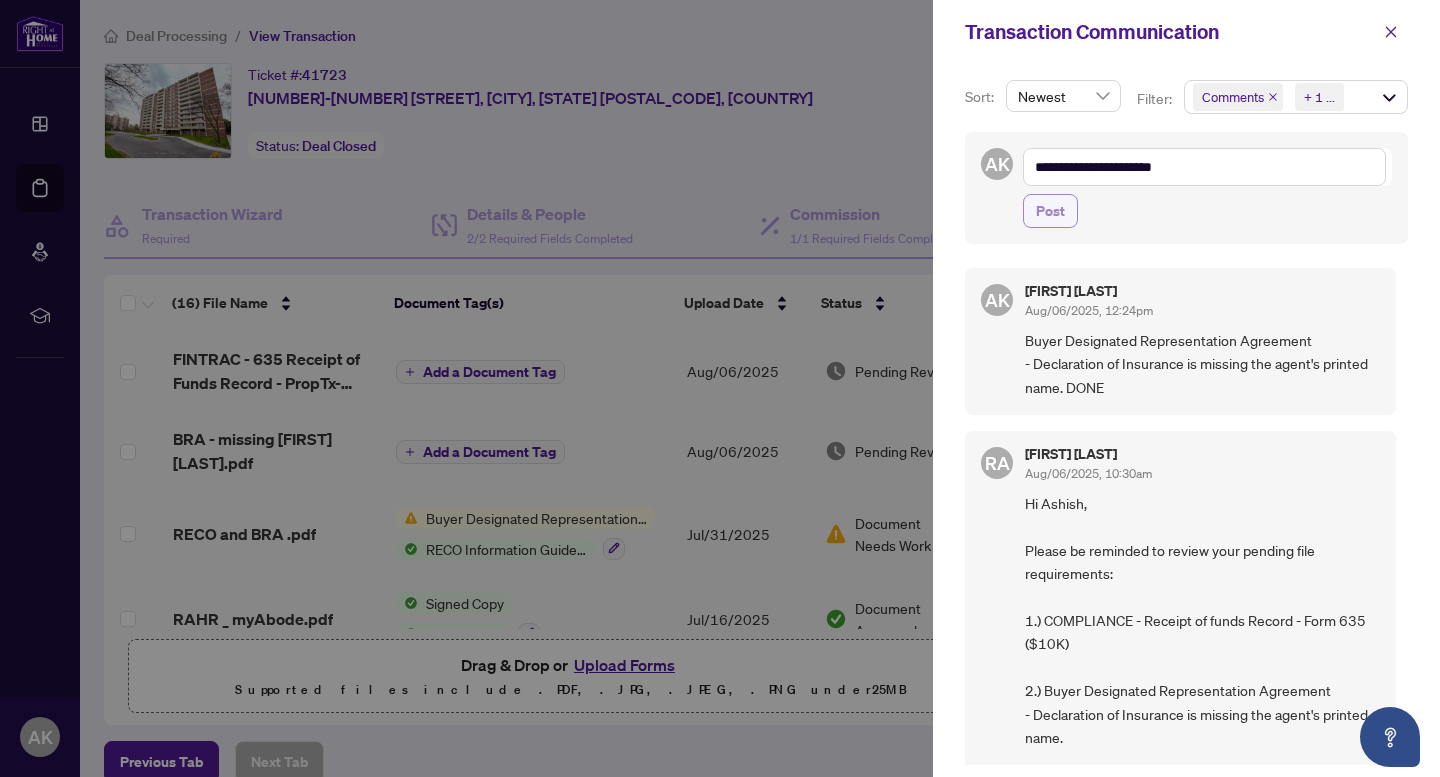 click on "Post" at bounding box center (1050, 211) 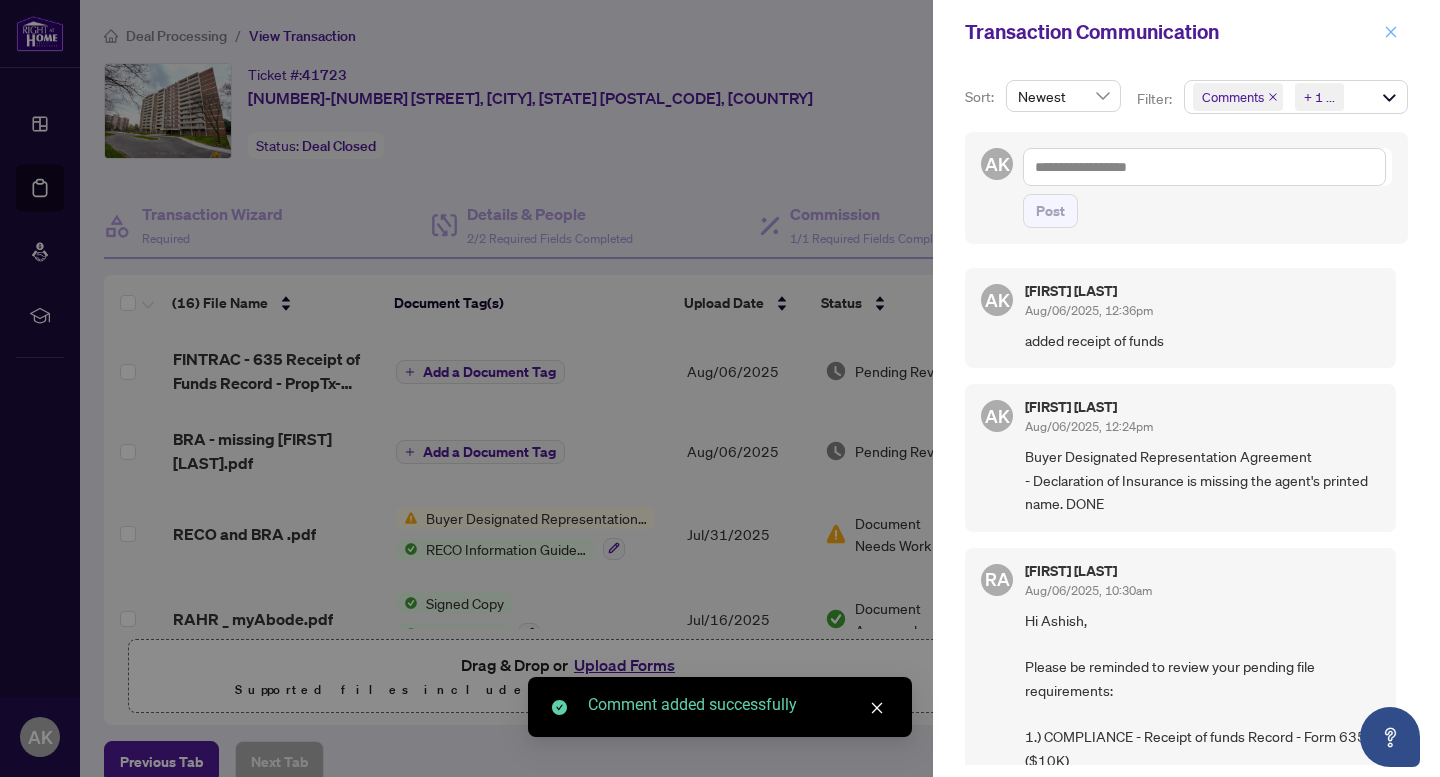 click at bounding box center [1391, 32] 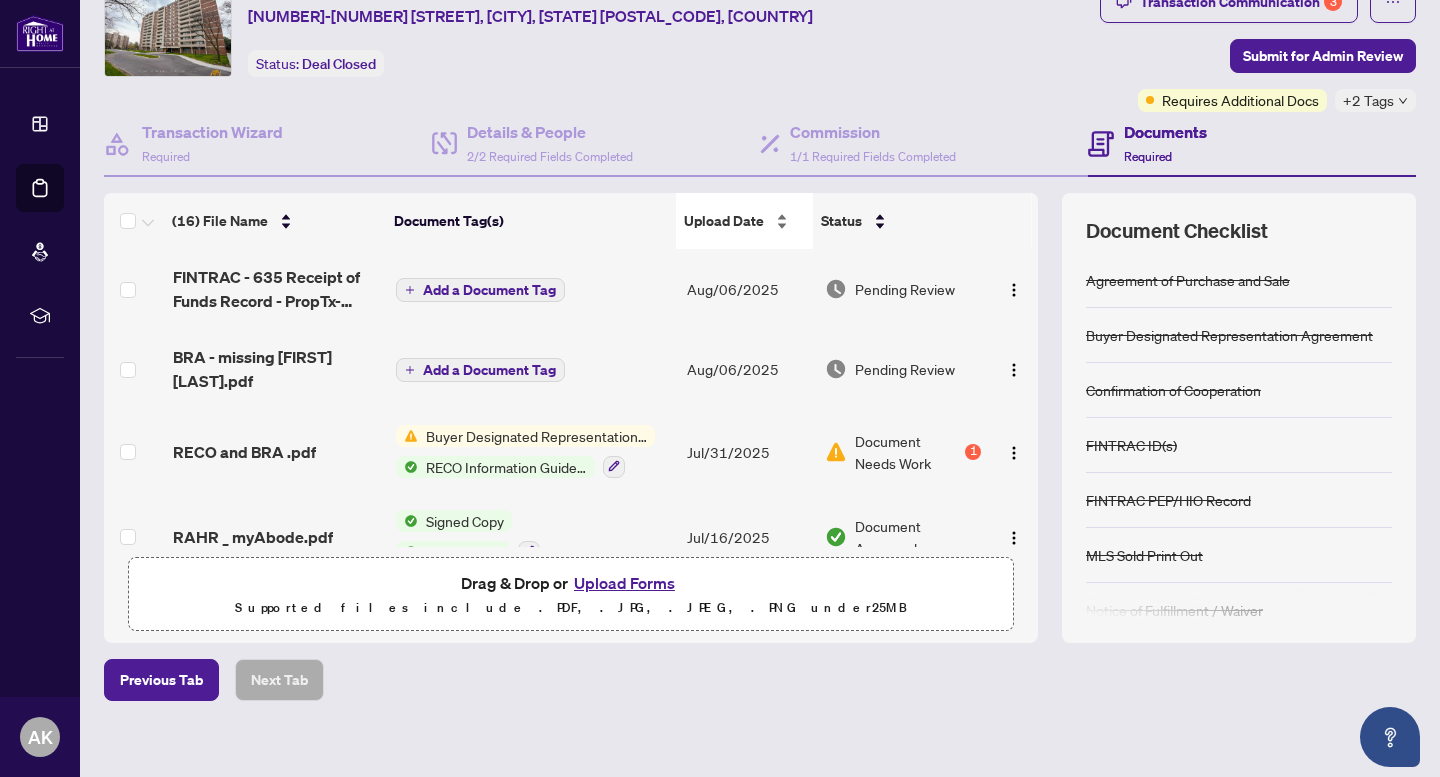 scroll, scrollTop: 0, scrollLeft: 0, axis: both 